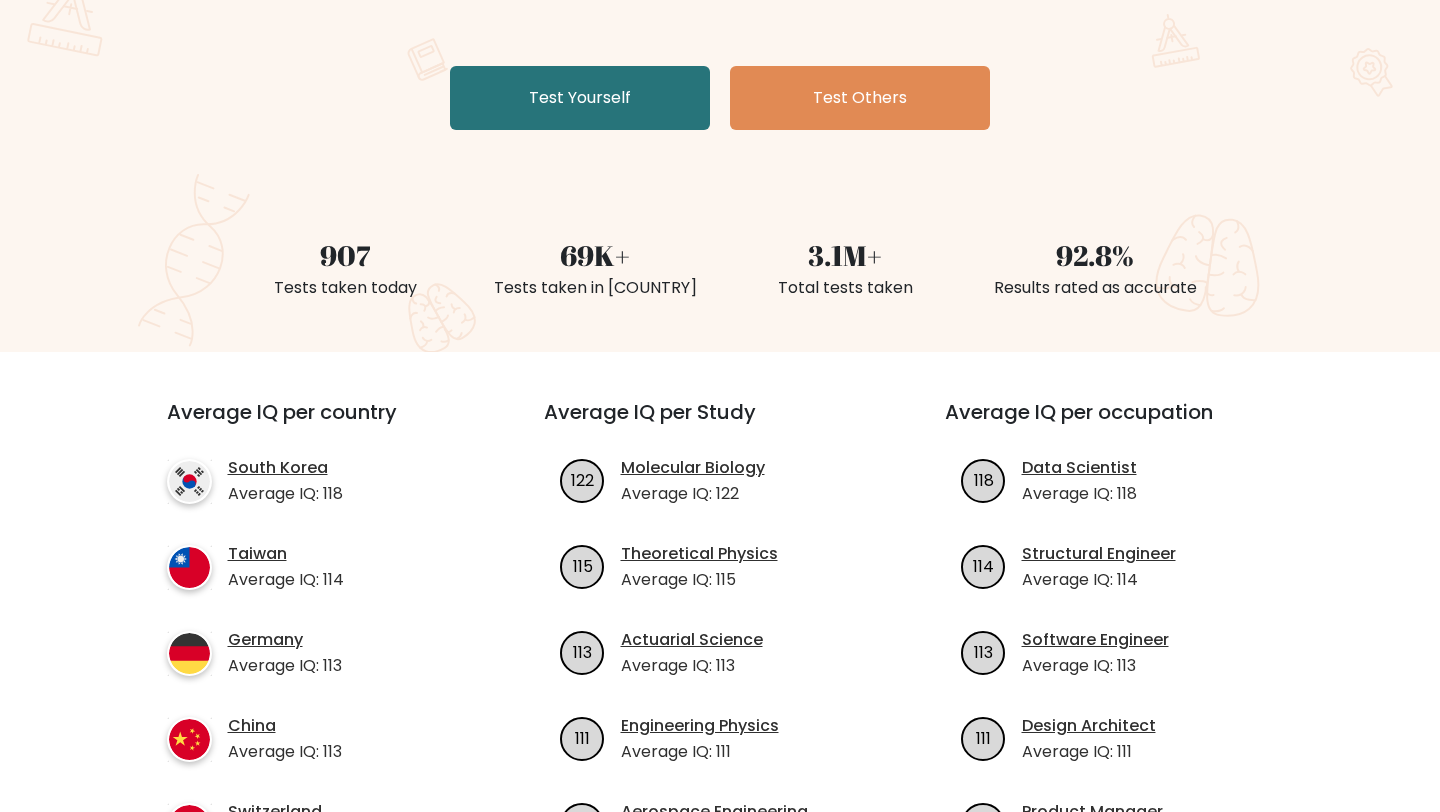 scroll, scrollTop: 358, scrollLeft: 0, axis: vertical 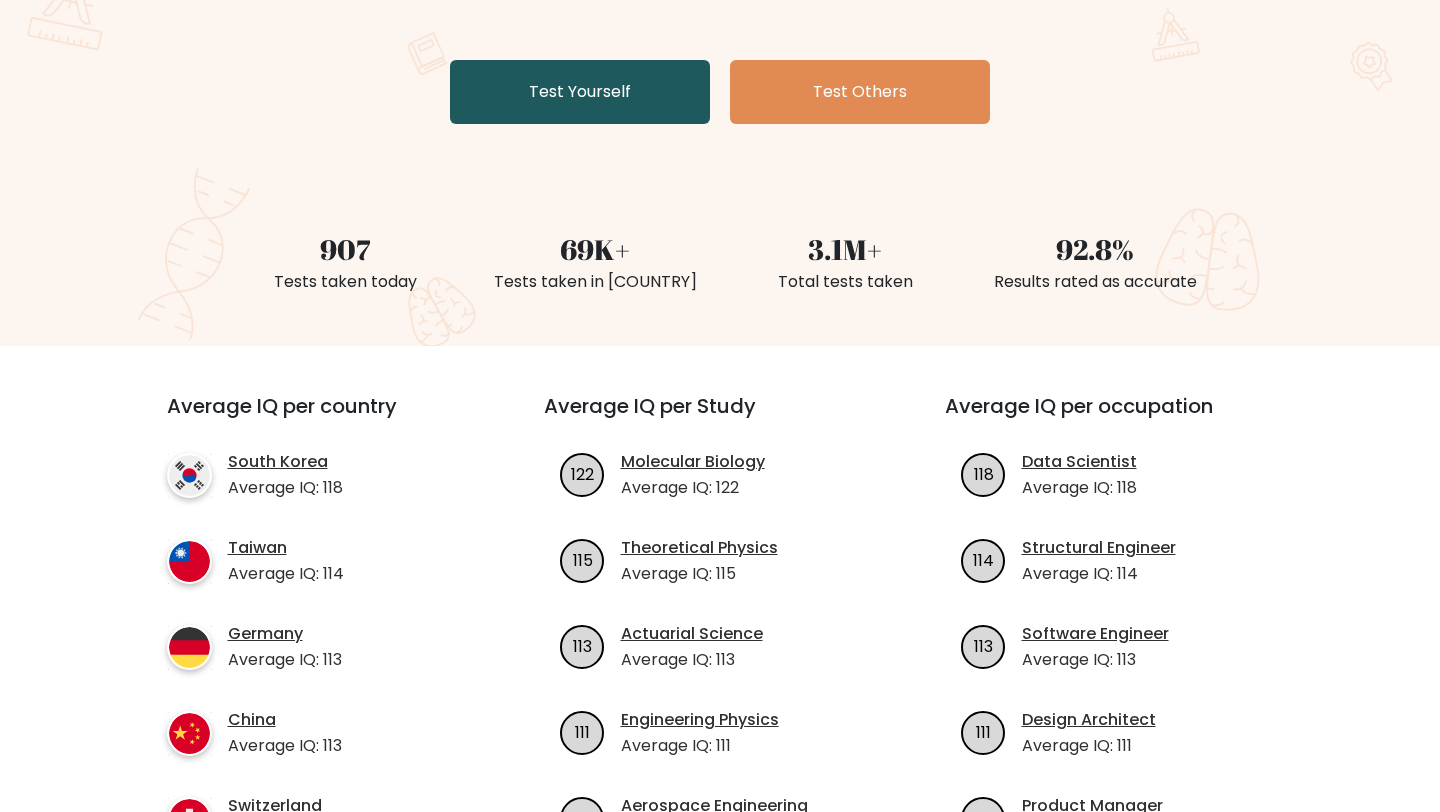 click on "Test Yourself" at bounding box center [580, 92] 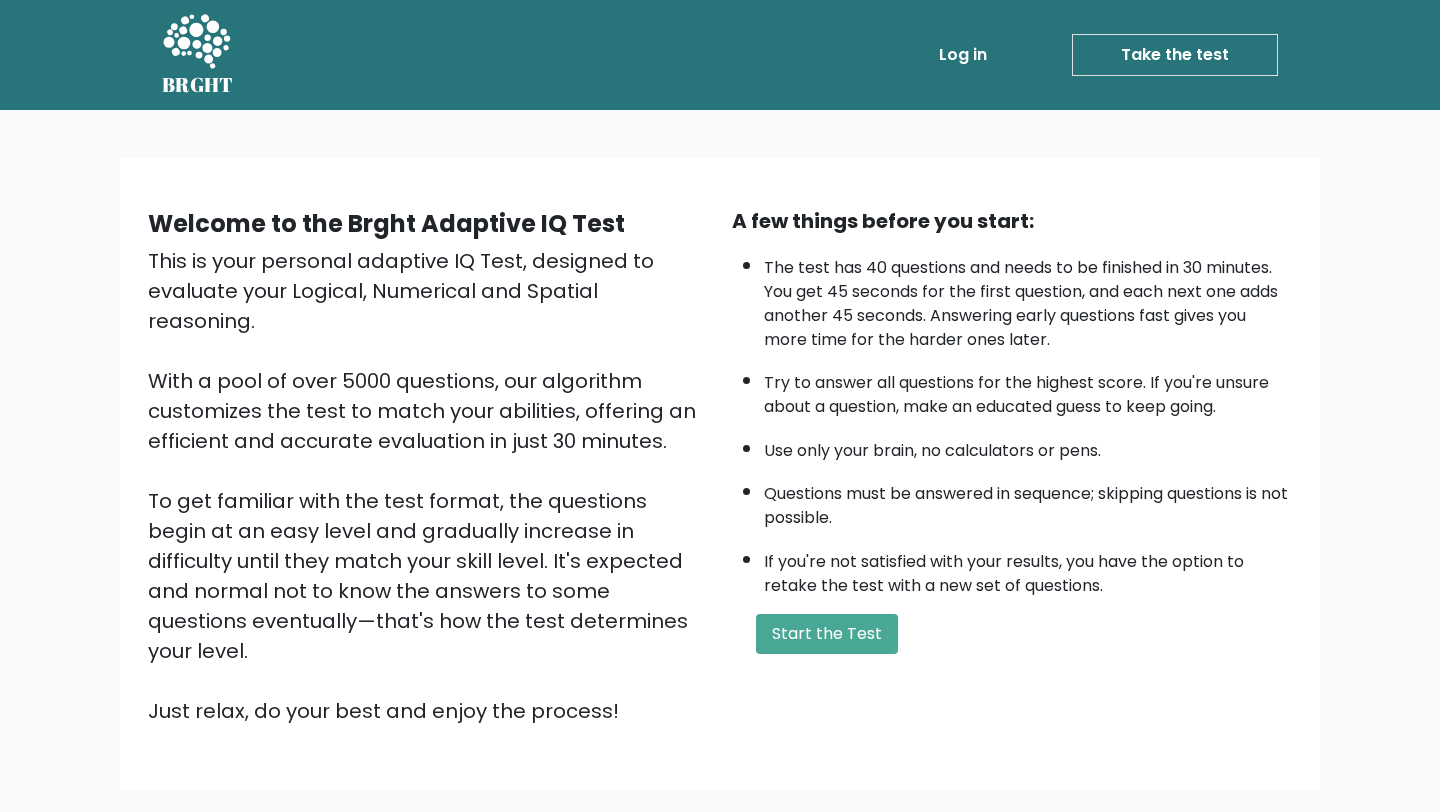 scroll, scrollTop: 0, scrollLeft: 0, axis: both 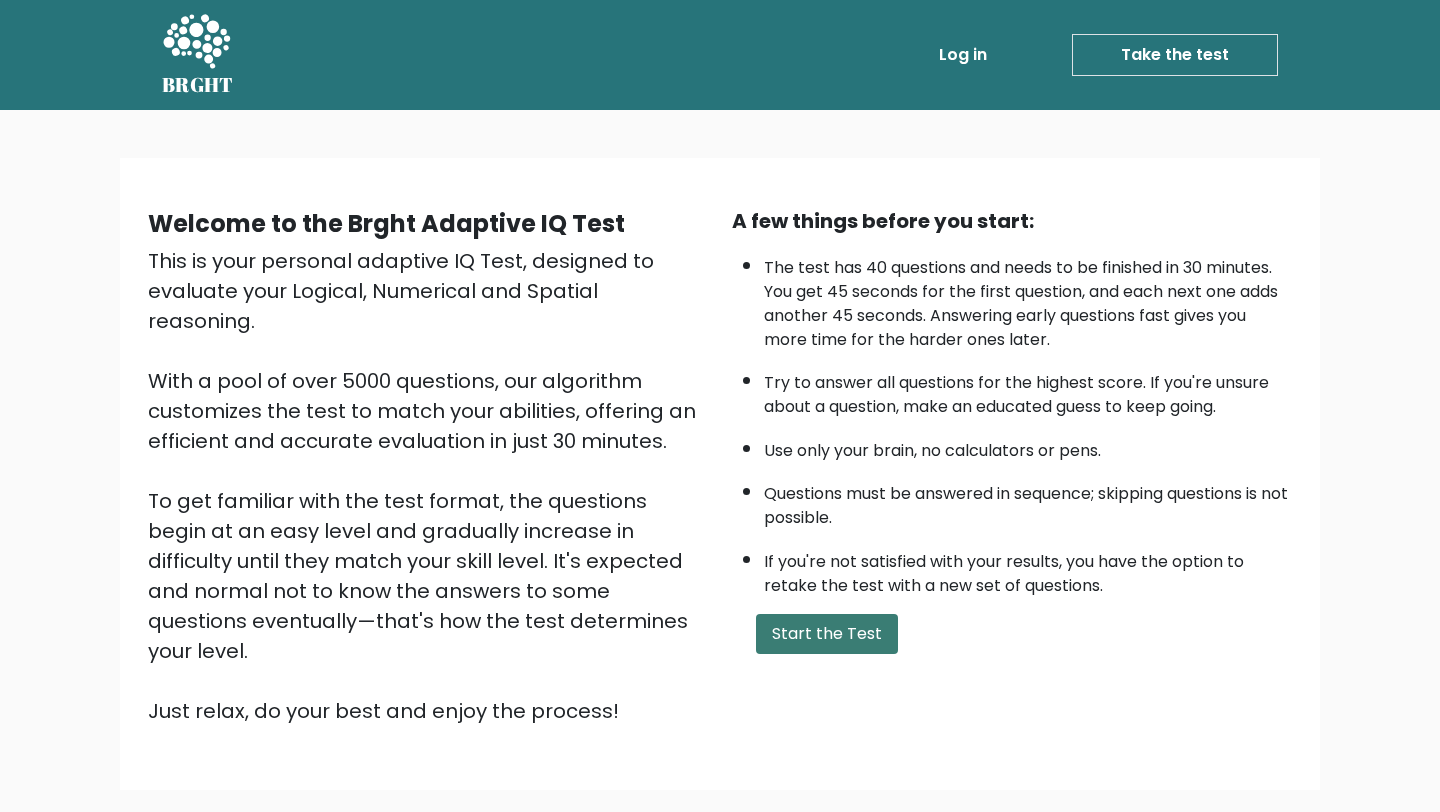 click on "Start the Test" at bounding box center [827, 634] 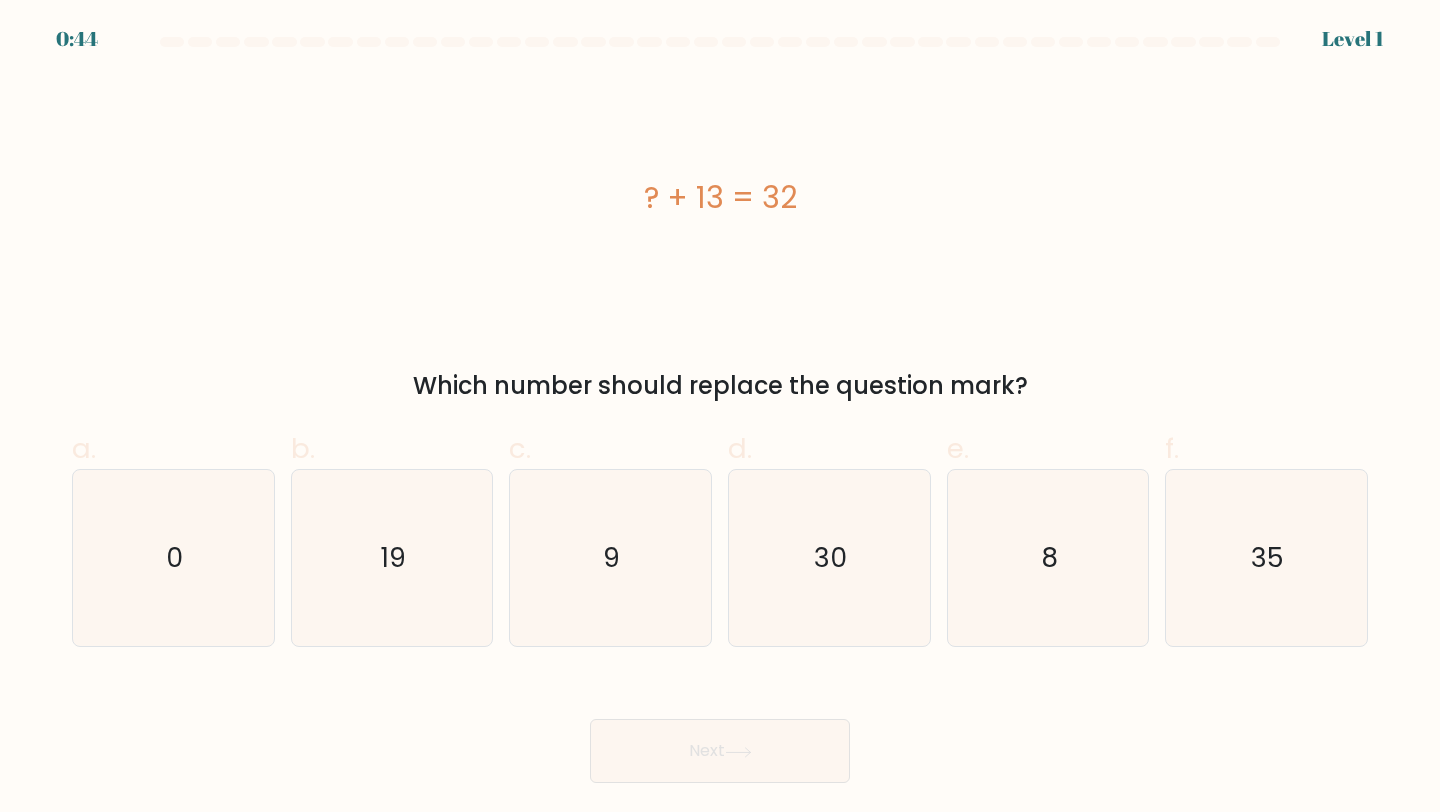 scroll, scrollTop: 0, scrollLeft: 0, axis: both 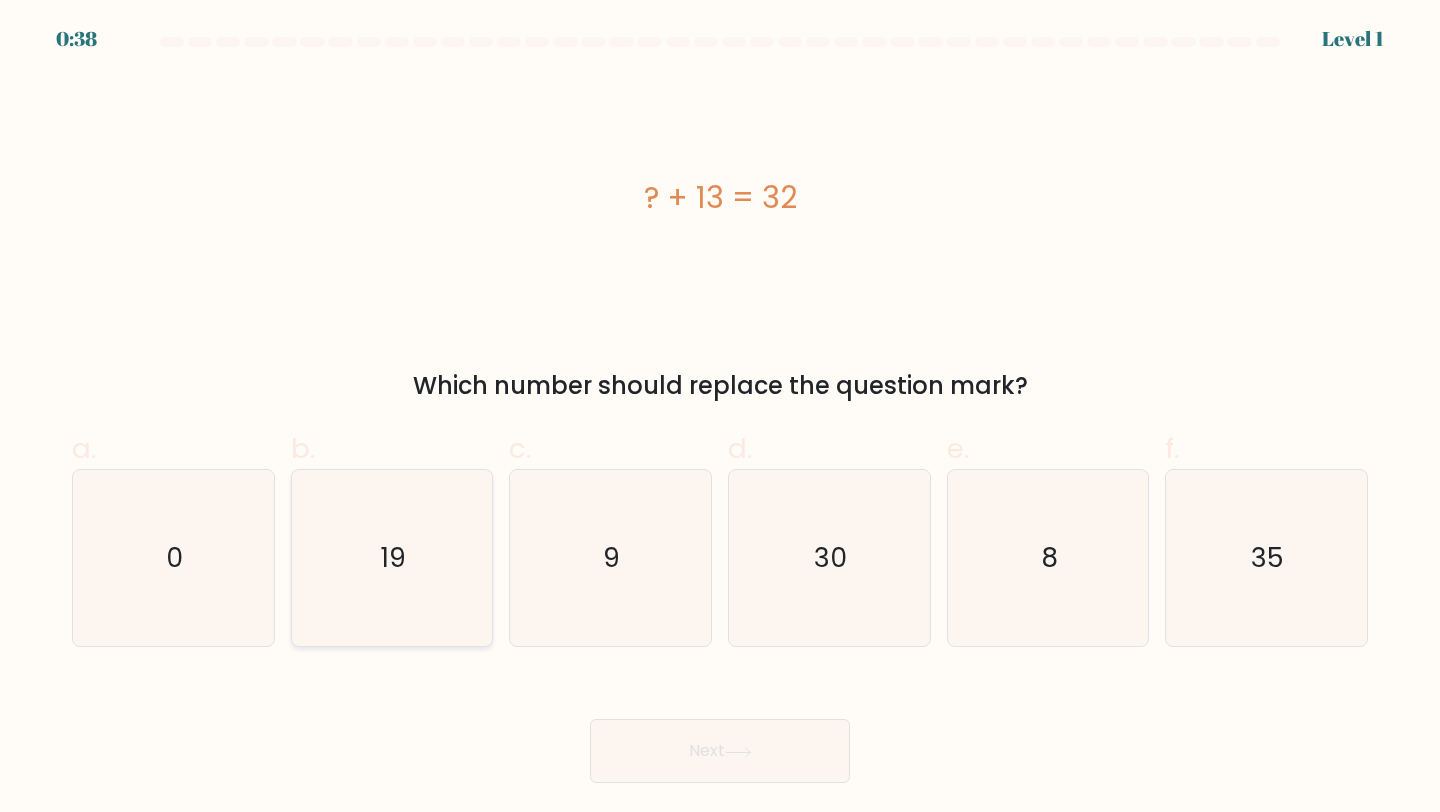 click on "19" 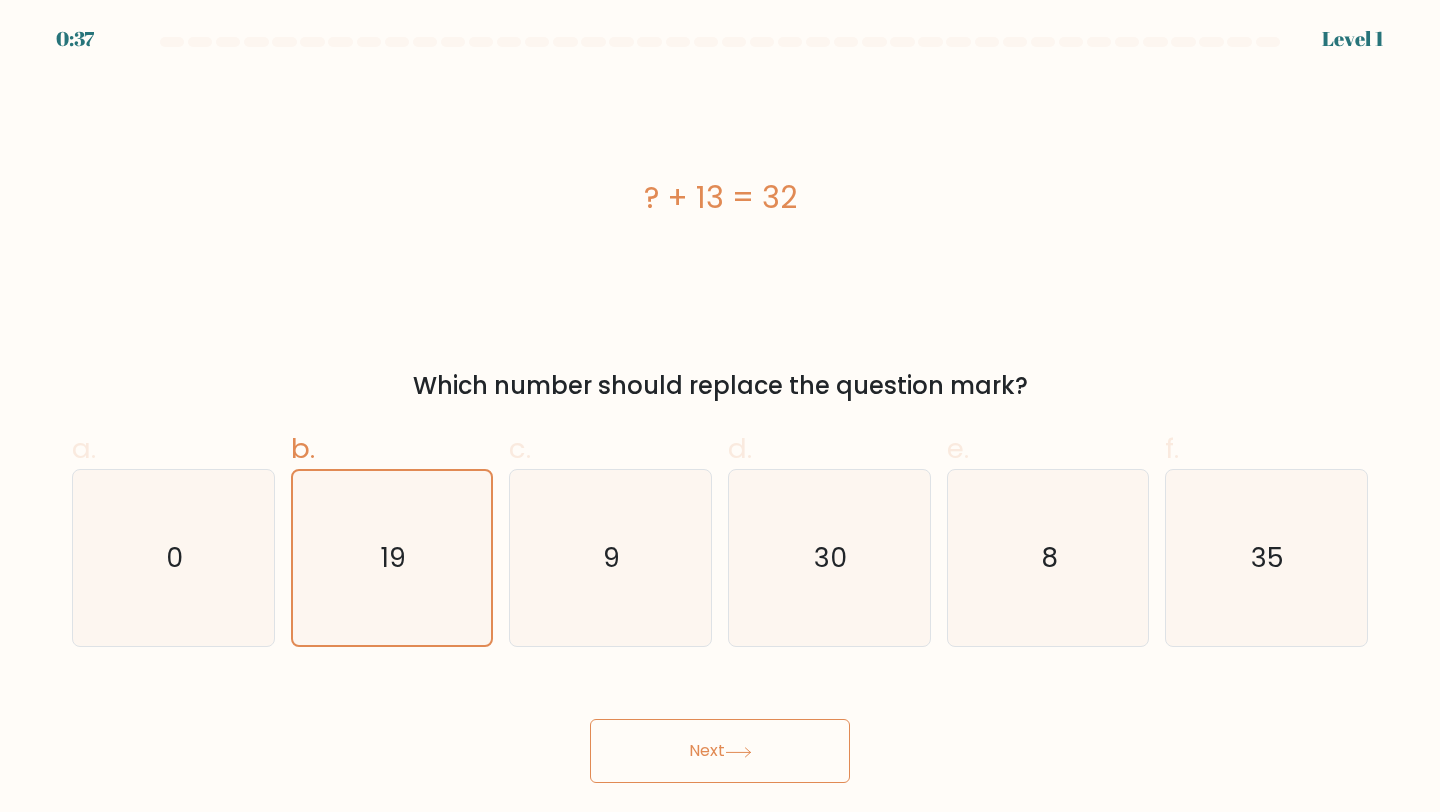 click on "Next" at bounding box center (720, 751) 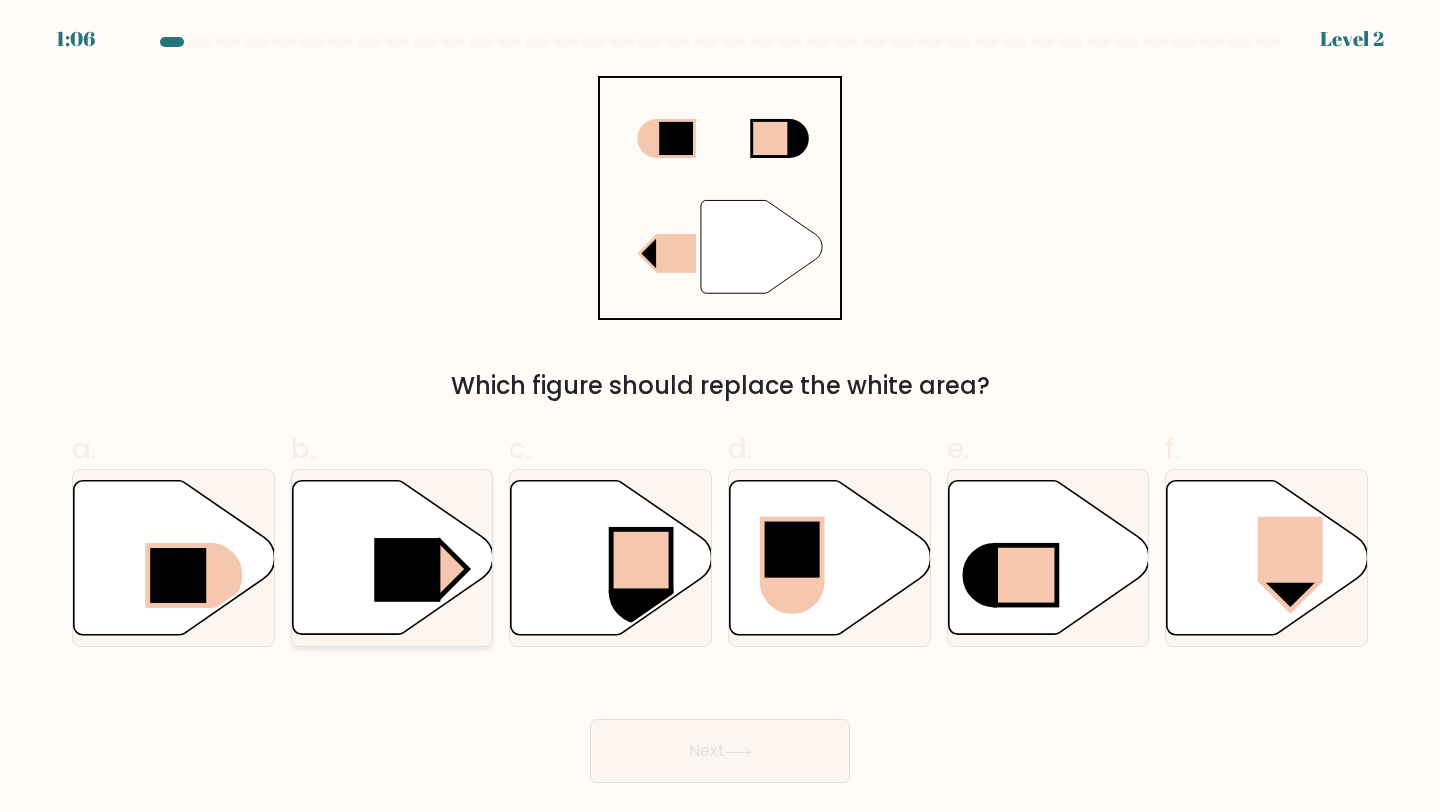 click 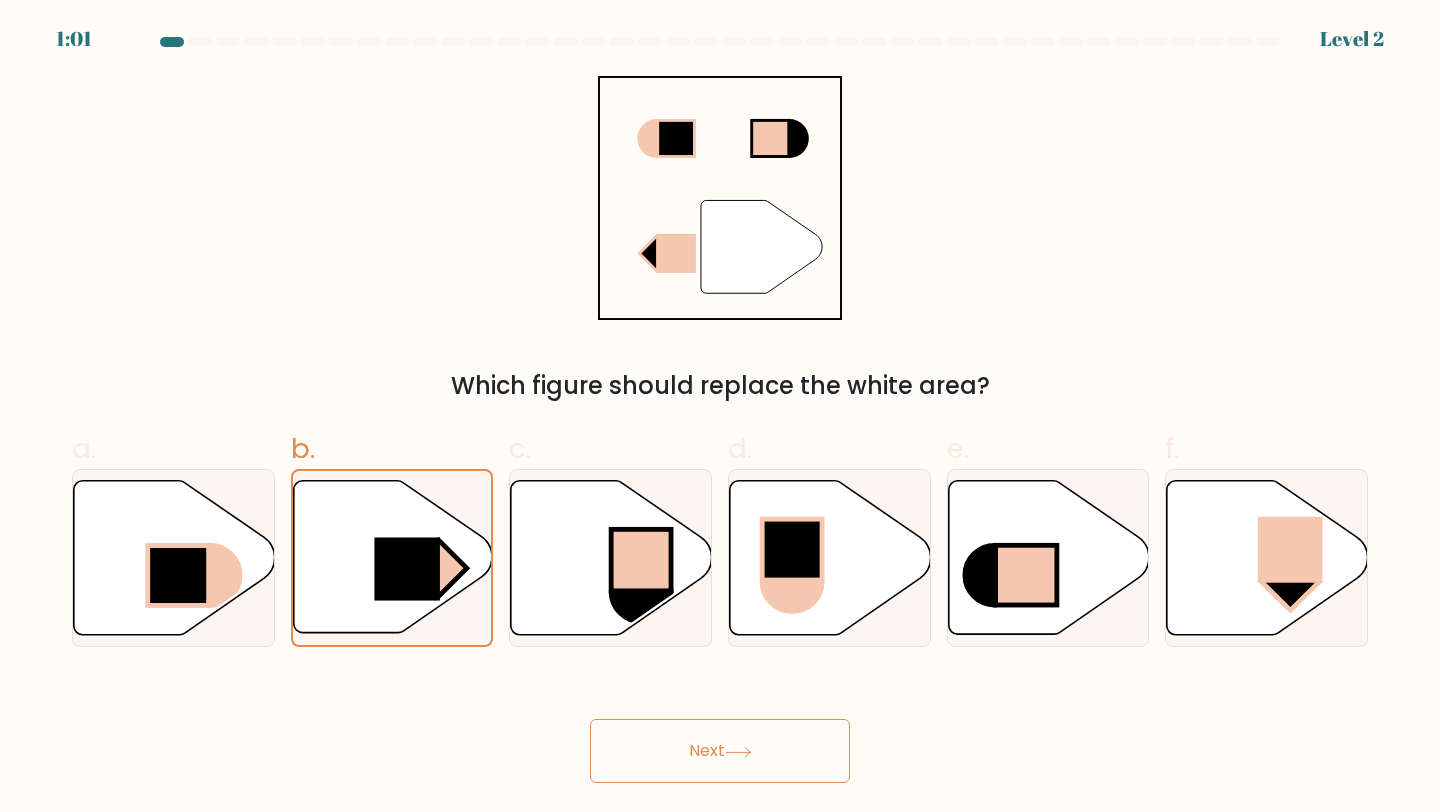 click 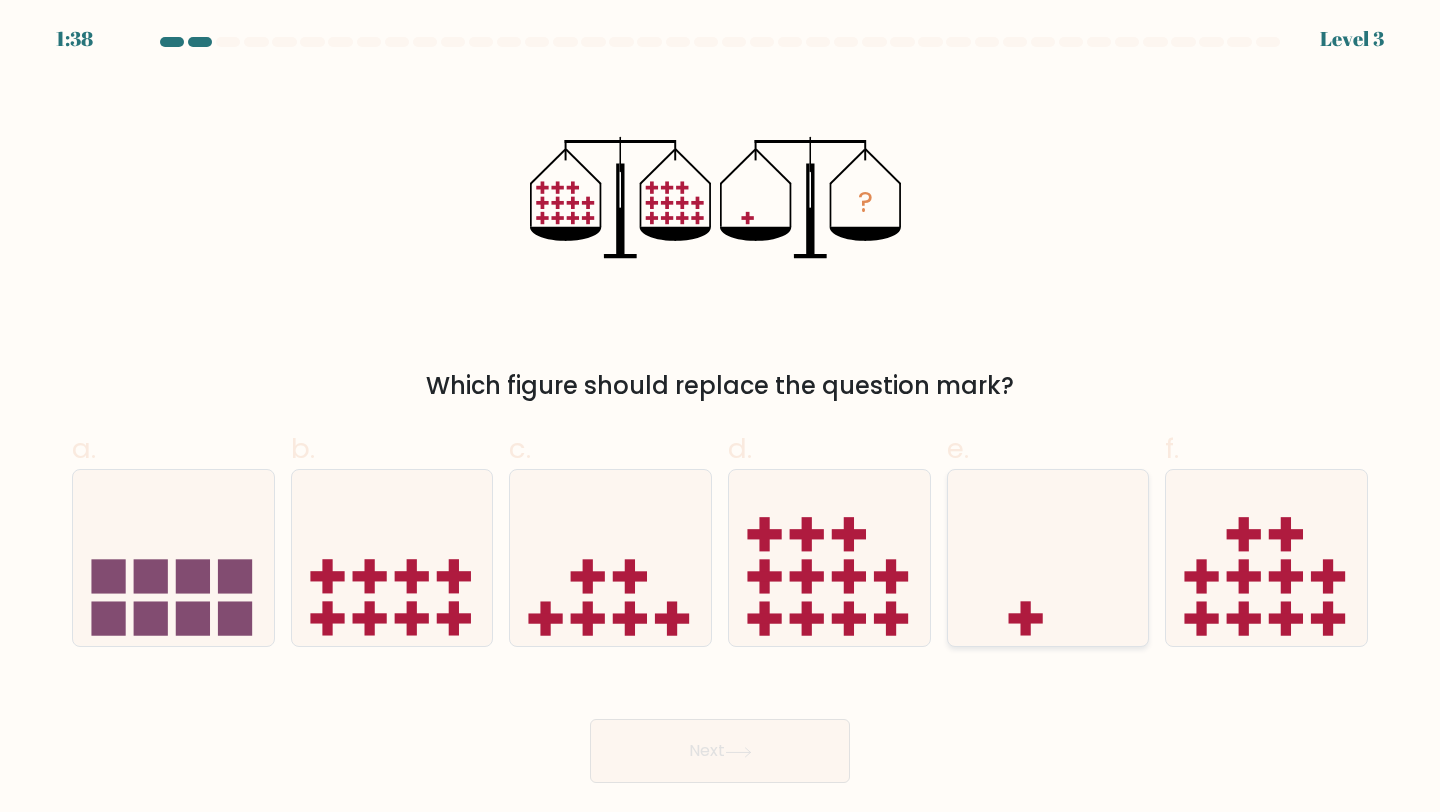 click 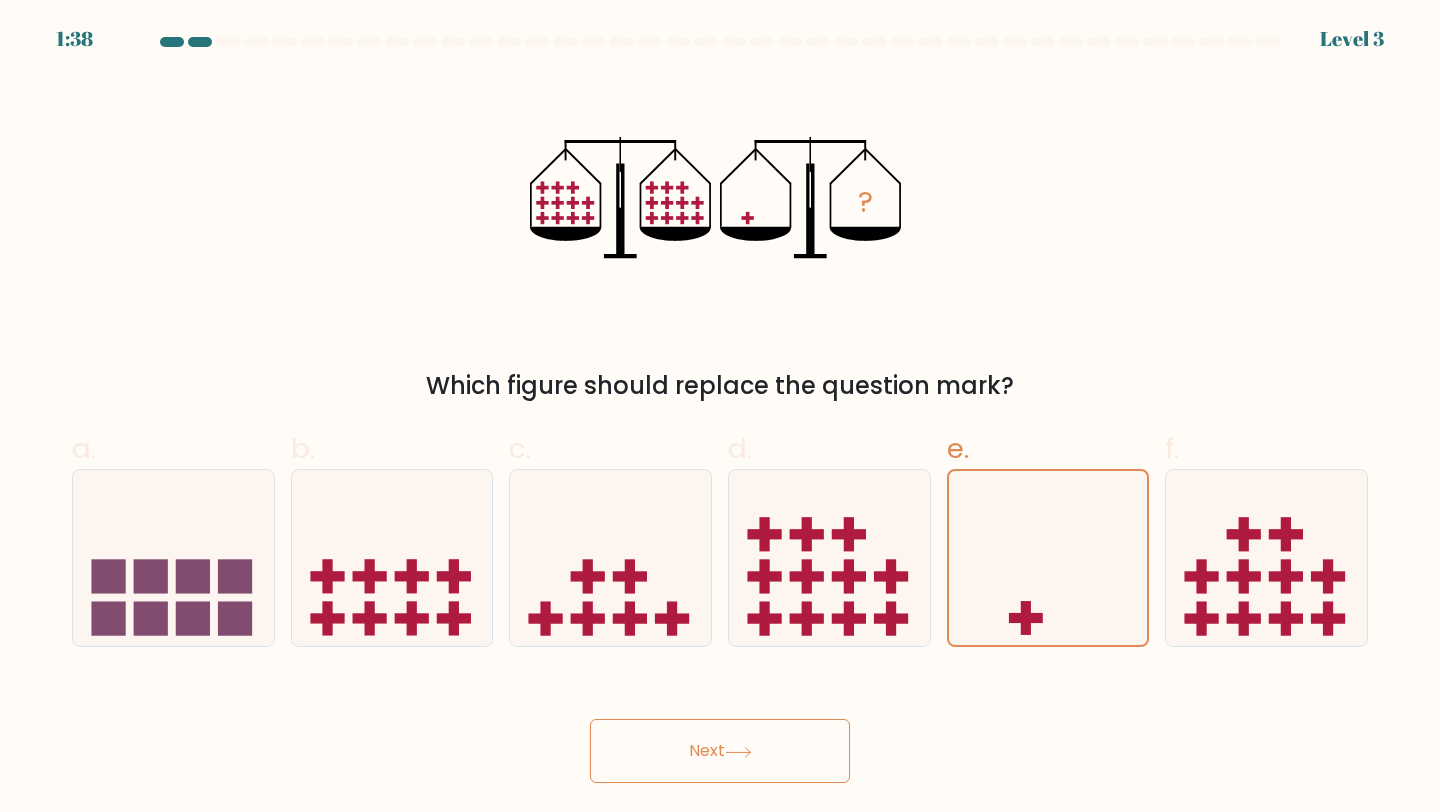 click on "Next" at bounding box center [720, 751] 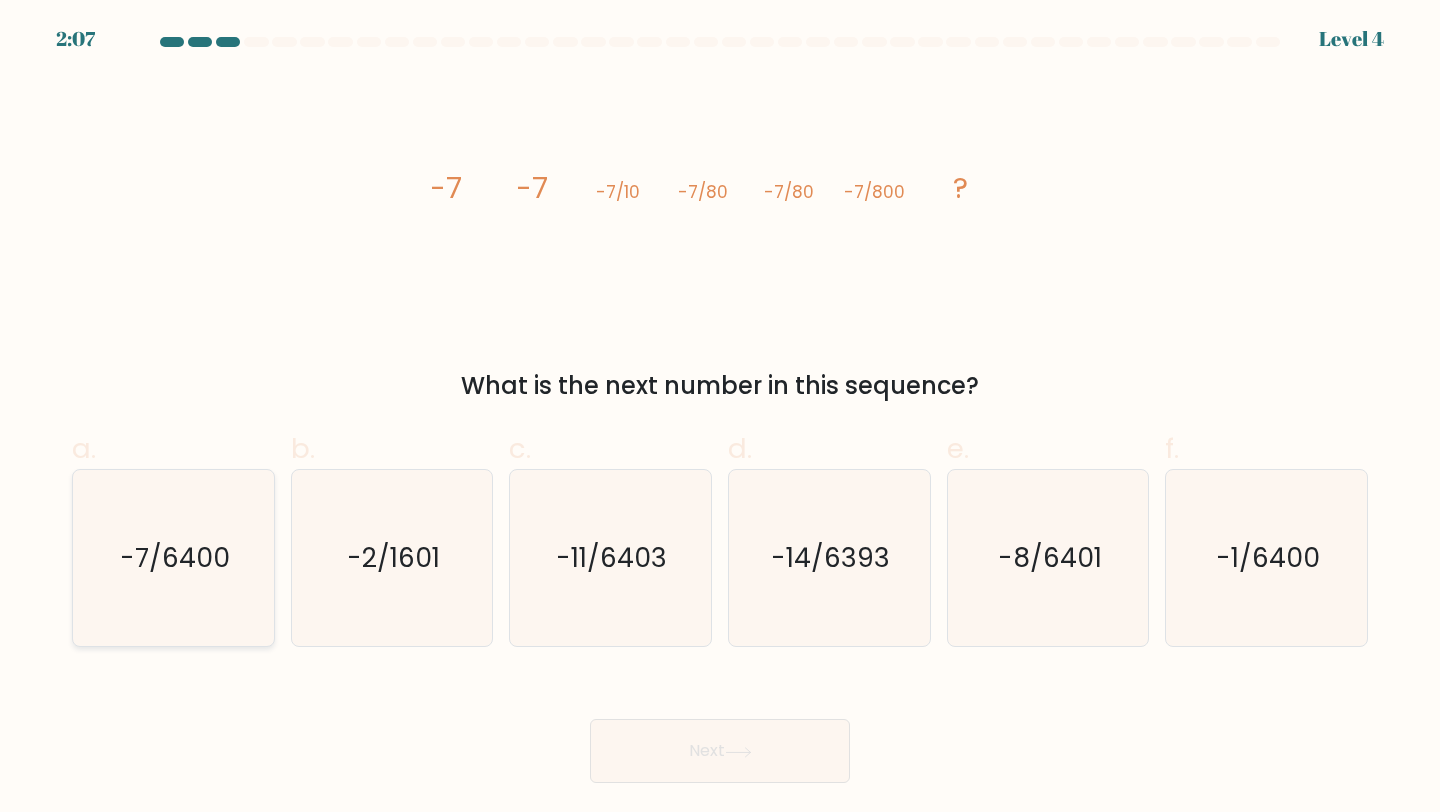 click on "-7/6400" 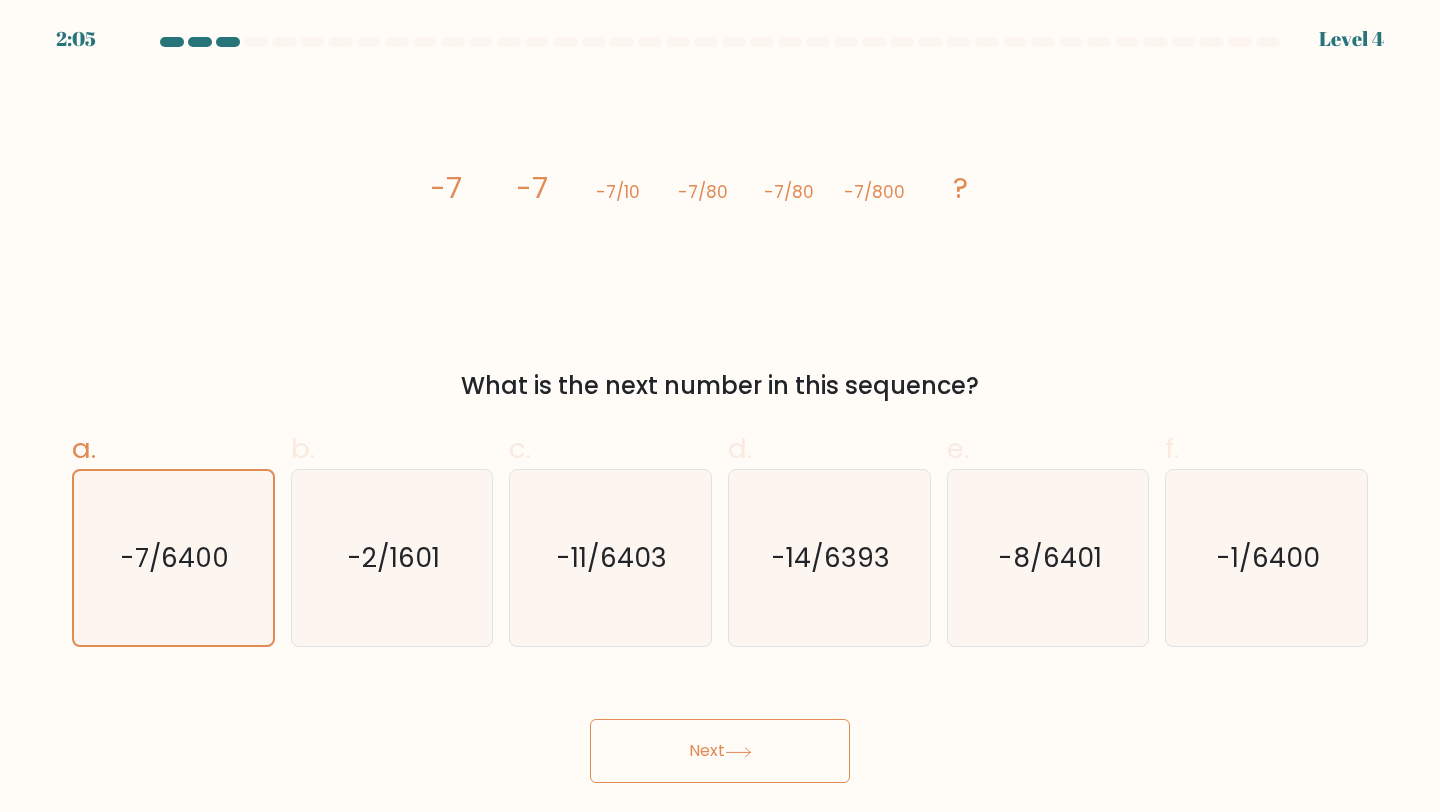 click on "Next" at bounding box center [720, 751] 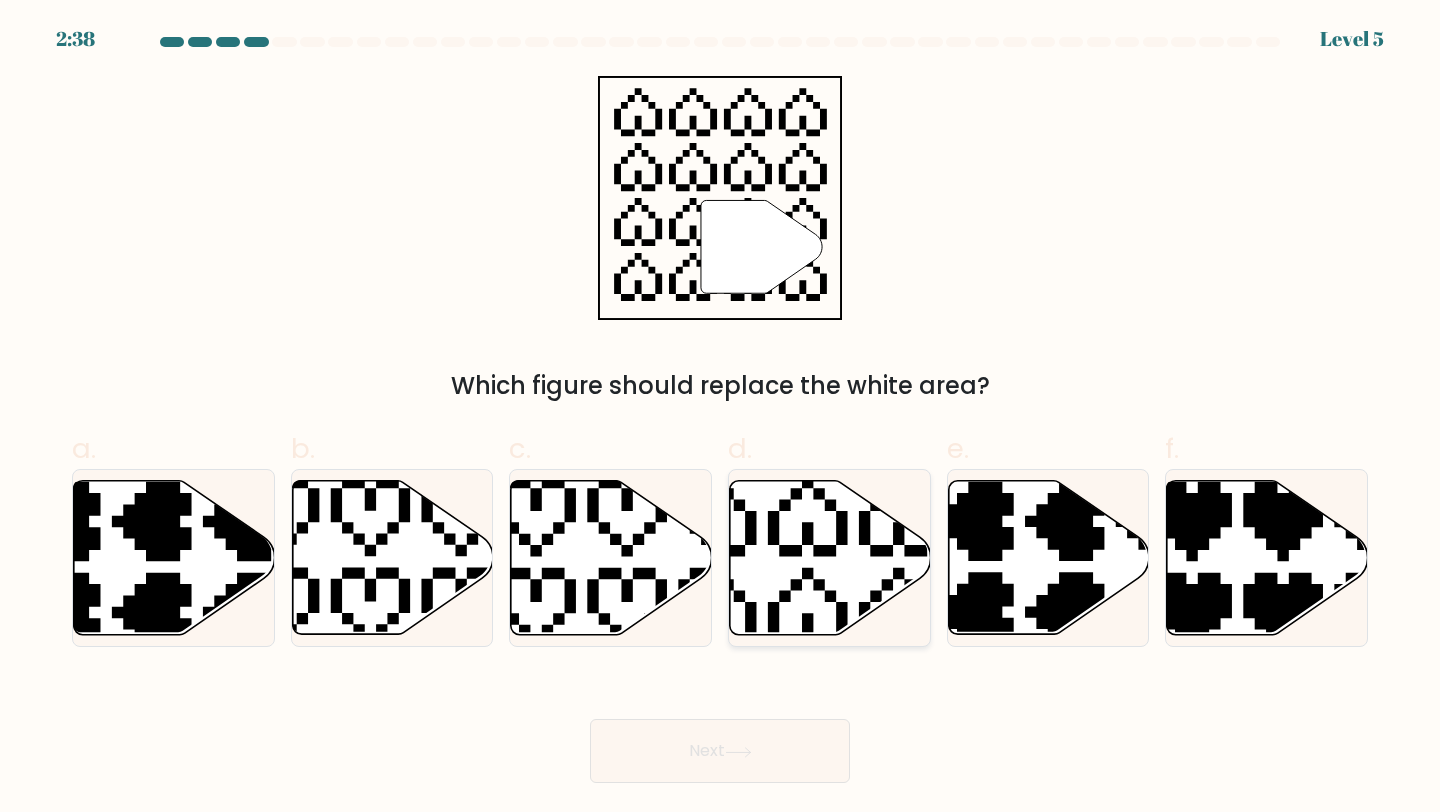 click 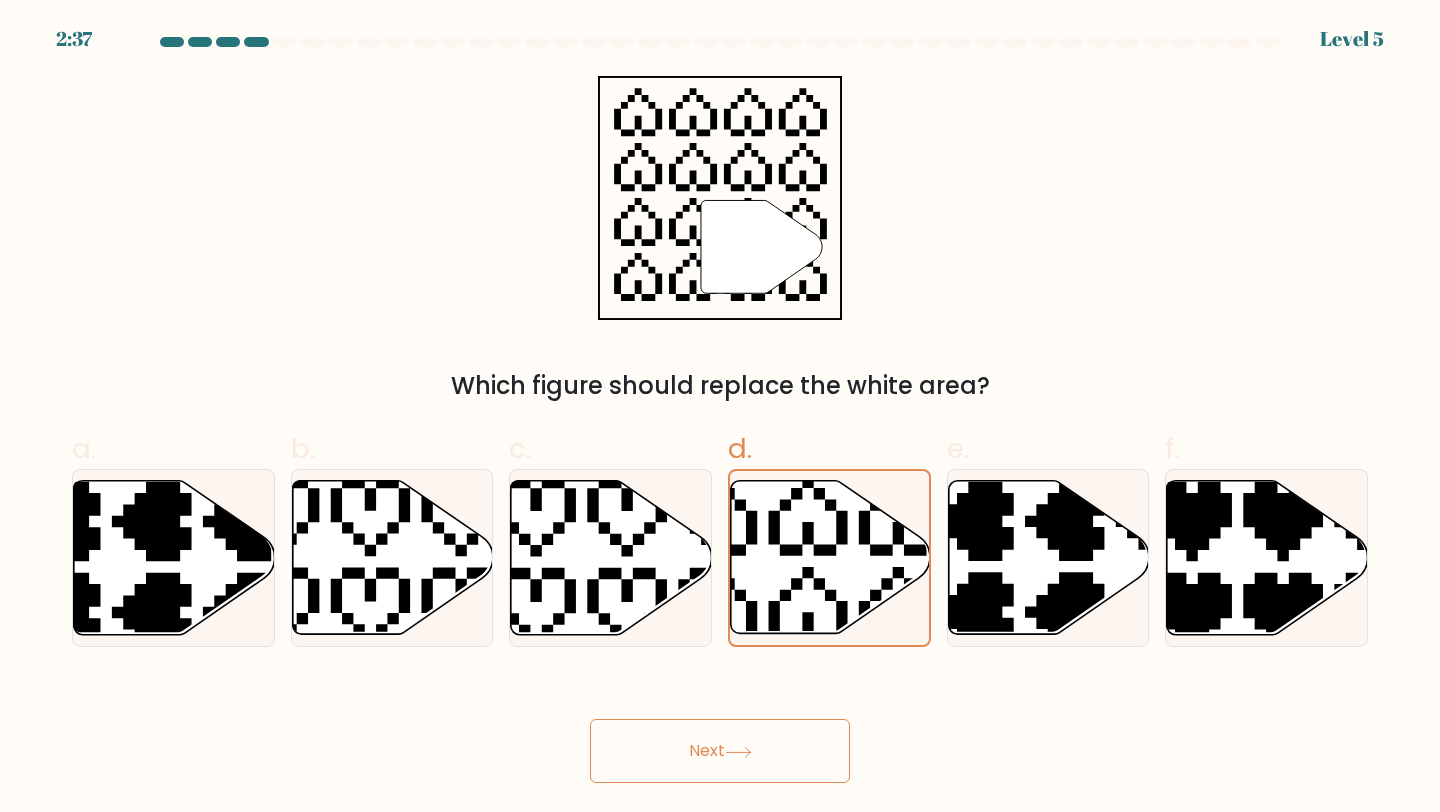 click on "Next" at bounding box center (720, 751) 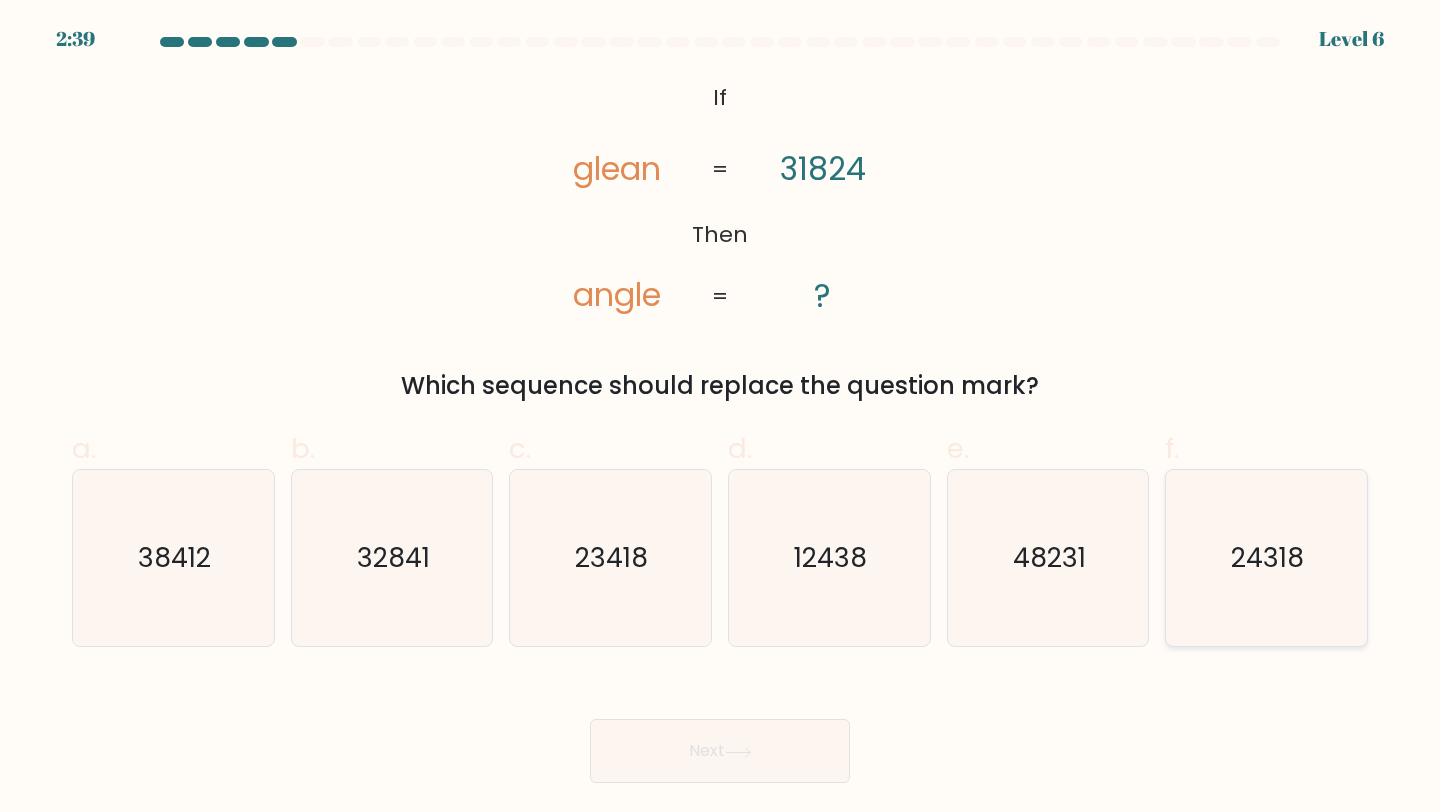 click on "24318" 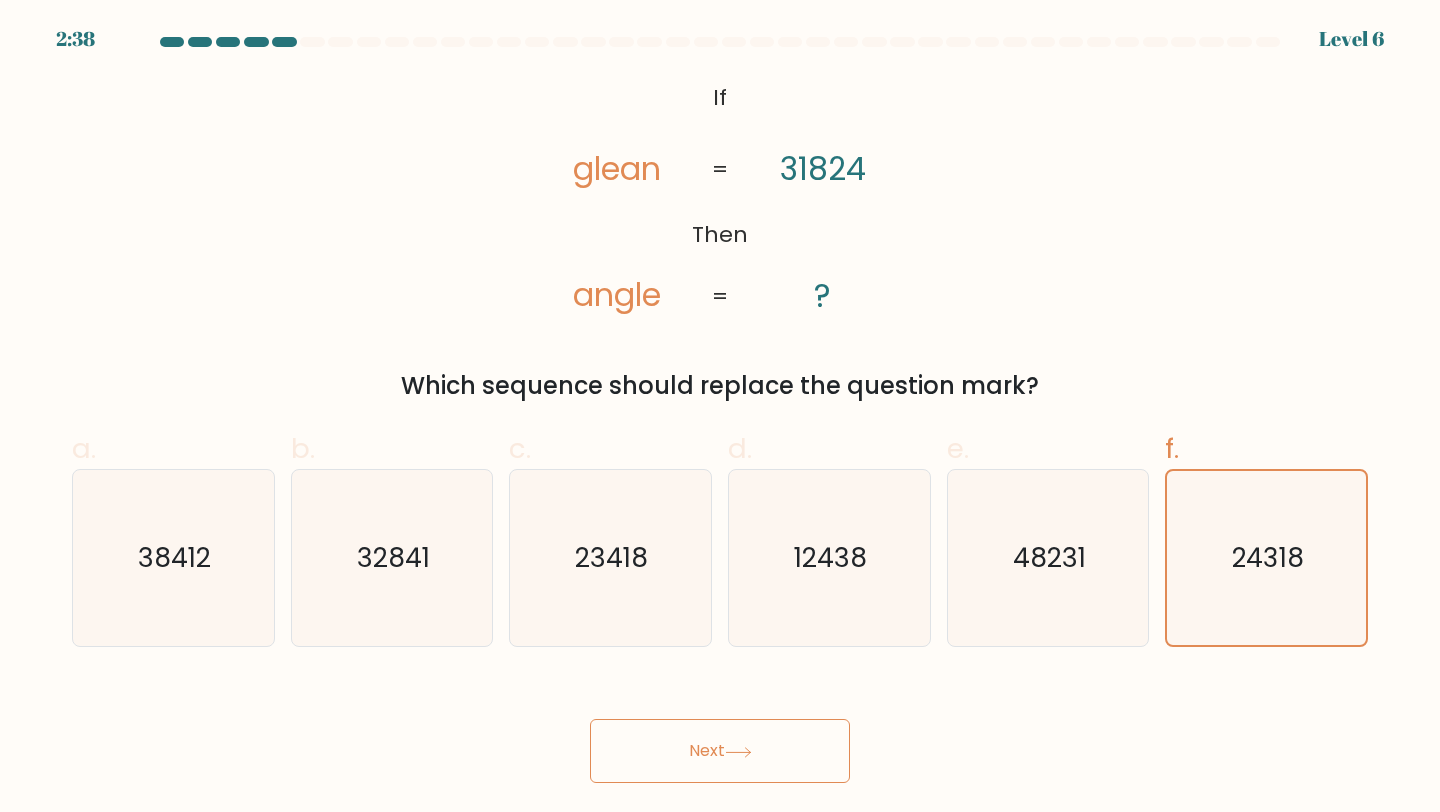 click on "Next" at bounding box center (720, 751) 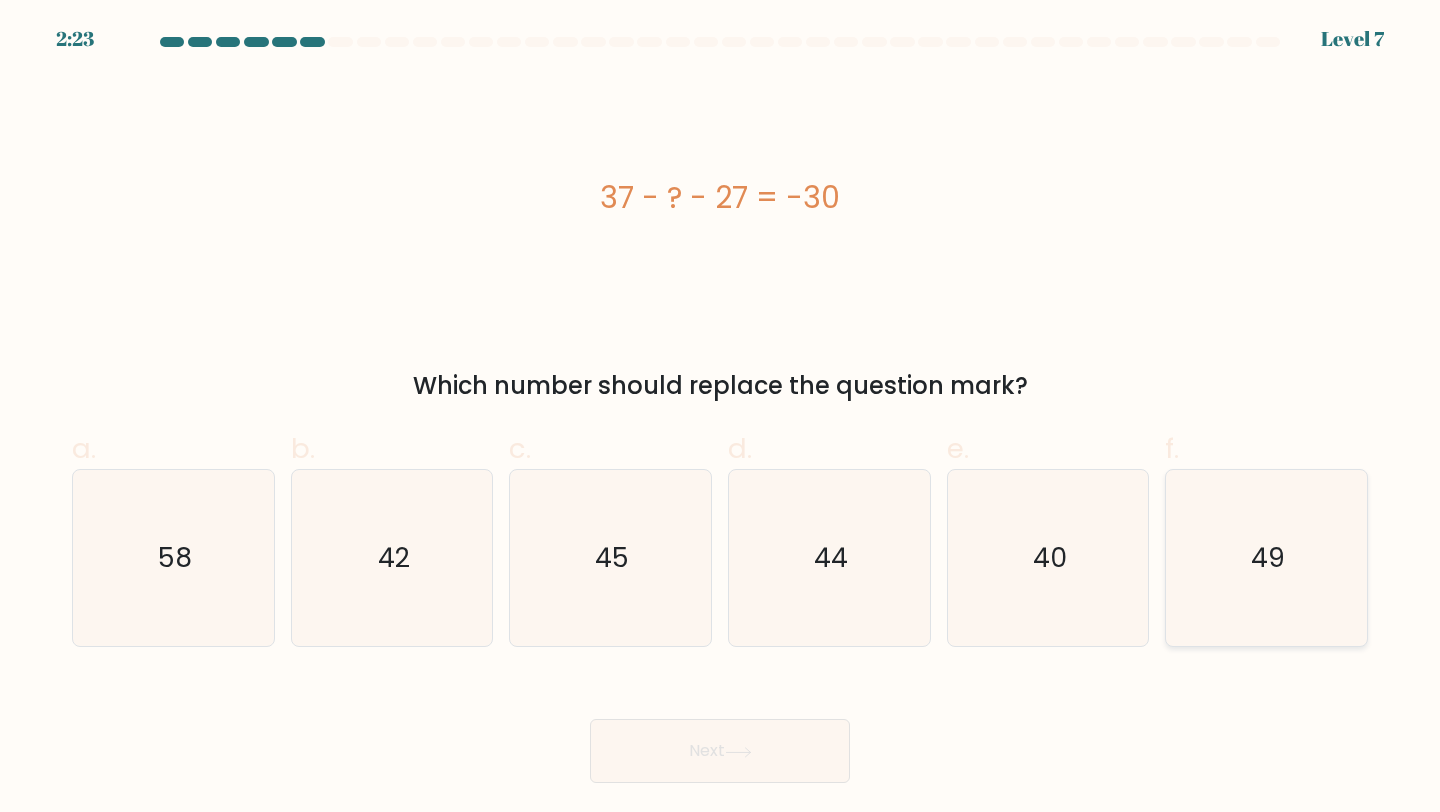 click on "49" 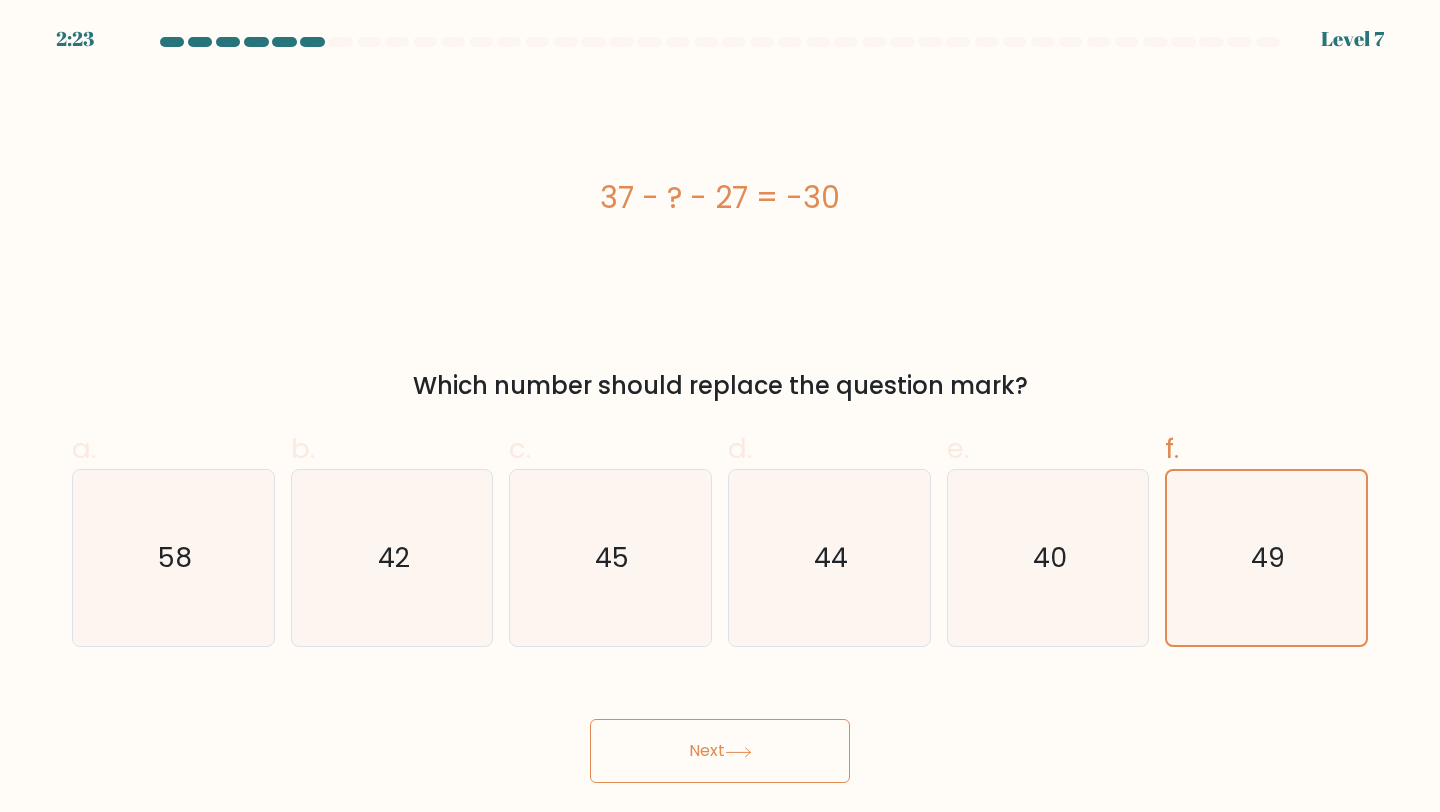 click on "Next" at bounding box center (720, 751) 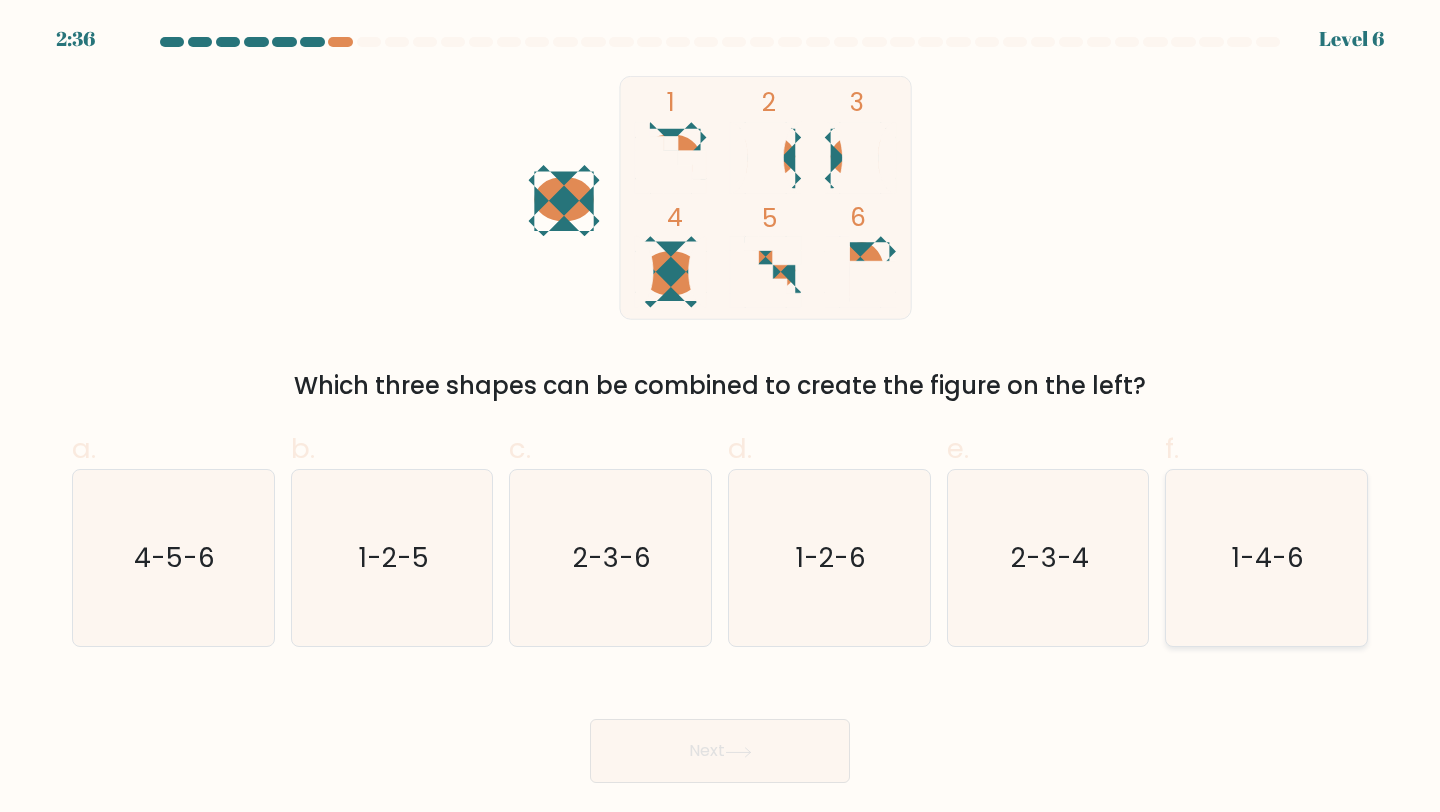 click on "1-4-6" 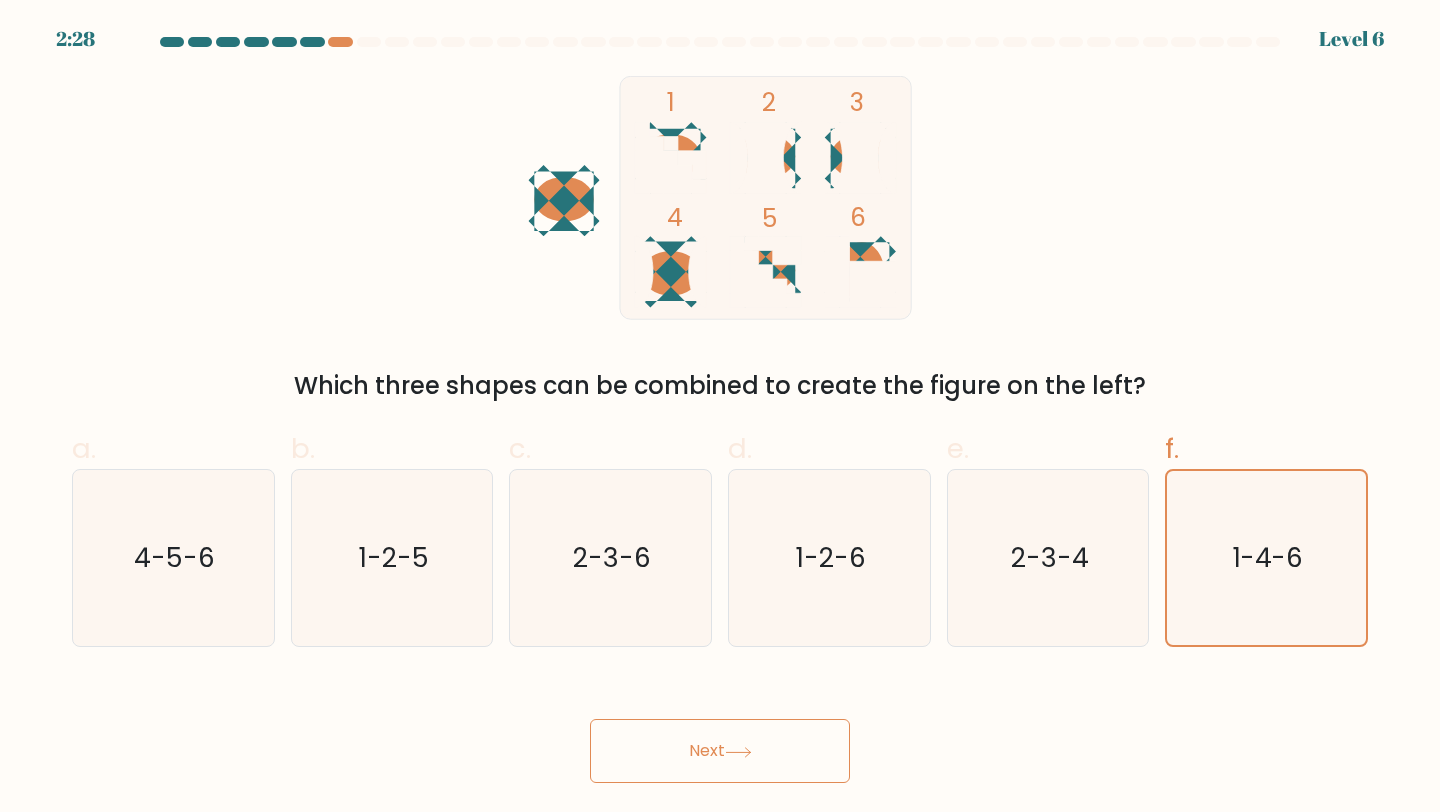 click 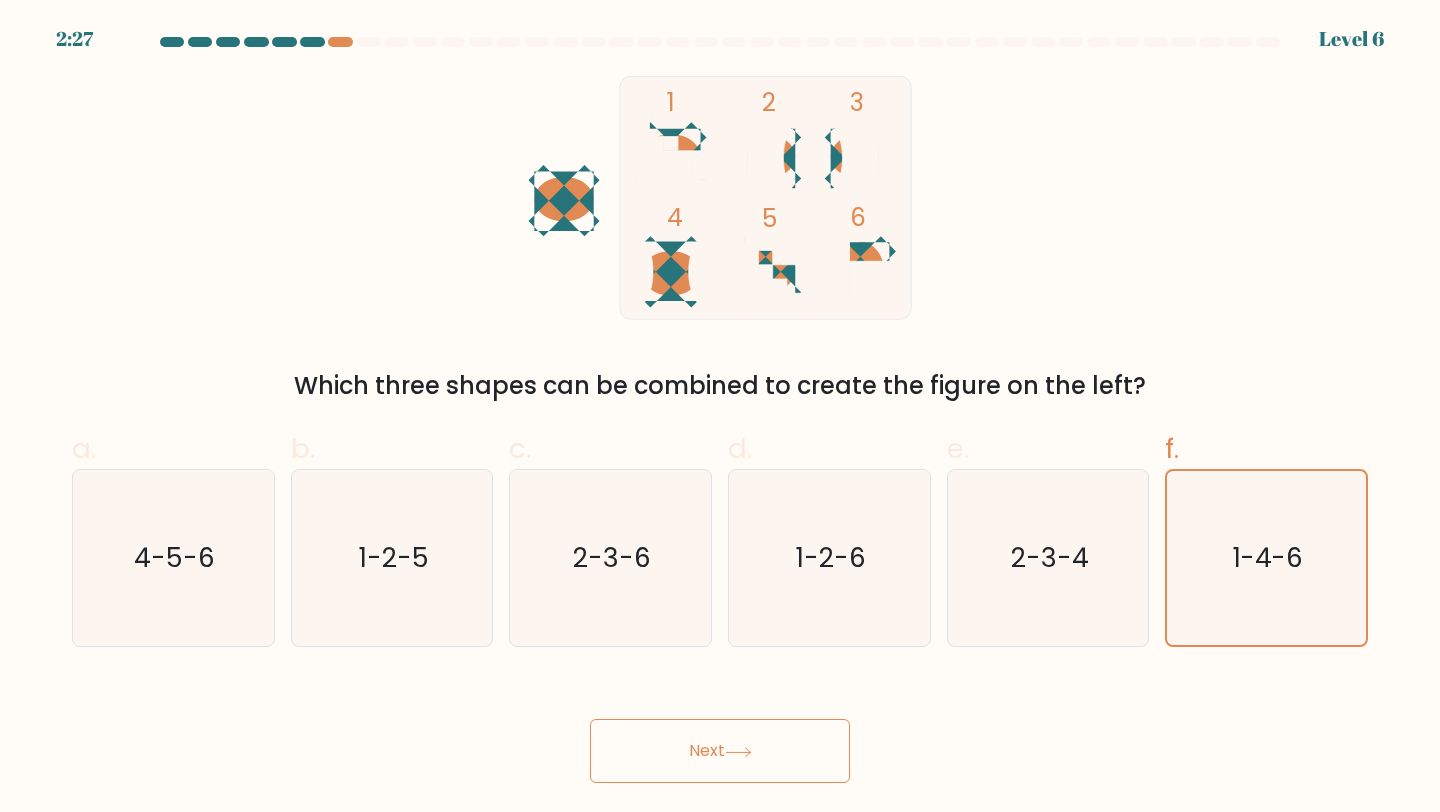 click on "Next" at bounding box center [720, 751] 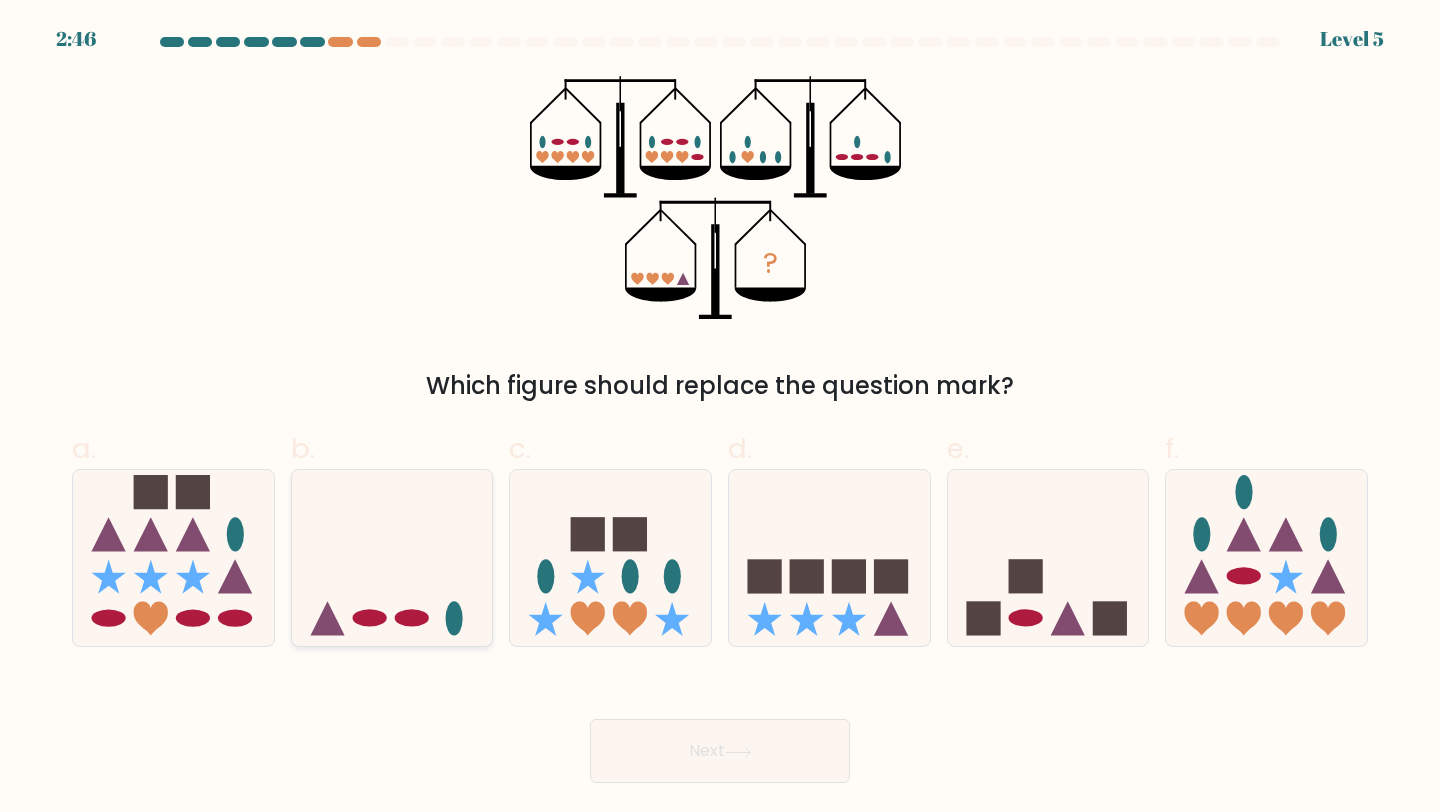 click 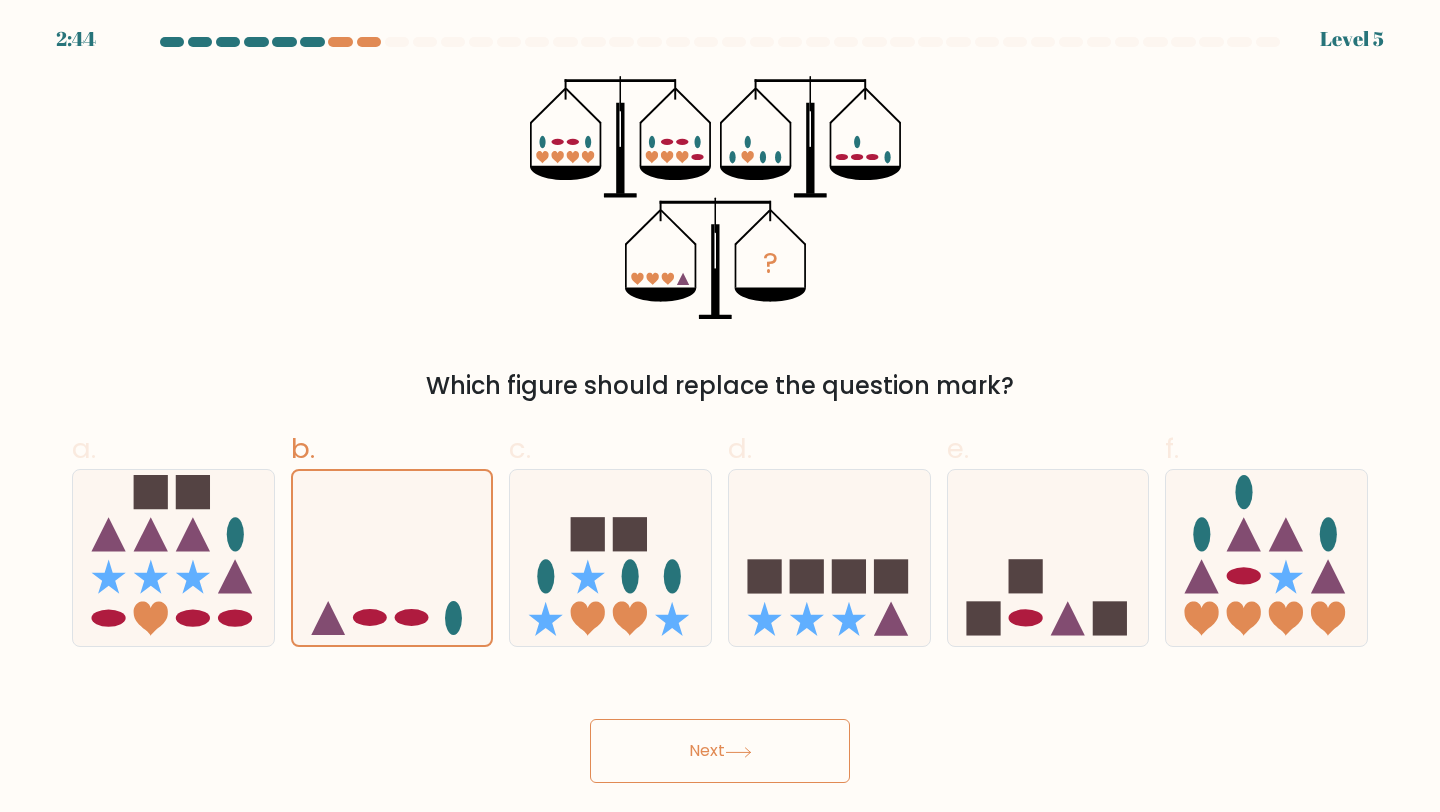 click on "Next" at bounding box center [720, 751] 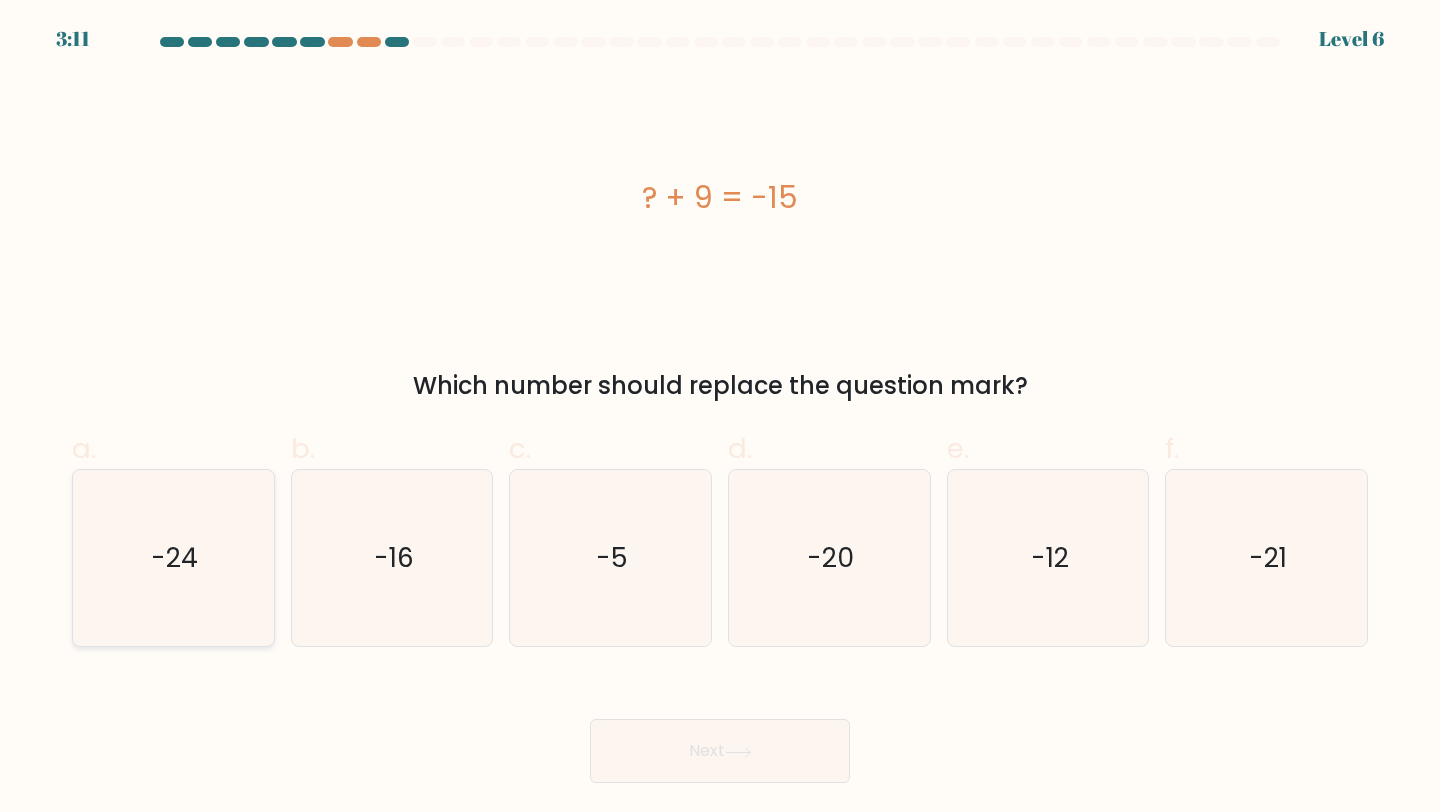 click on "-24" 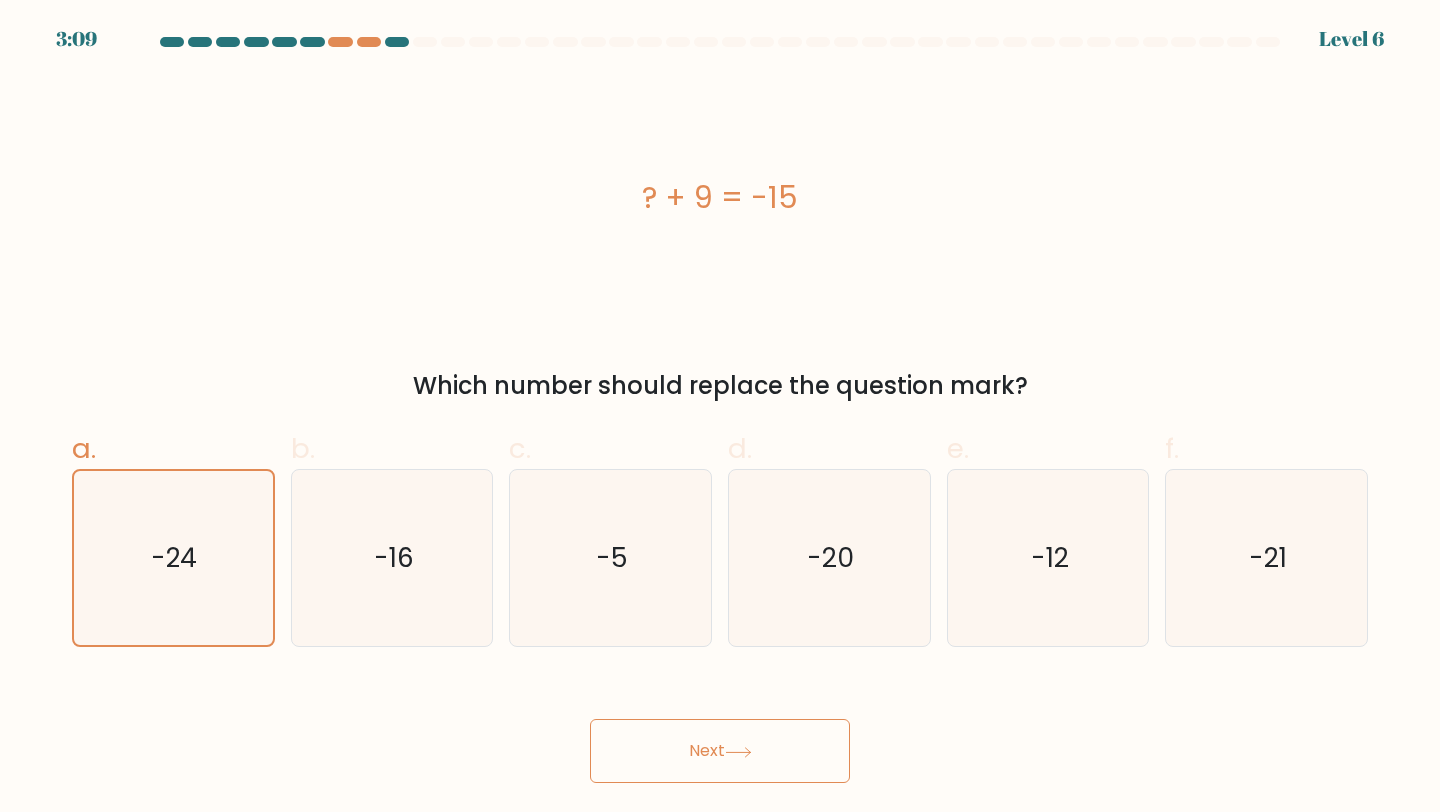 click on "Next" at bounding box center (720, 751) 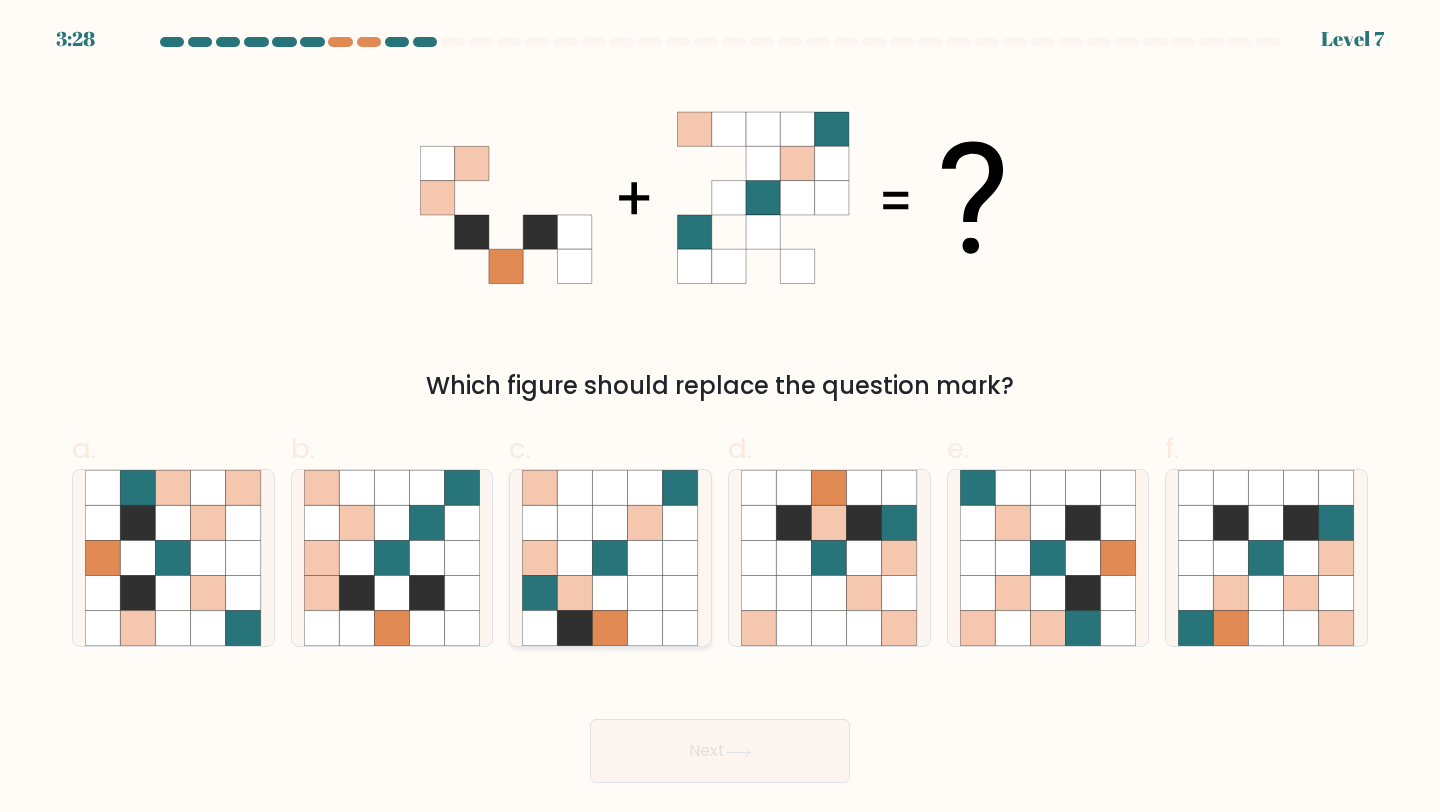 click 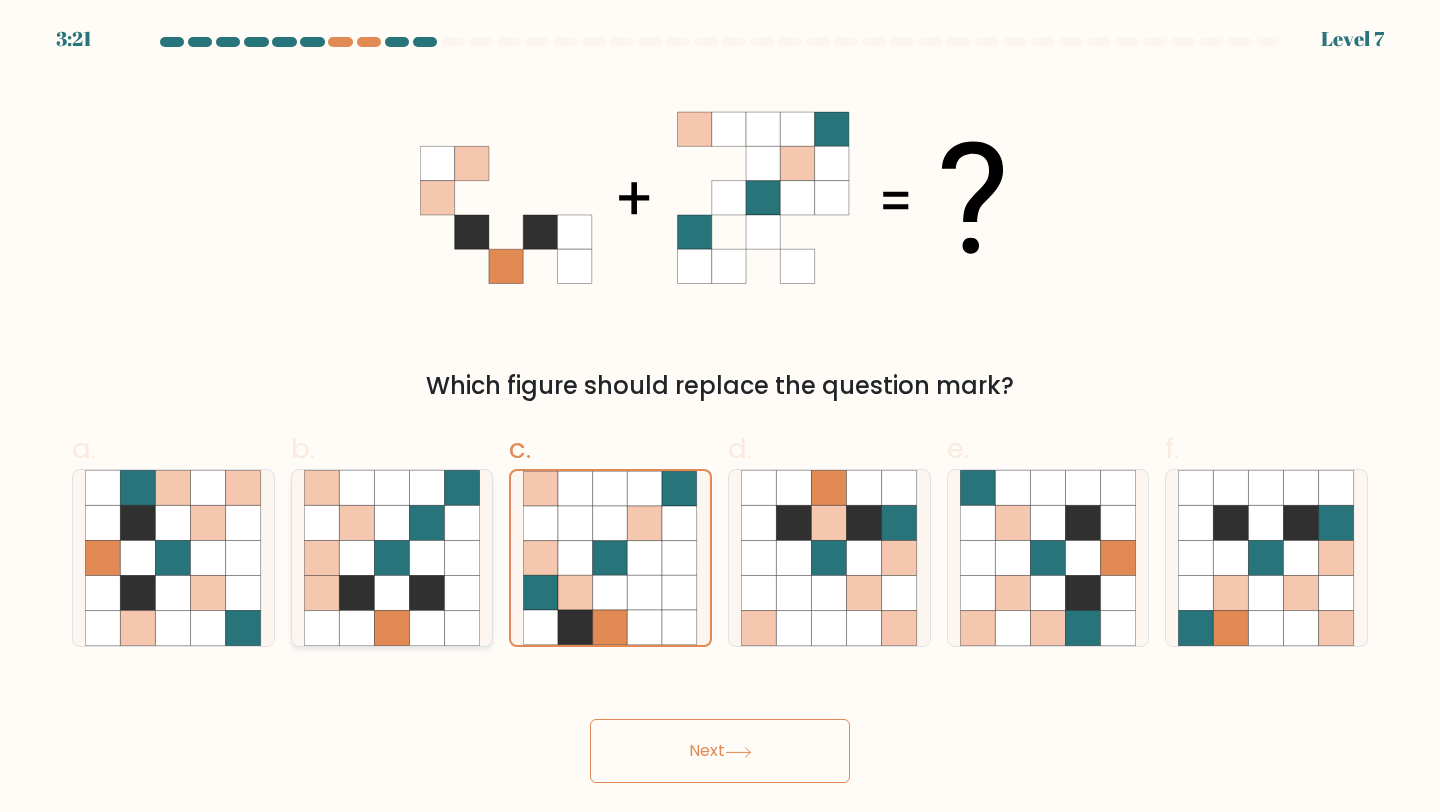 click 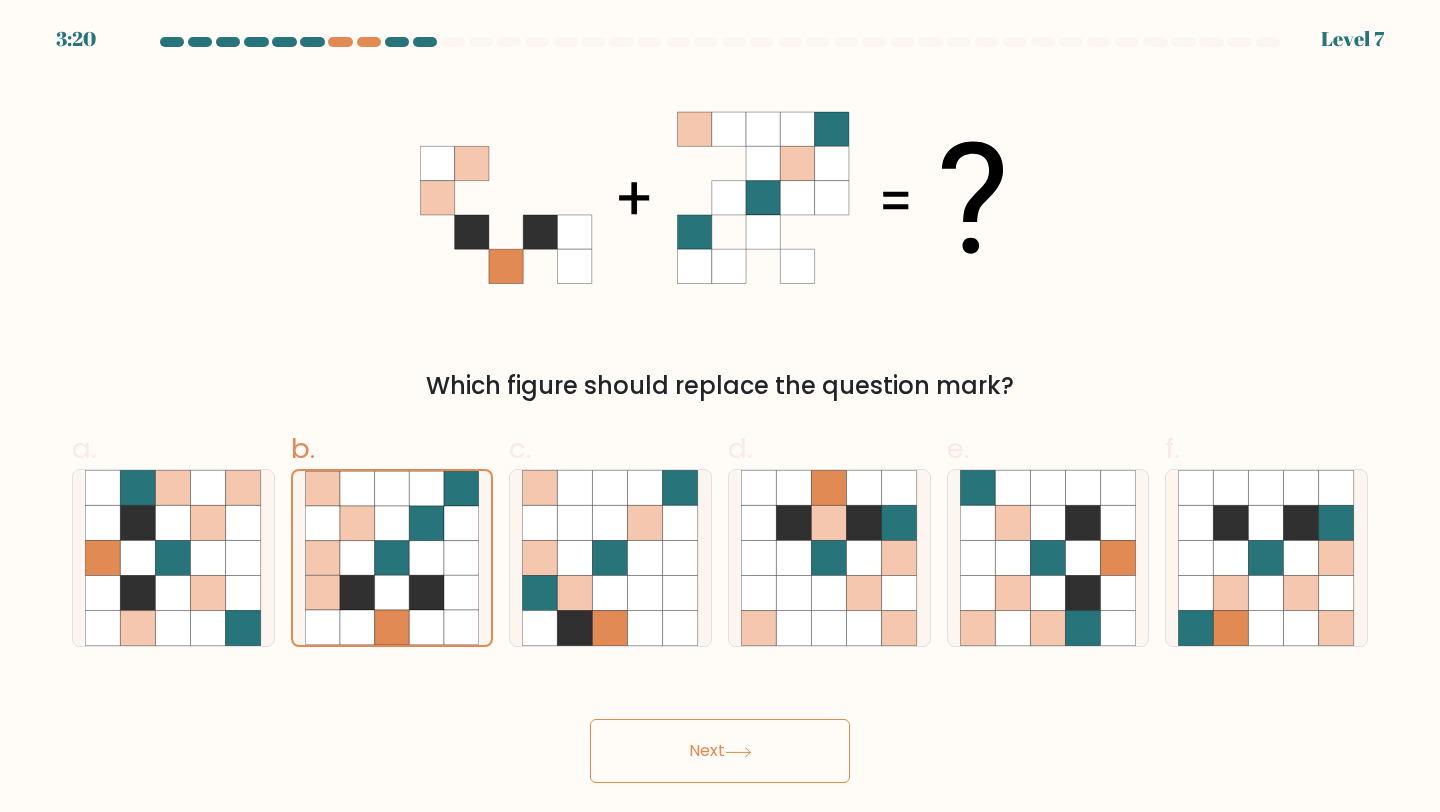 click on "Next" at bounding box center [720, 751] 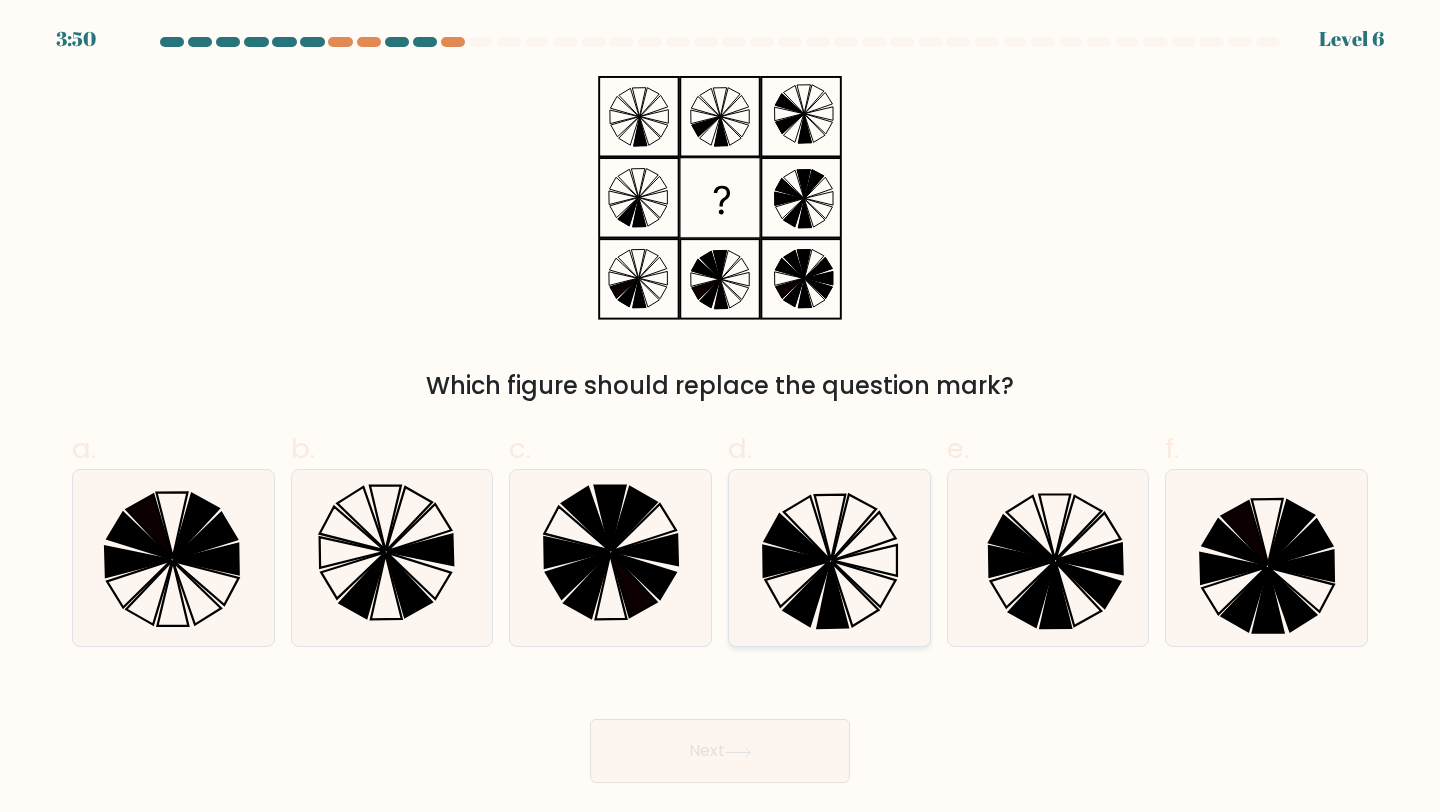 click 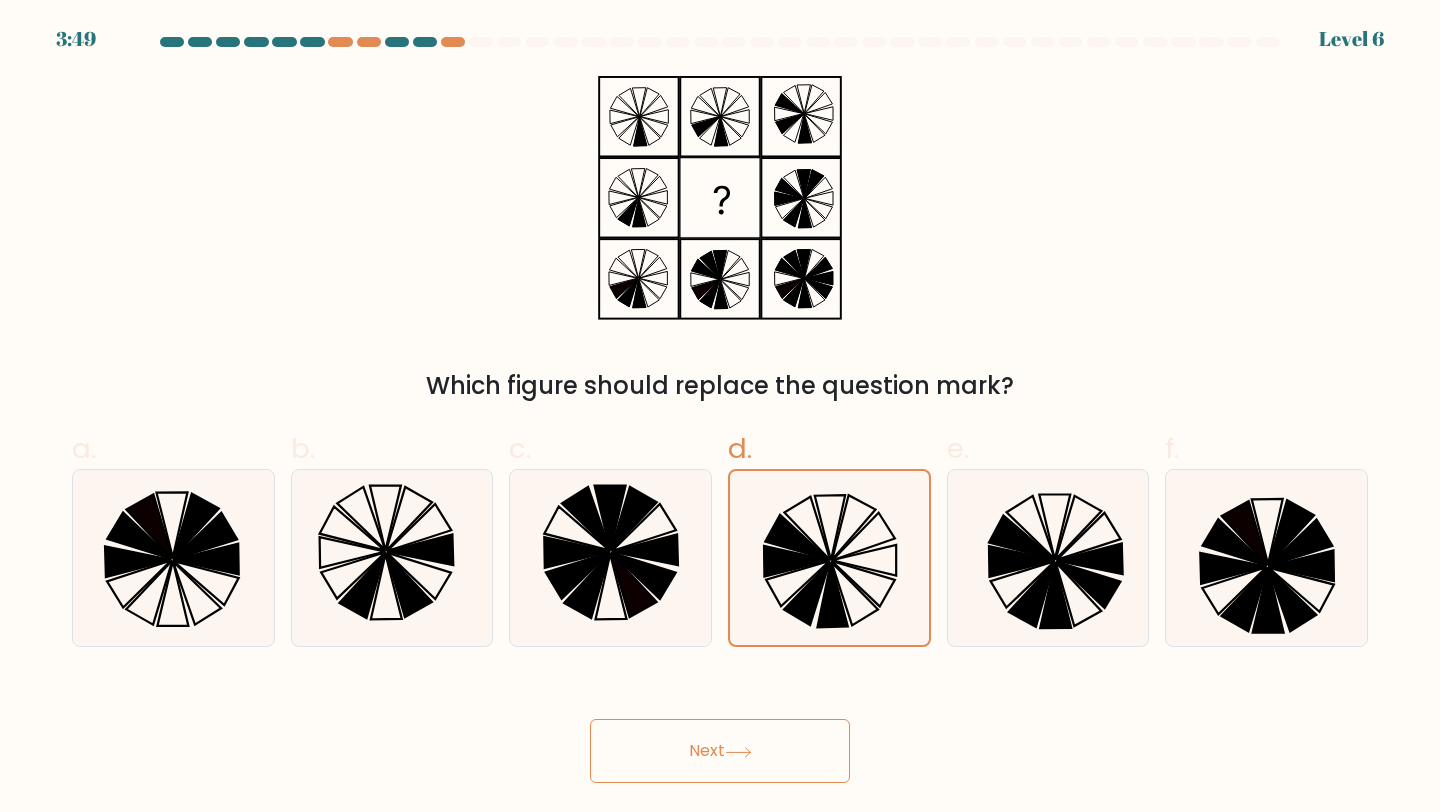 click on "Next" at bounding box center [720, 751] 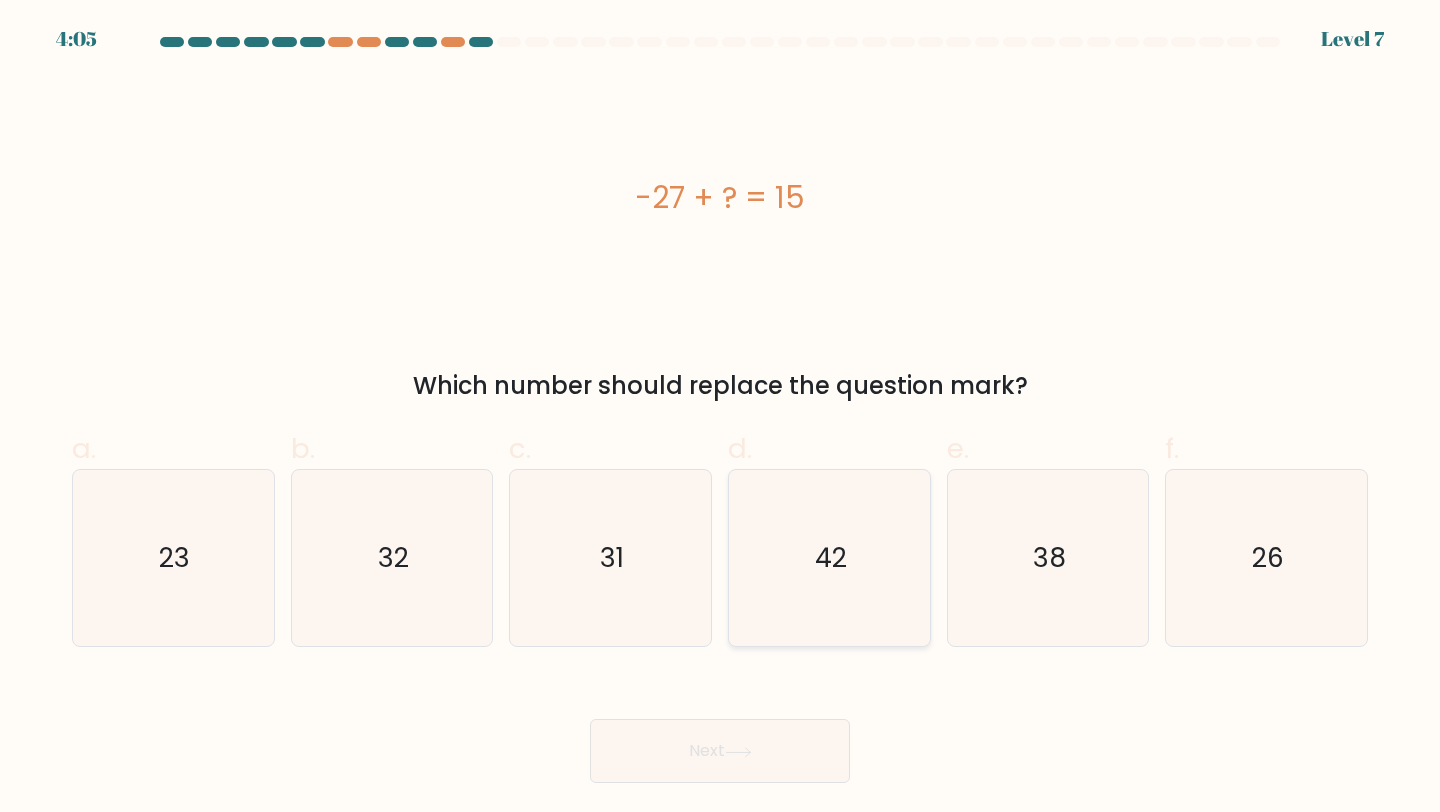 click on "42" 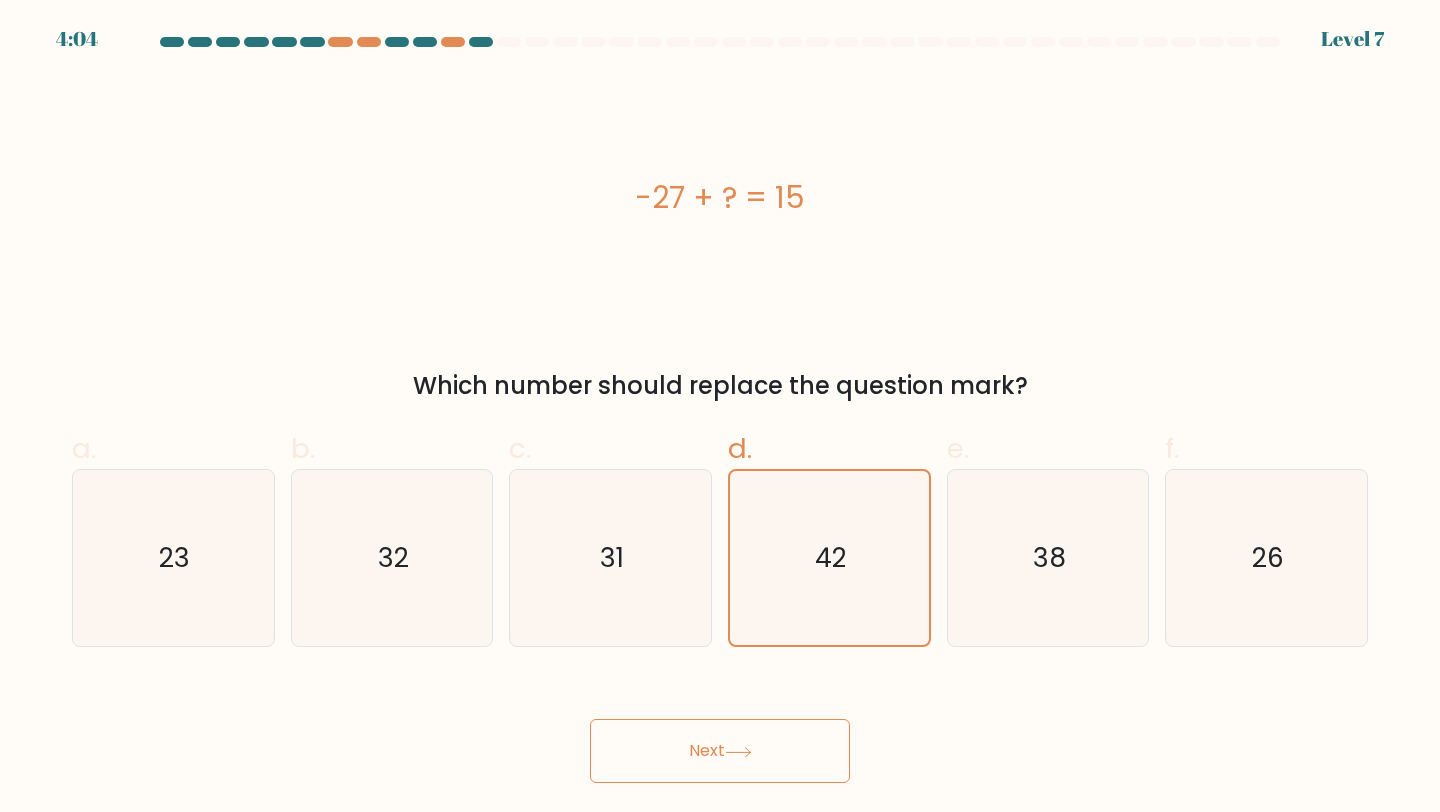 click on "Next" at bounding box center [720, 751] 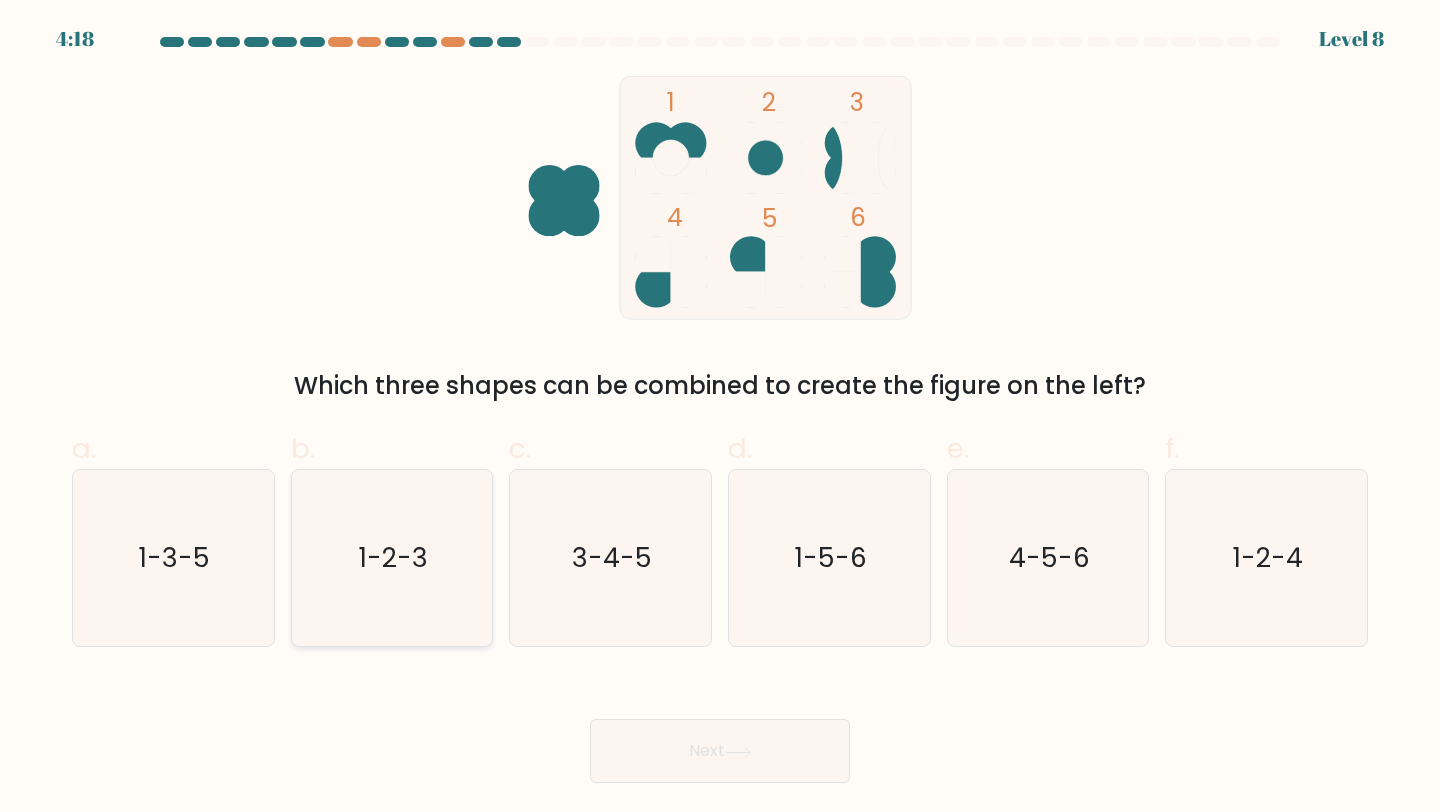 click on "1-2-3" 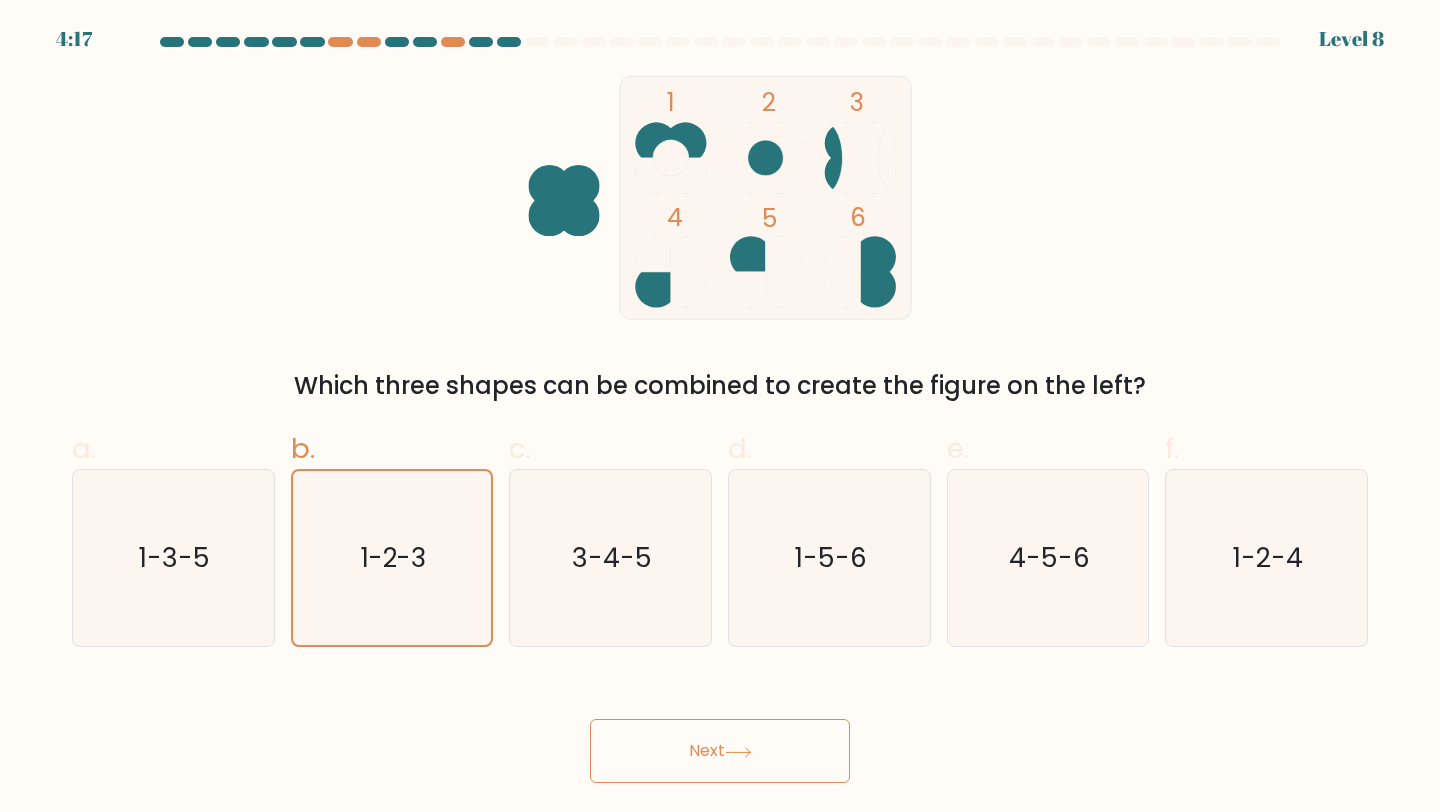 click on "Next" at bounding box center (720, 751) 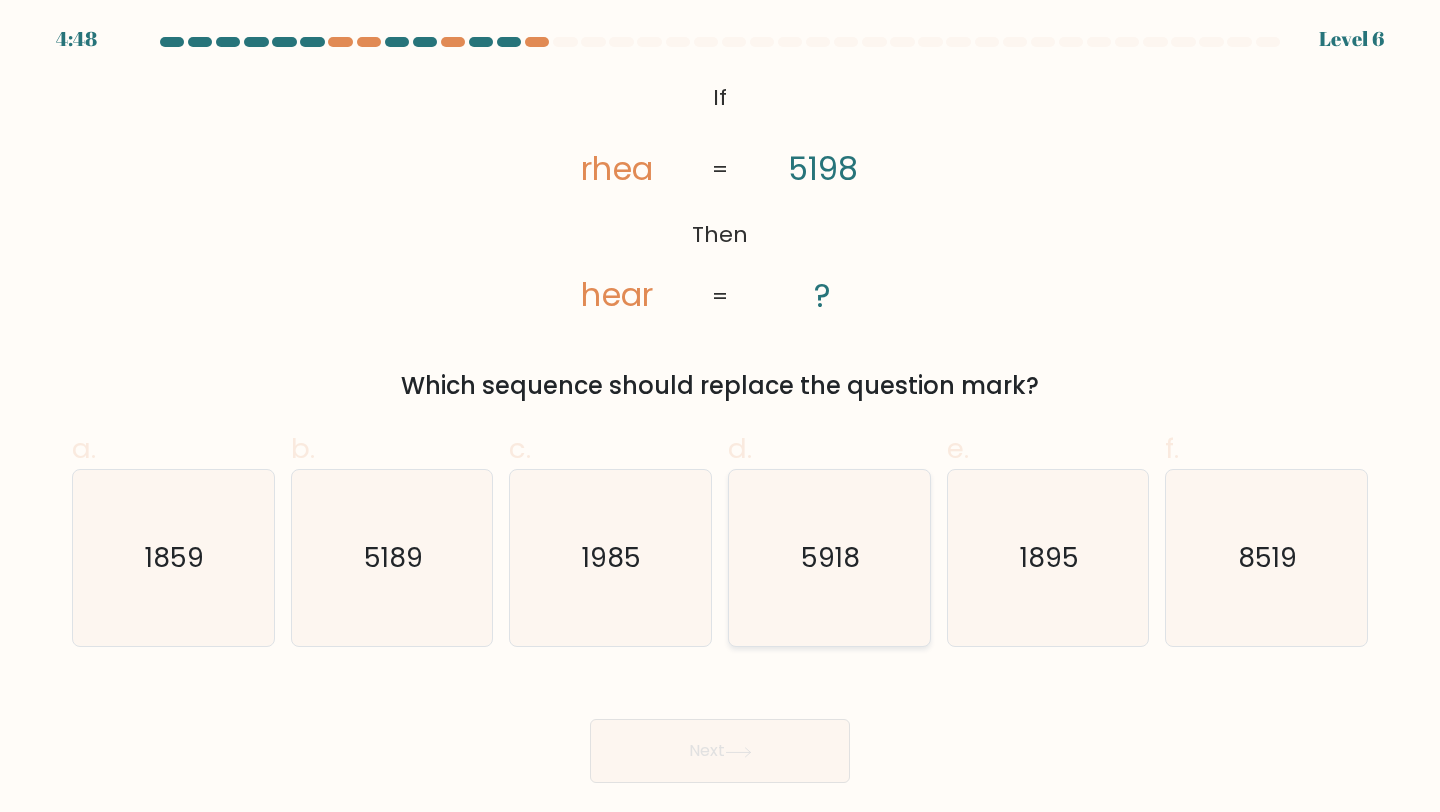click on "5918" 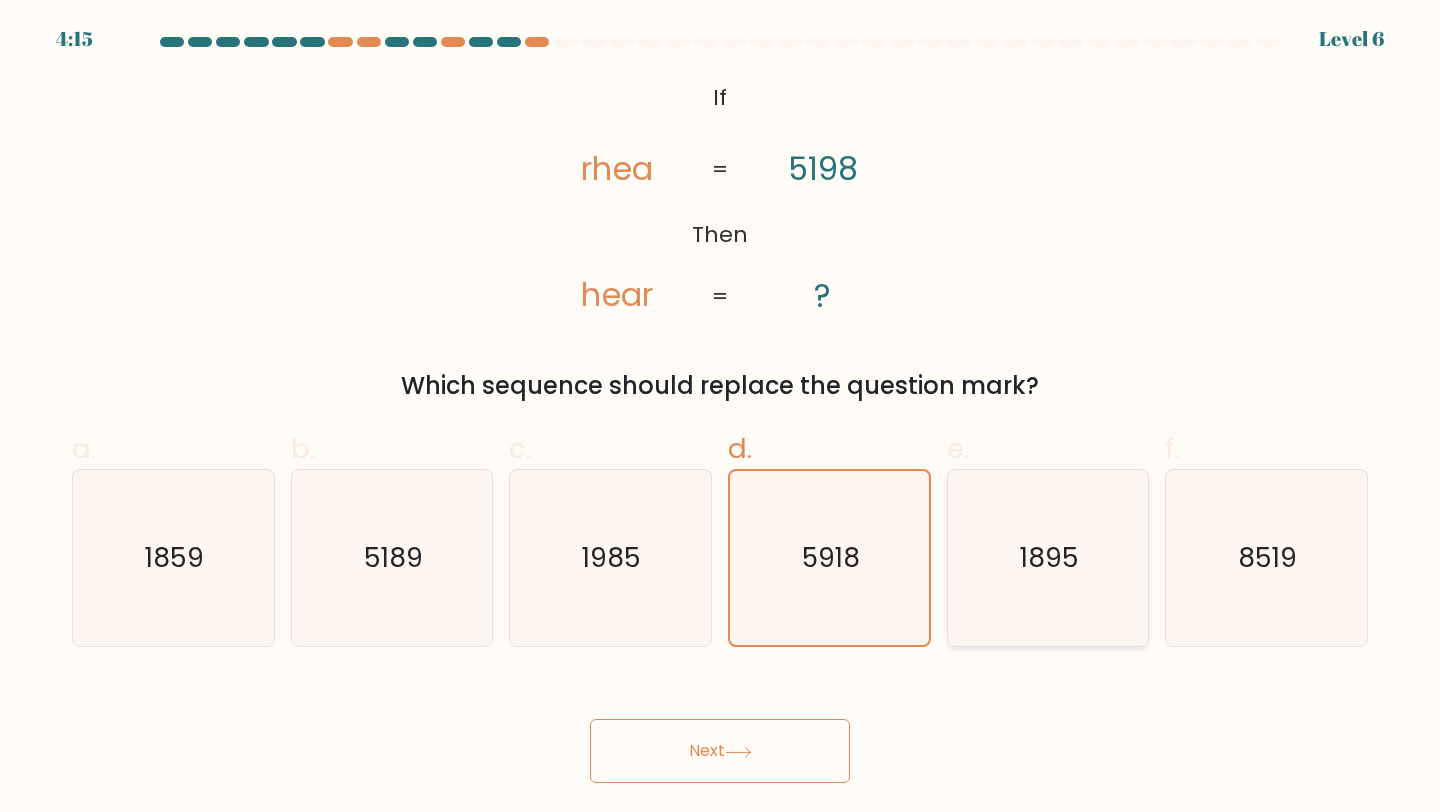 click on "1895" 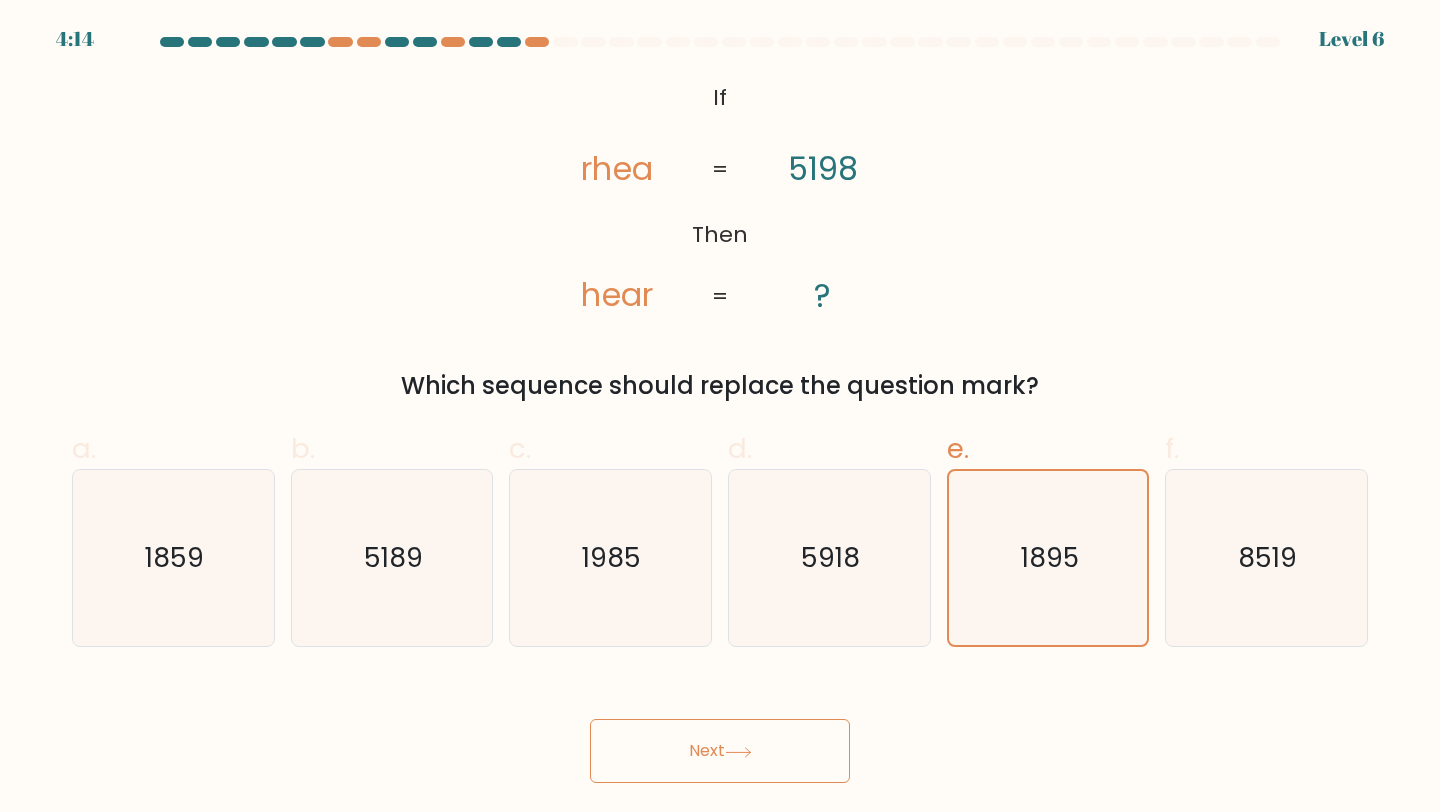 click on "Next" at bounding box center [720, 751] 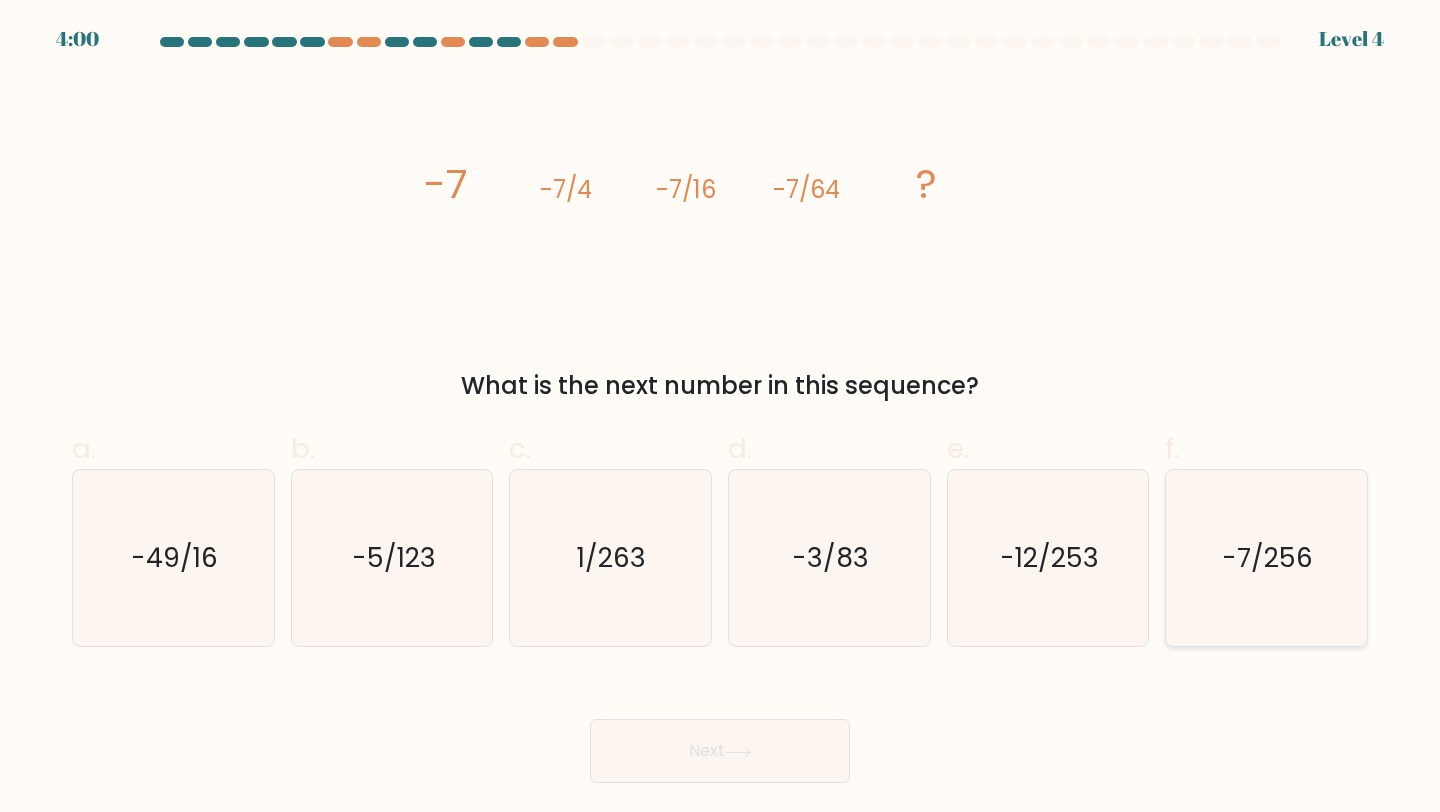 click on "-7/256" 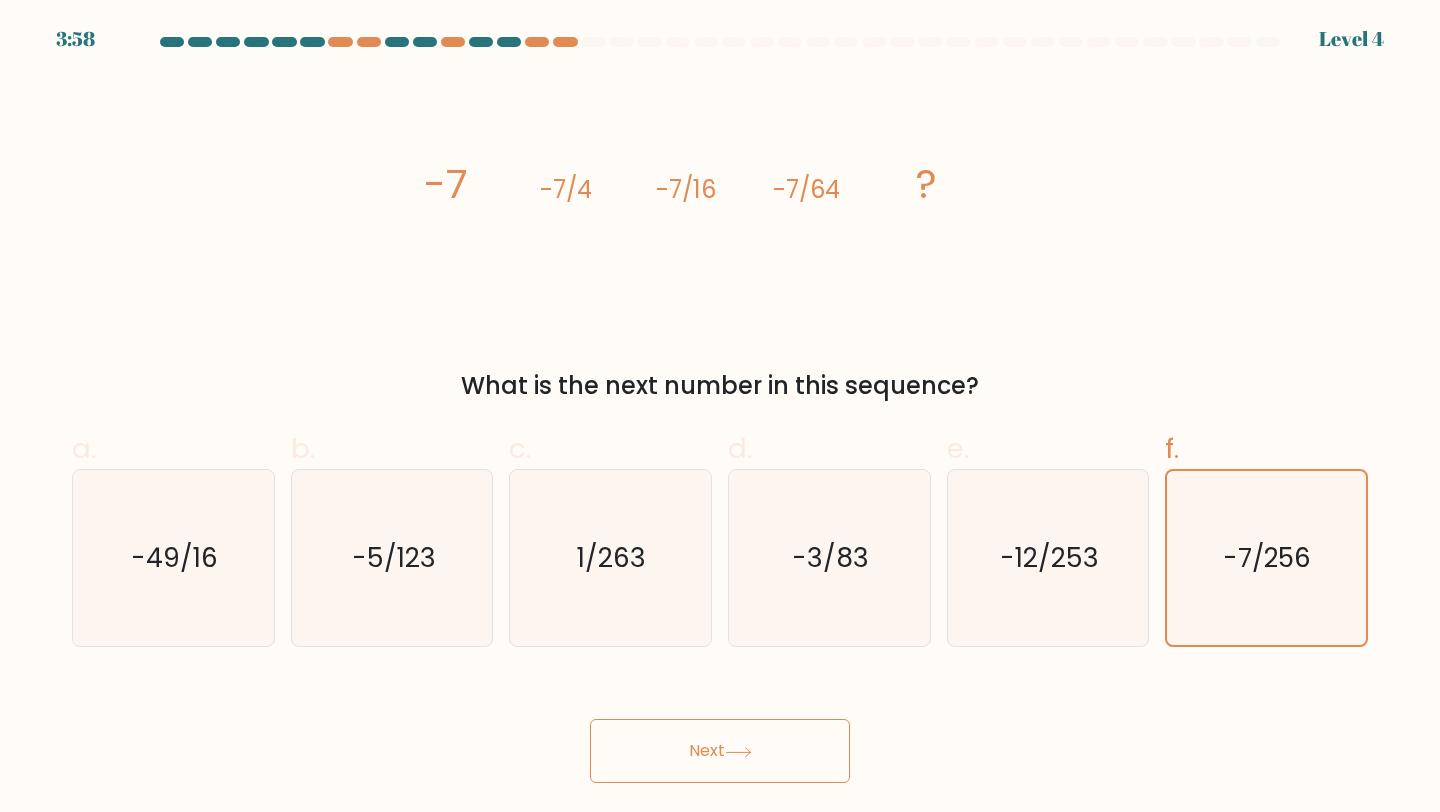 click on "Next" at bounding box center (720, 751) 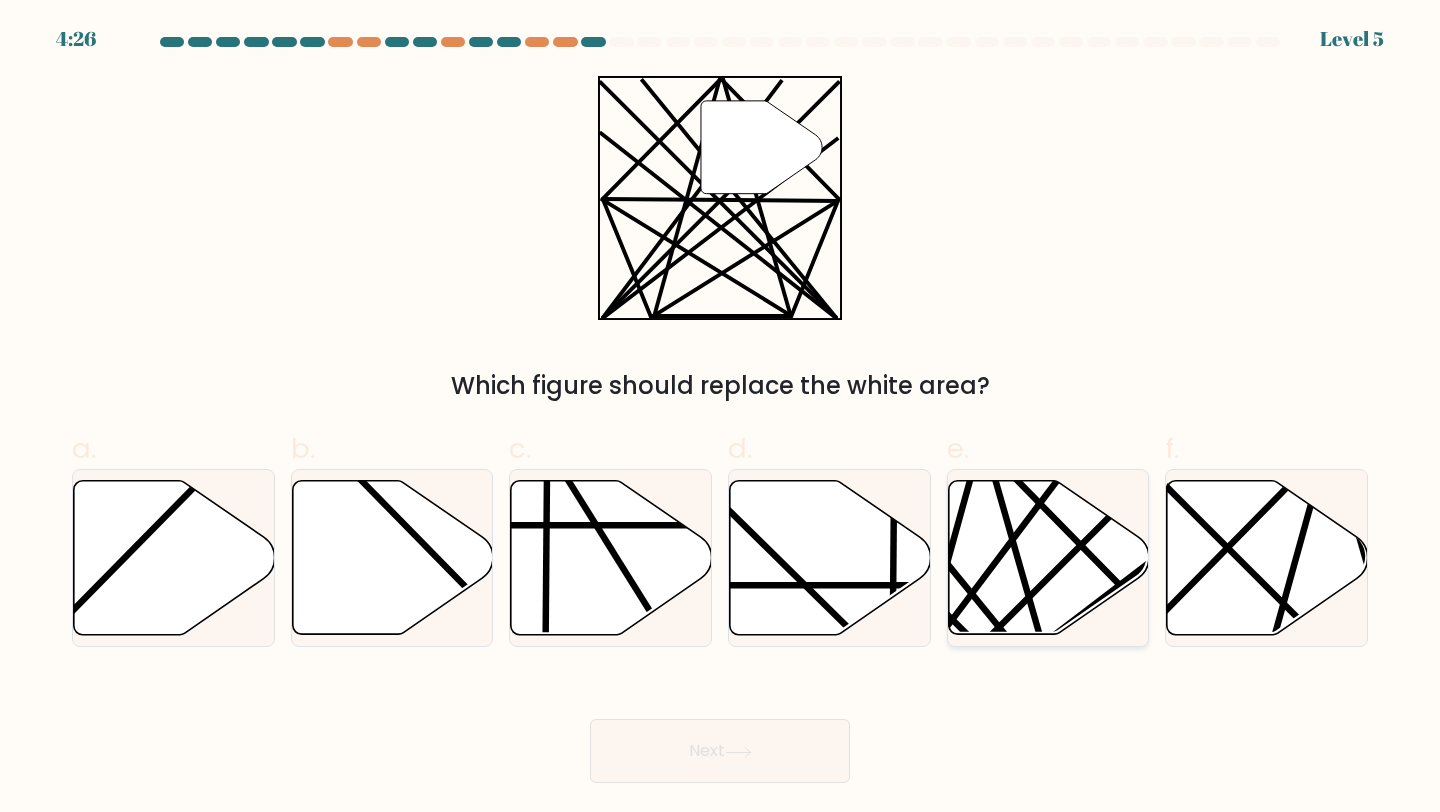 click 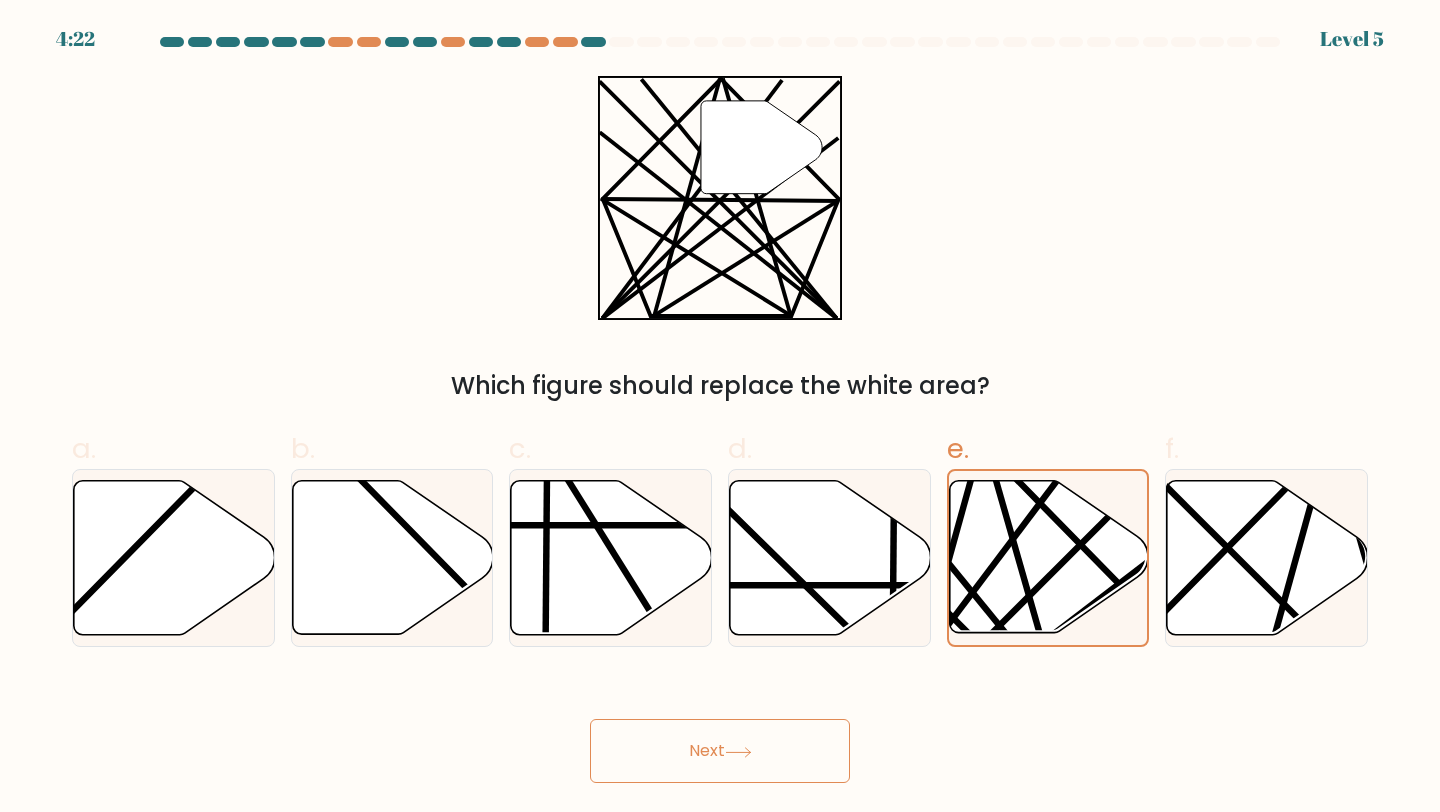 click on "Next" at bounding box center [720, 751] 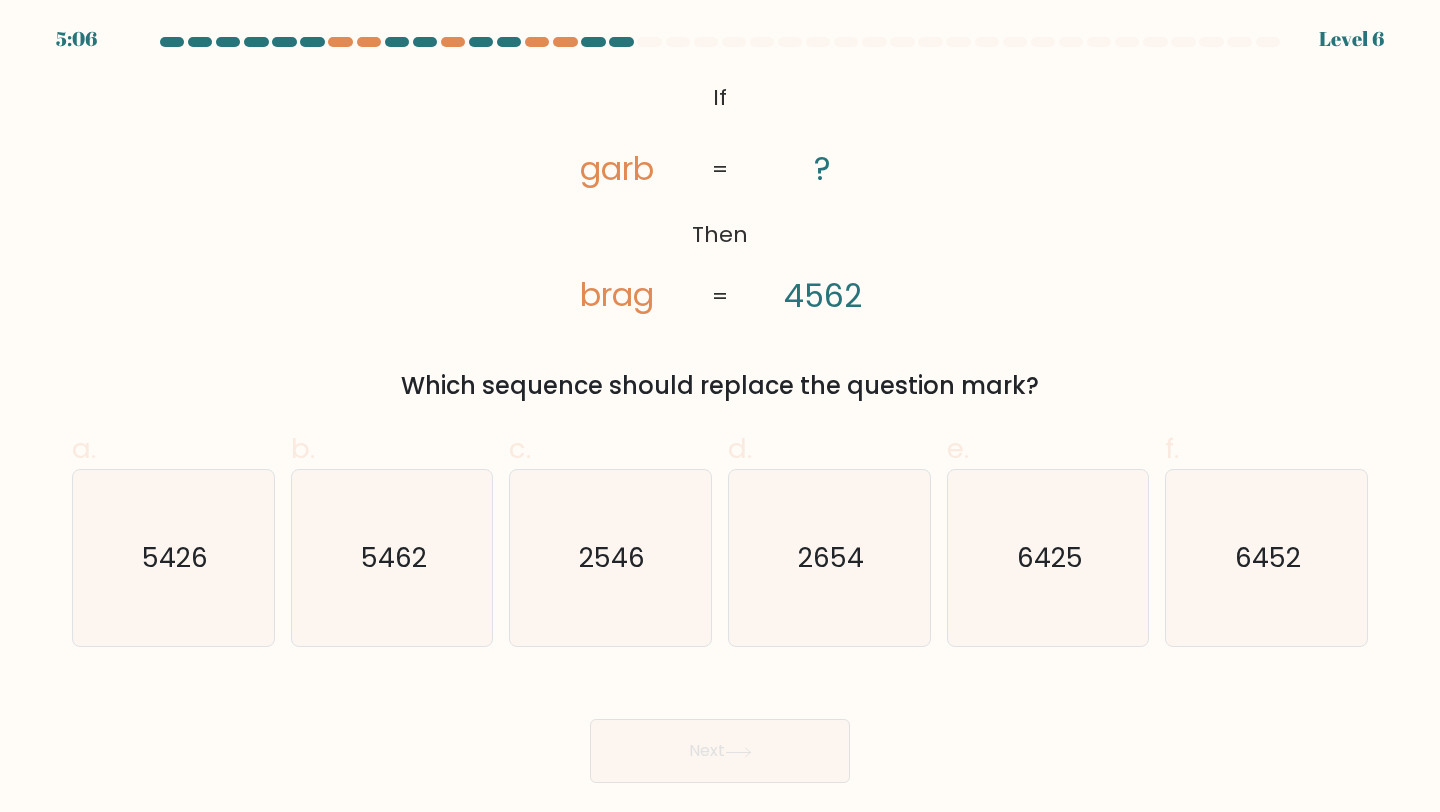 click on "Next" at bounding box center (720, 751) 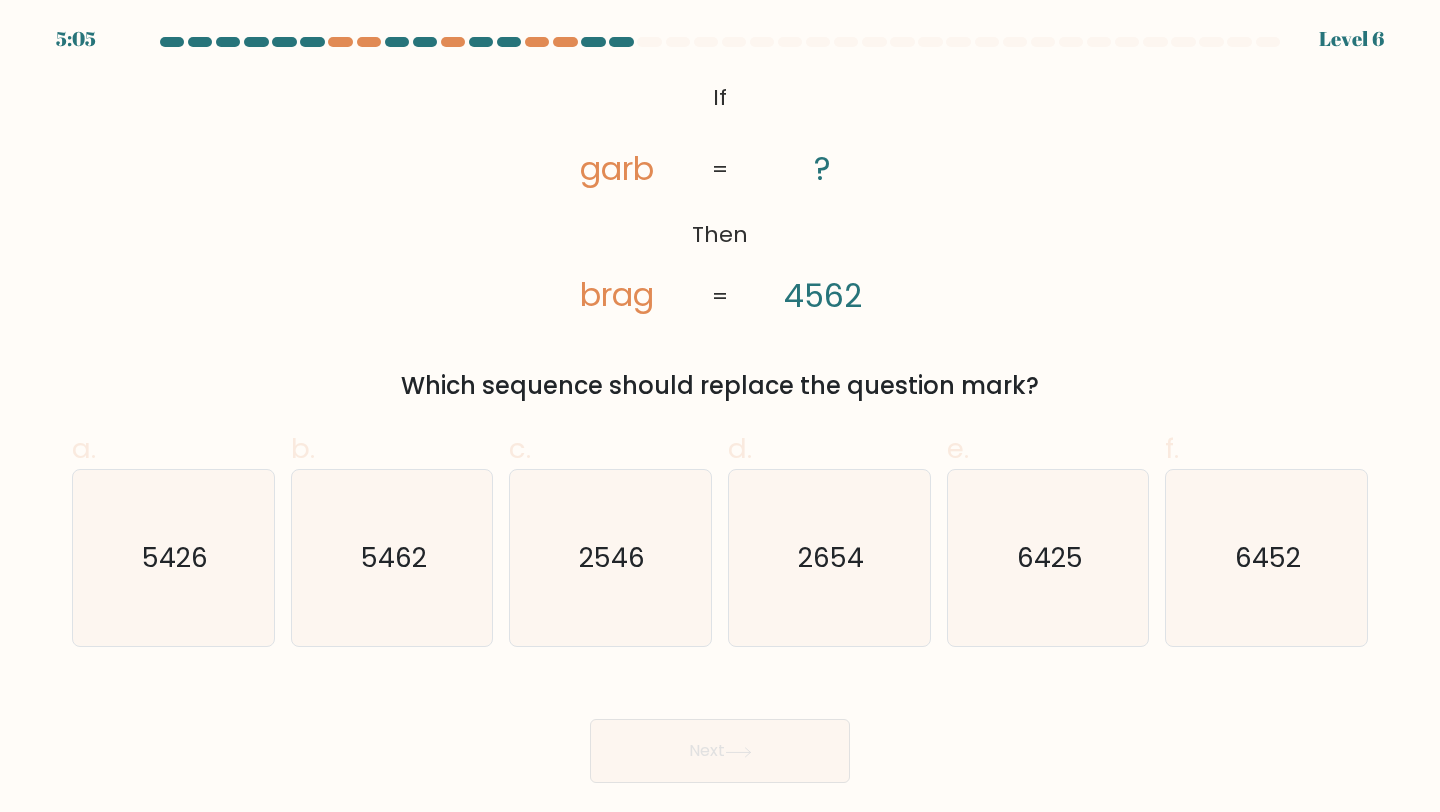 click on "@import url('https://fonts.googleapis.com/css?family=Abril+Fatface:400,100,100italic,300,300italic,400italic,500,500italic,700,700italic,900,900italic');           If       Then       garb       brag       ?       4562       =       =" 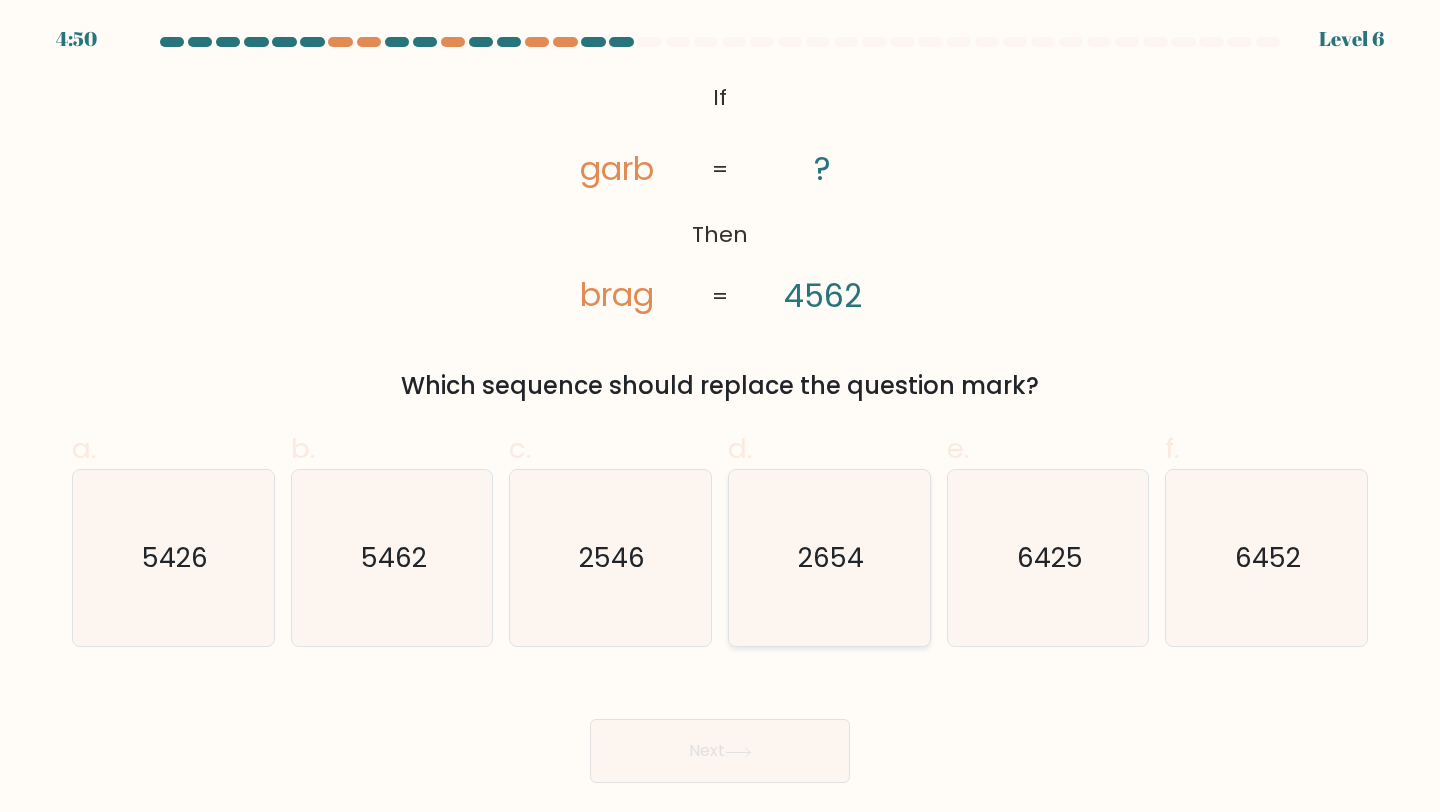 click on "2654" 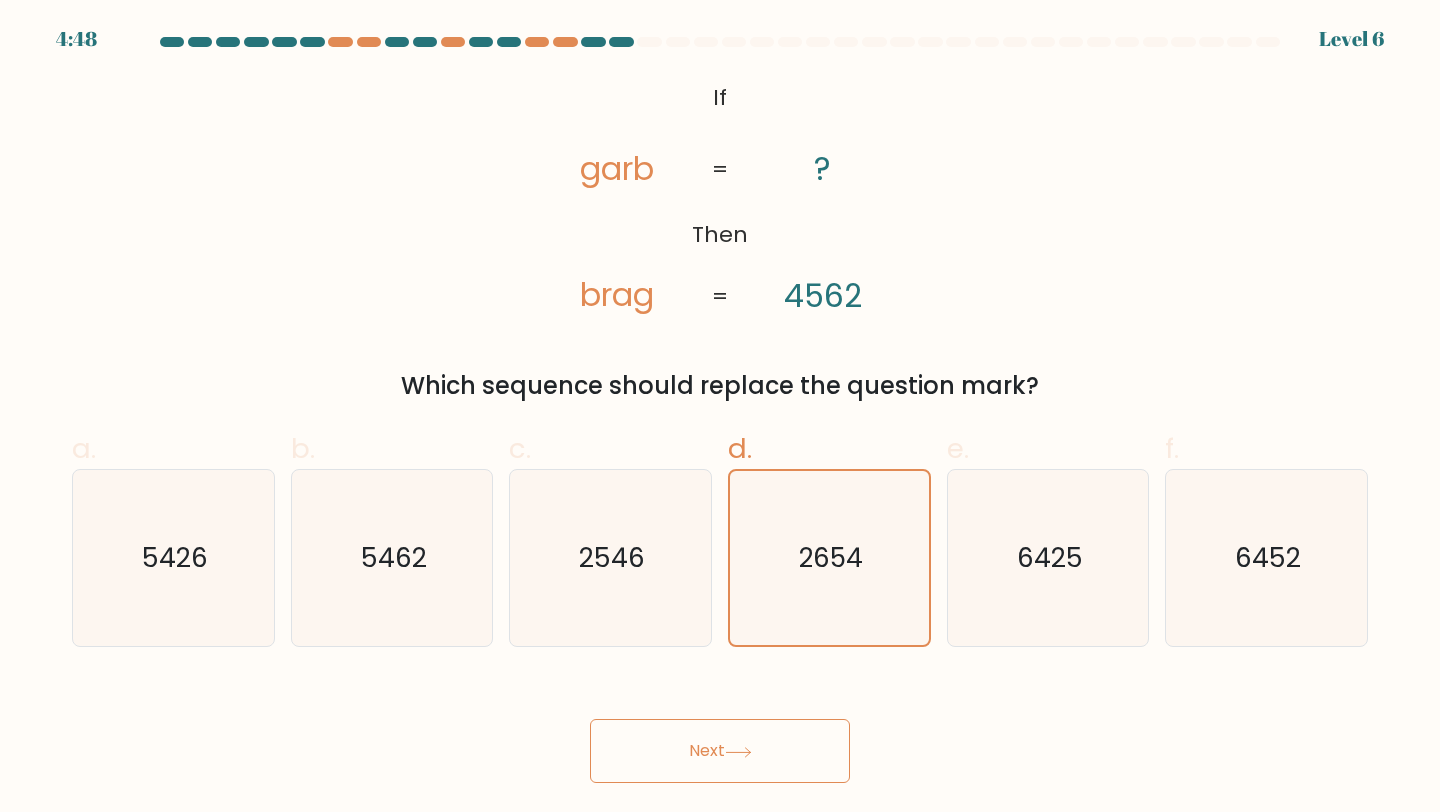 click 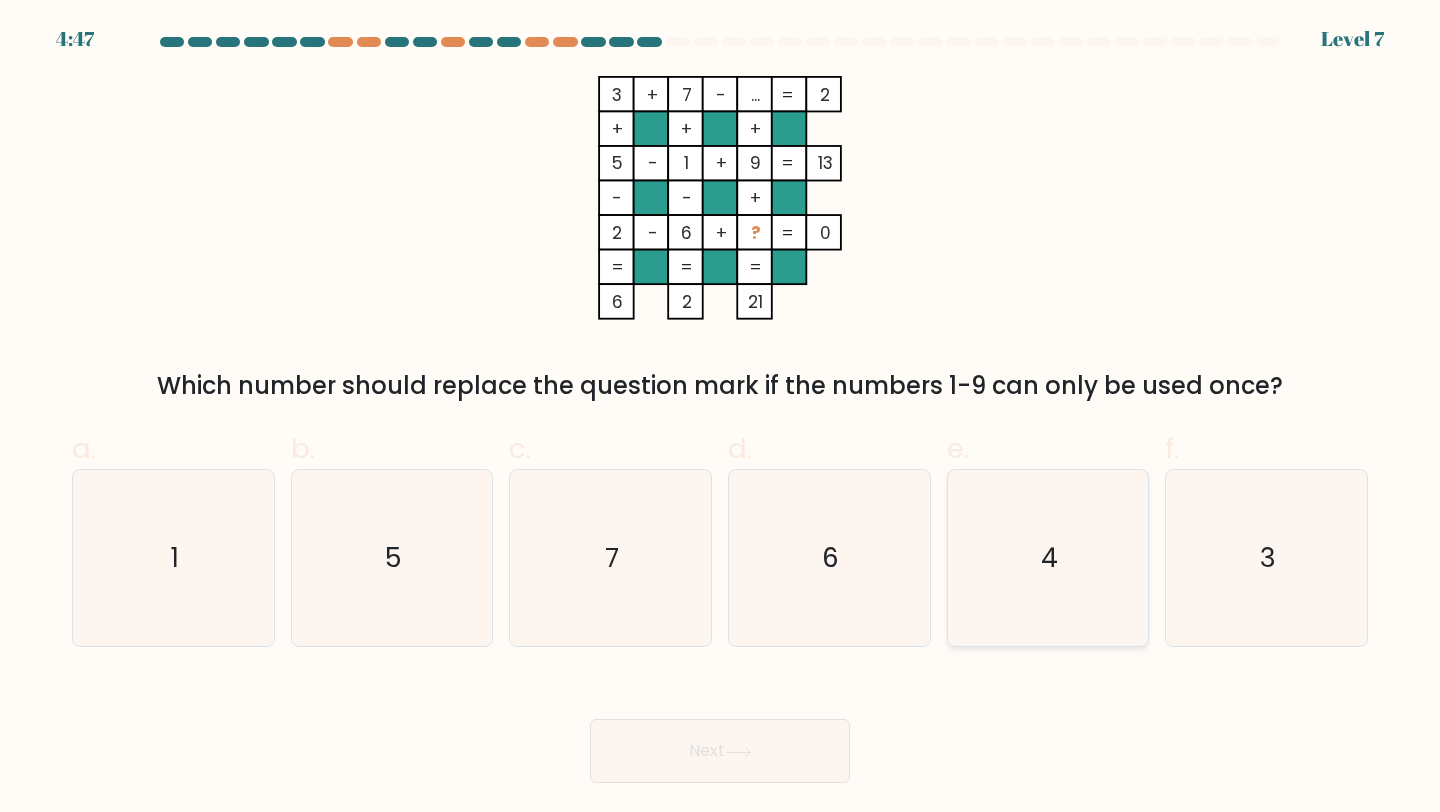 click on "4" 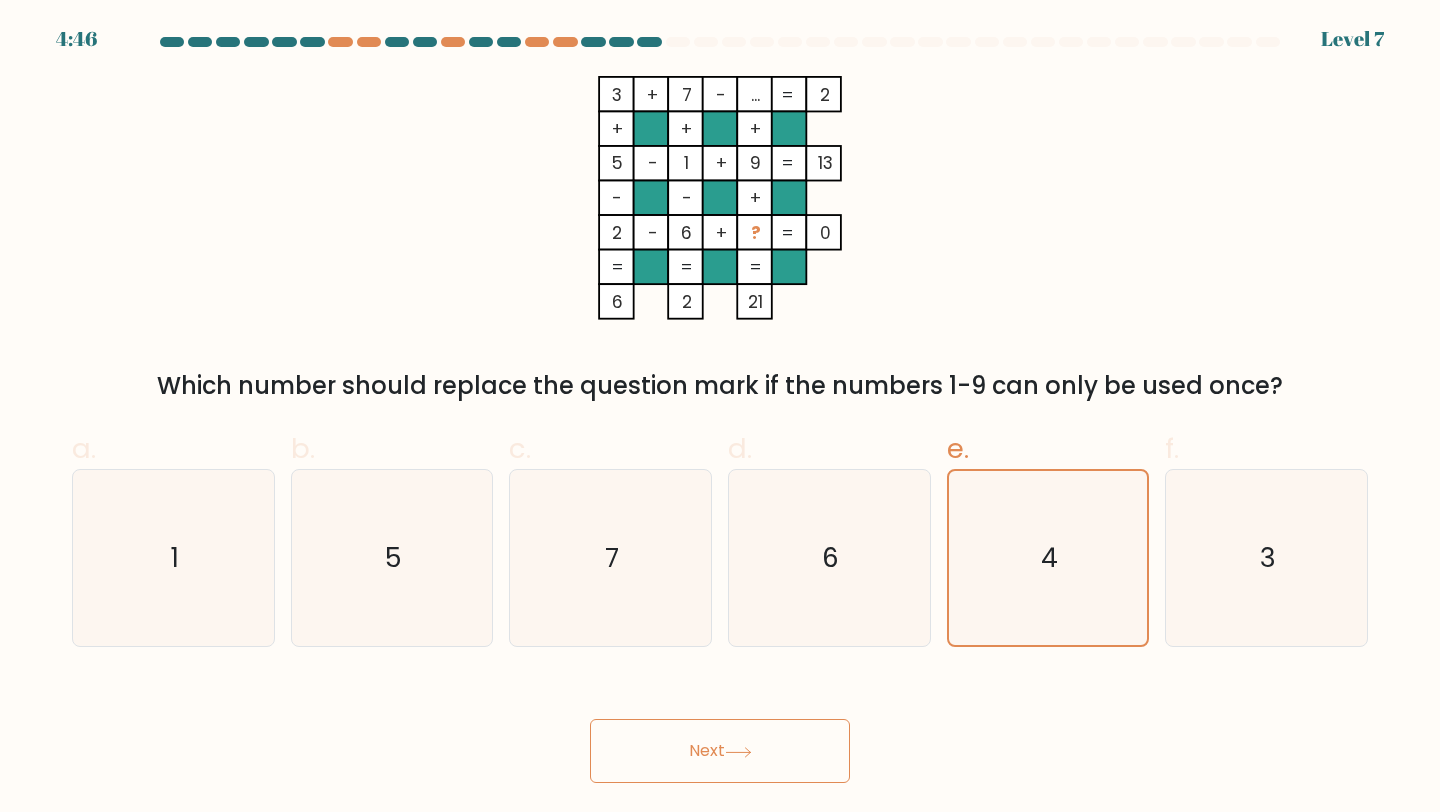 click on "Next" at bounding box center [720, 751] 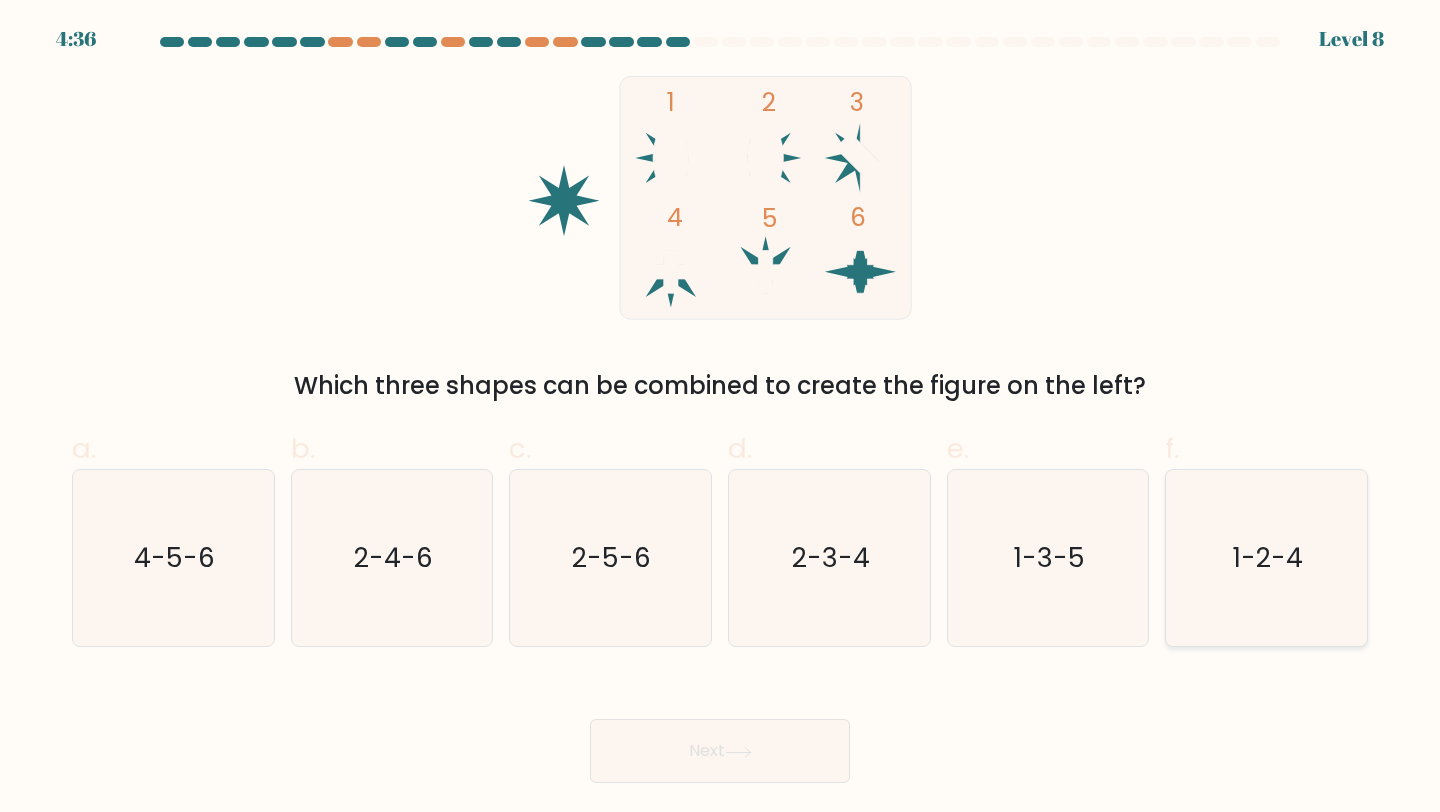click on "1-2-4" 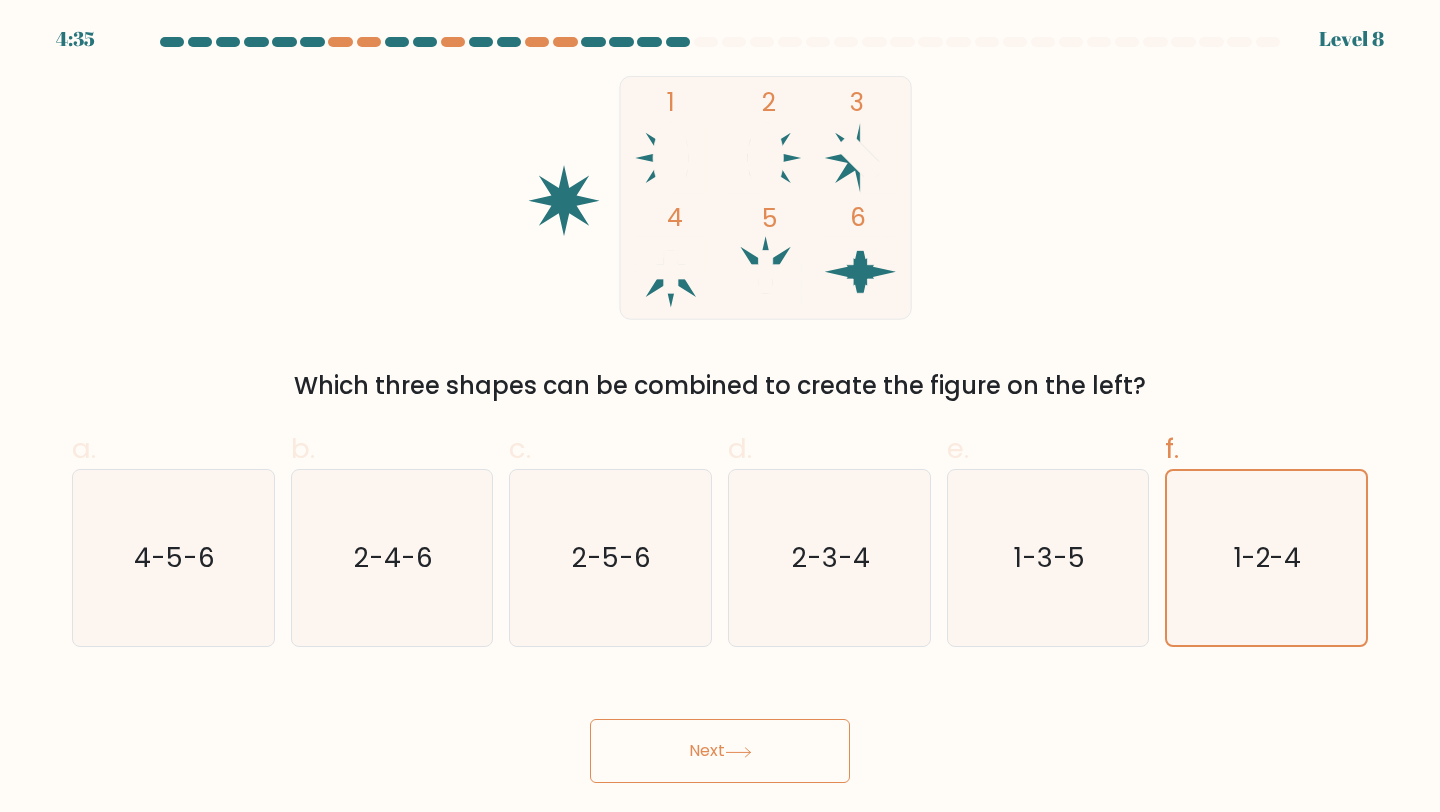click on "Next" at bounding box center [720, 751] 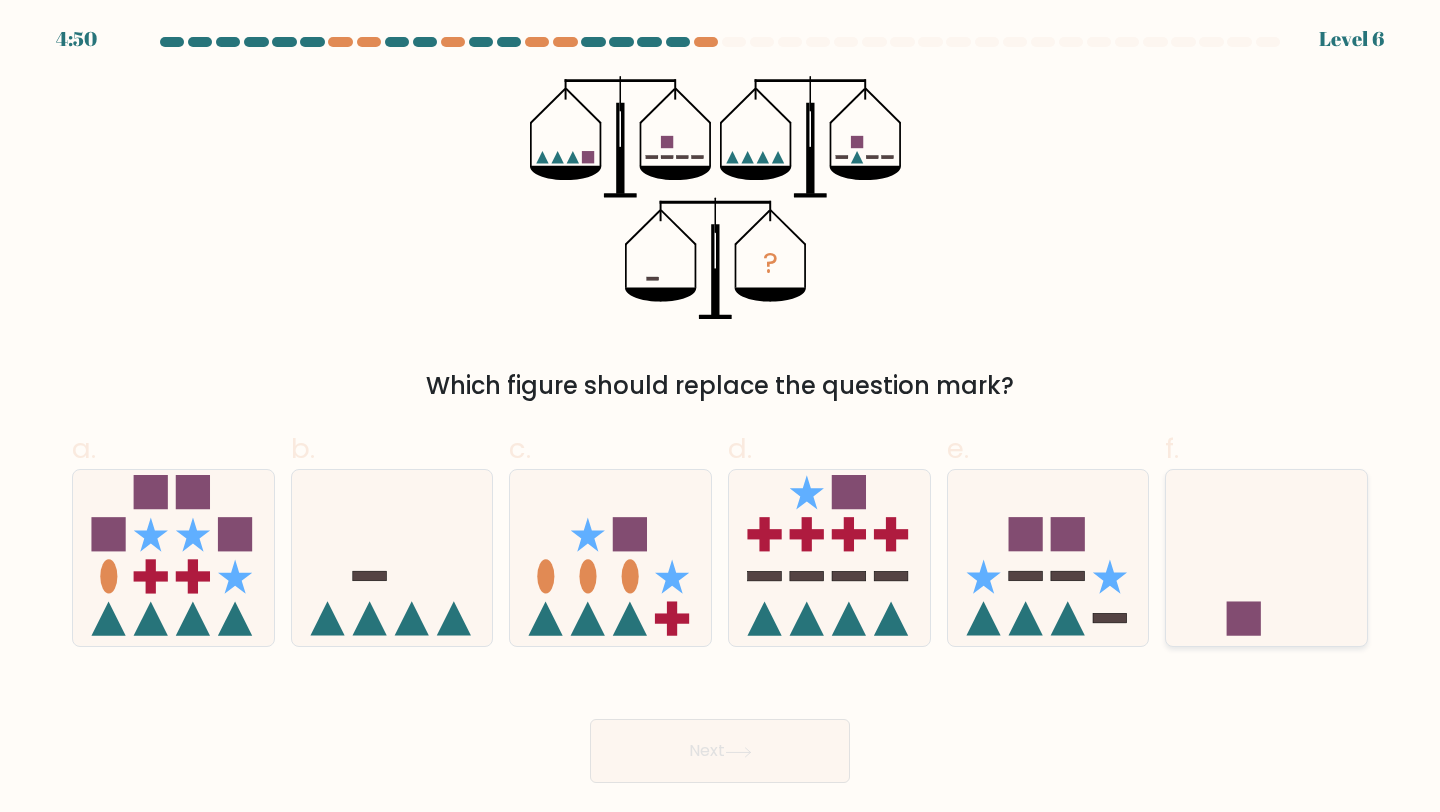 click 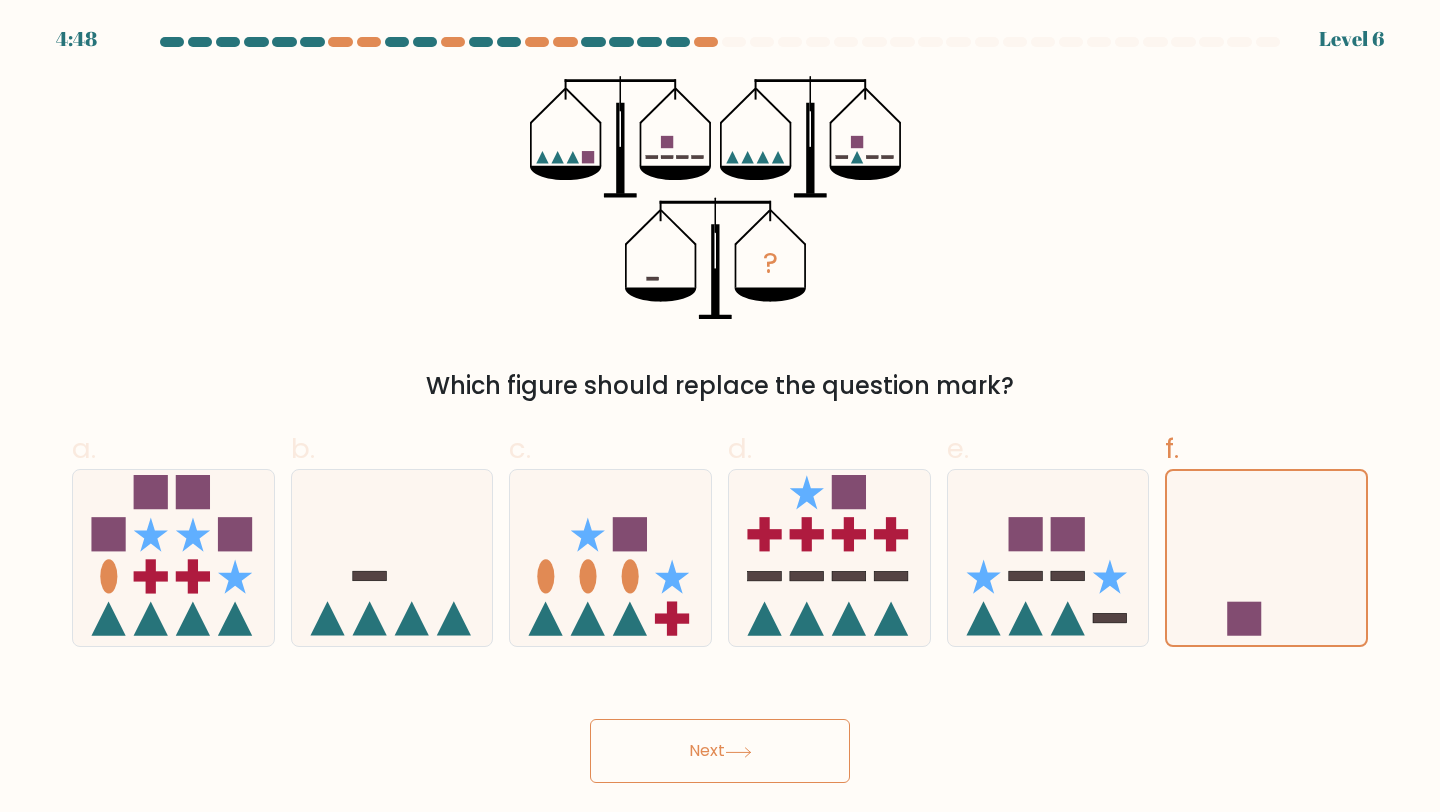click on "Next" at bounding box center [720, 751] 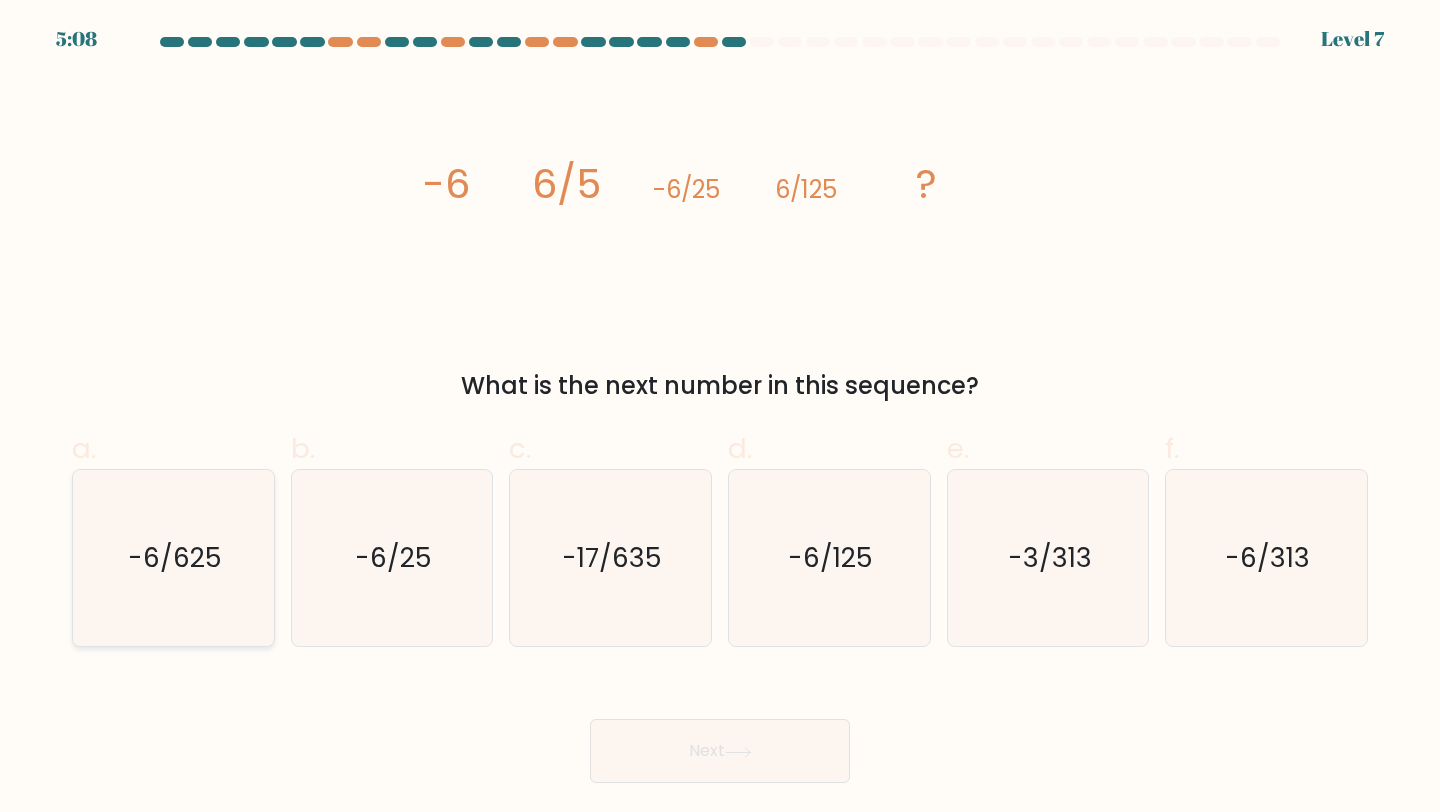 click on "-6/625" 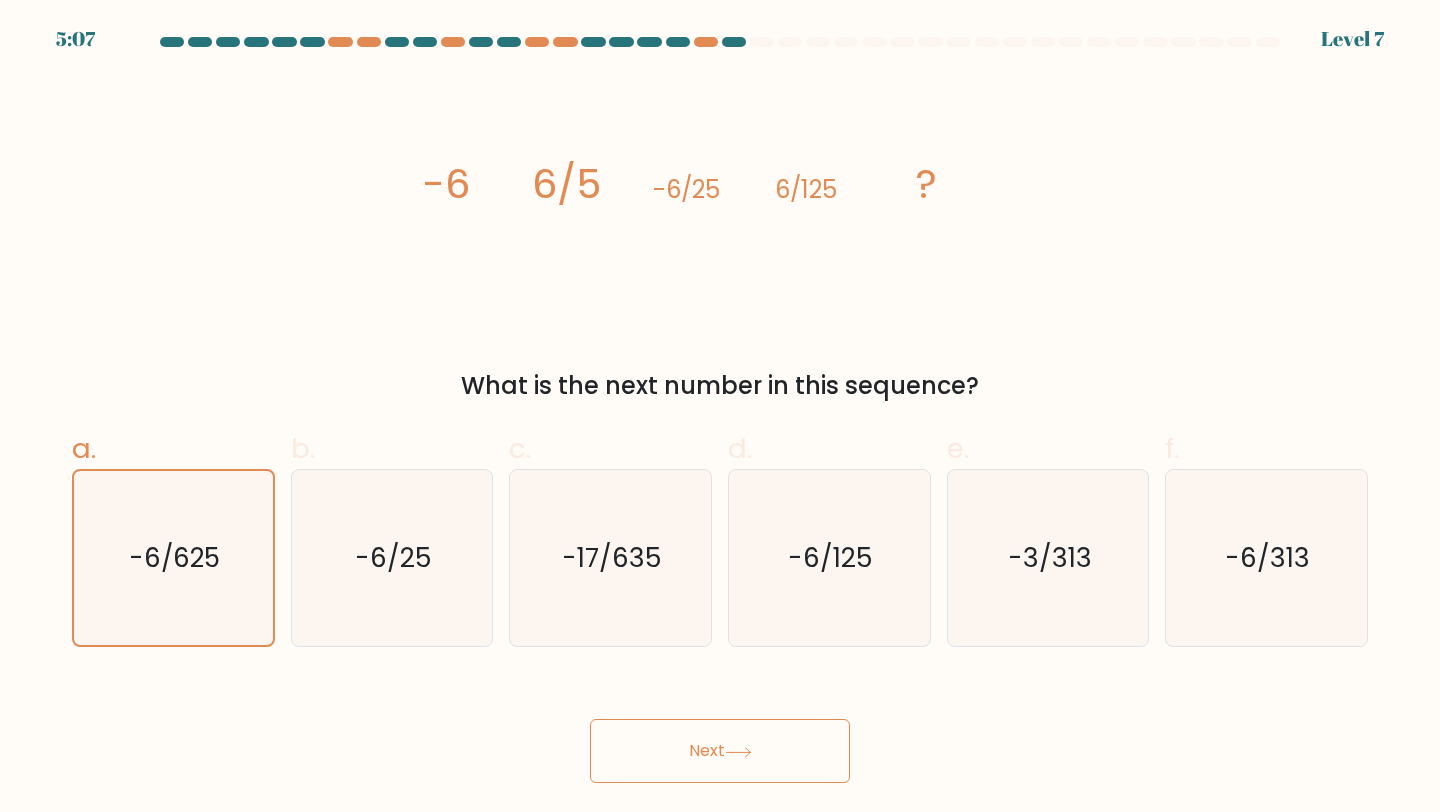 click on "Next" at bounding box center (720, 751) 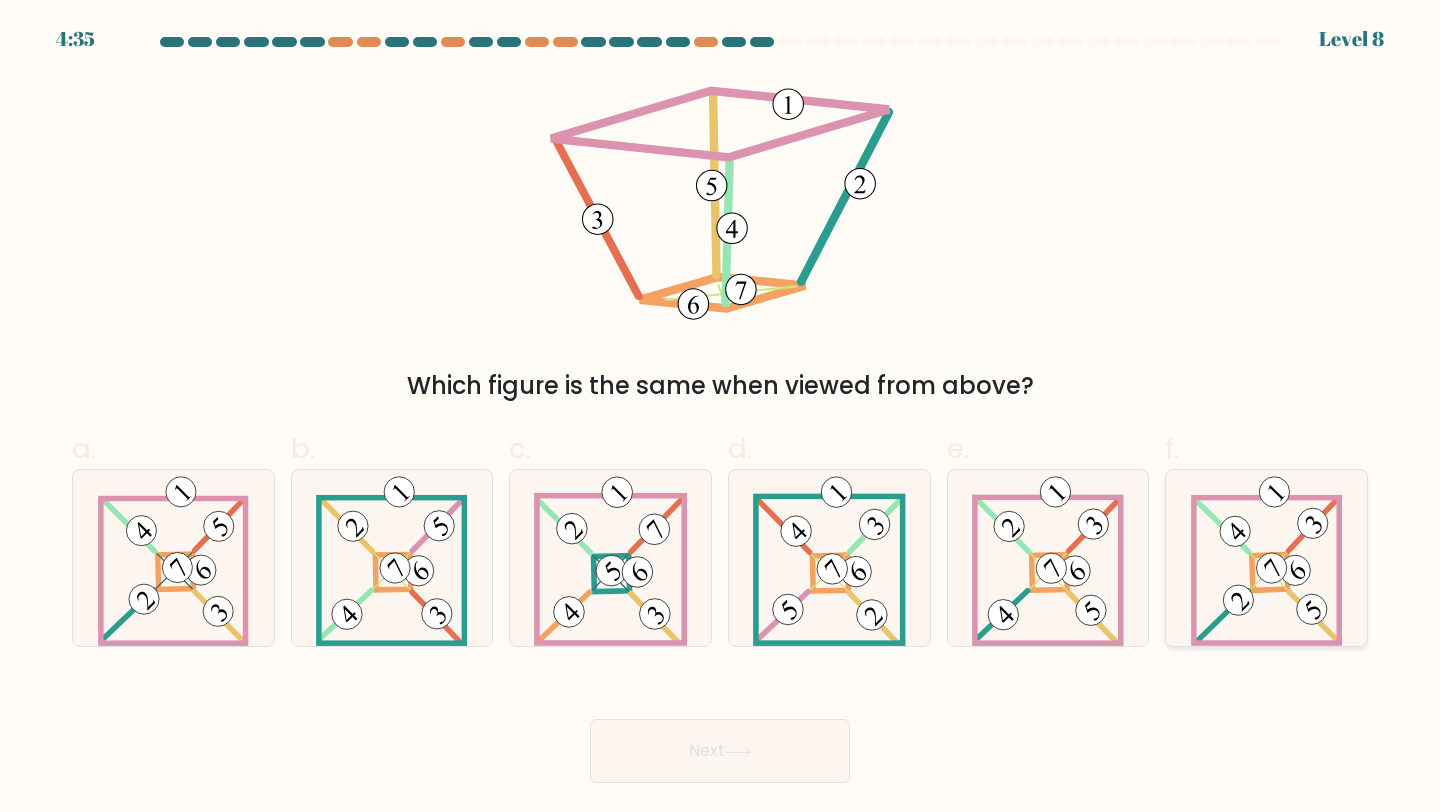 click 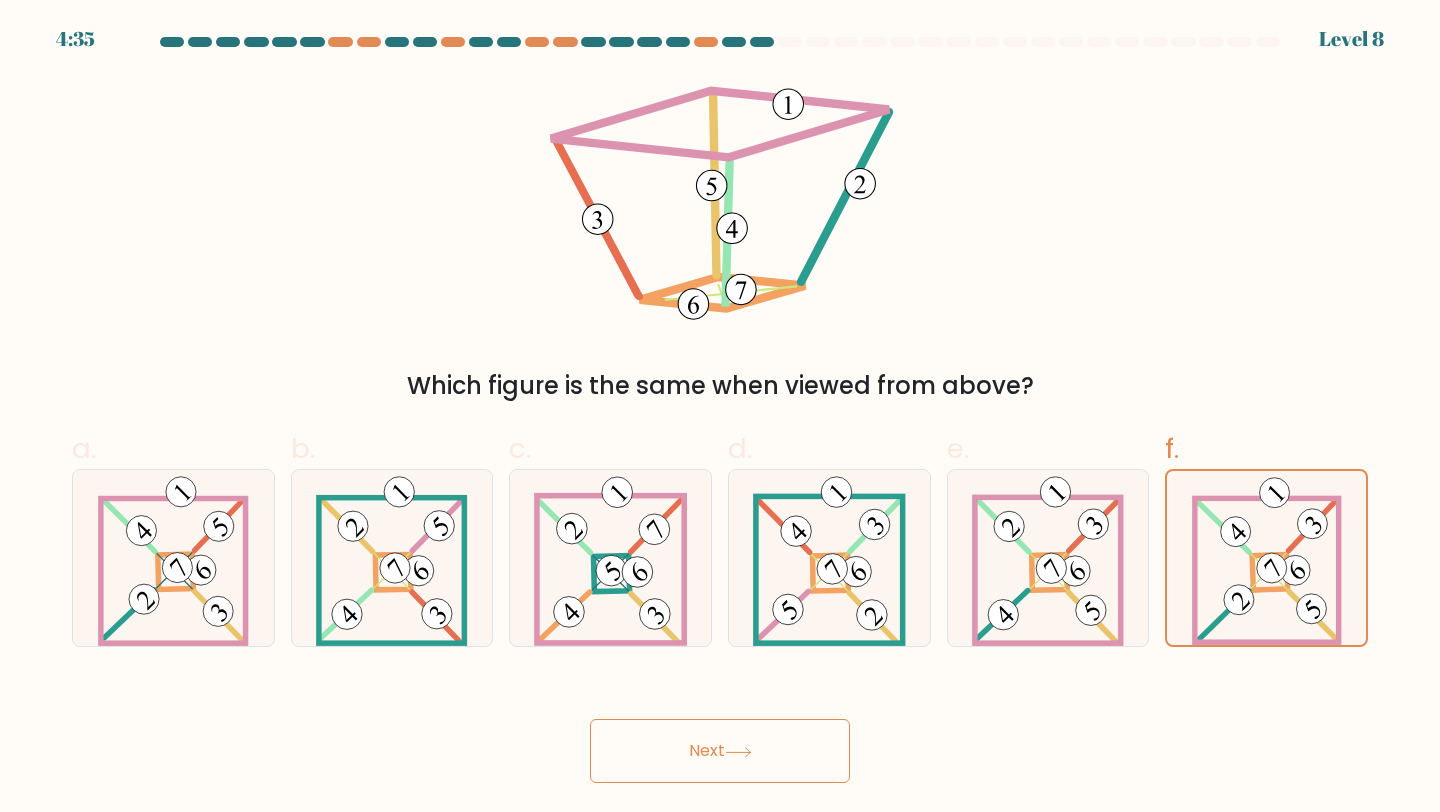 click on "Next" at bounding box center (720, 751) 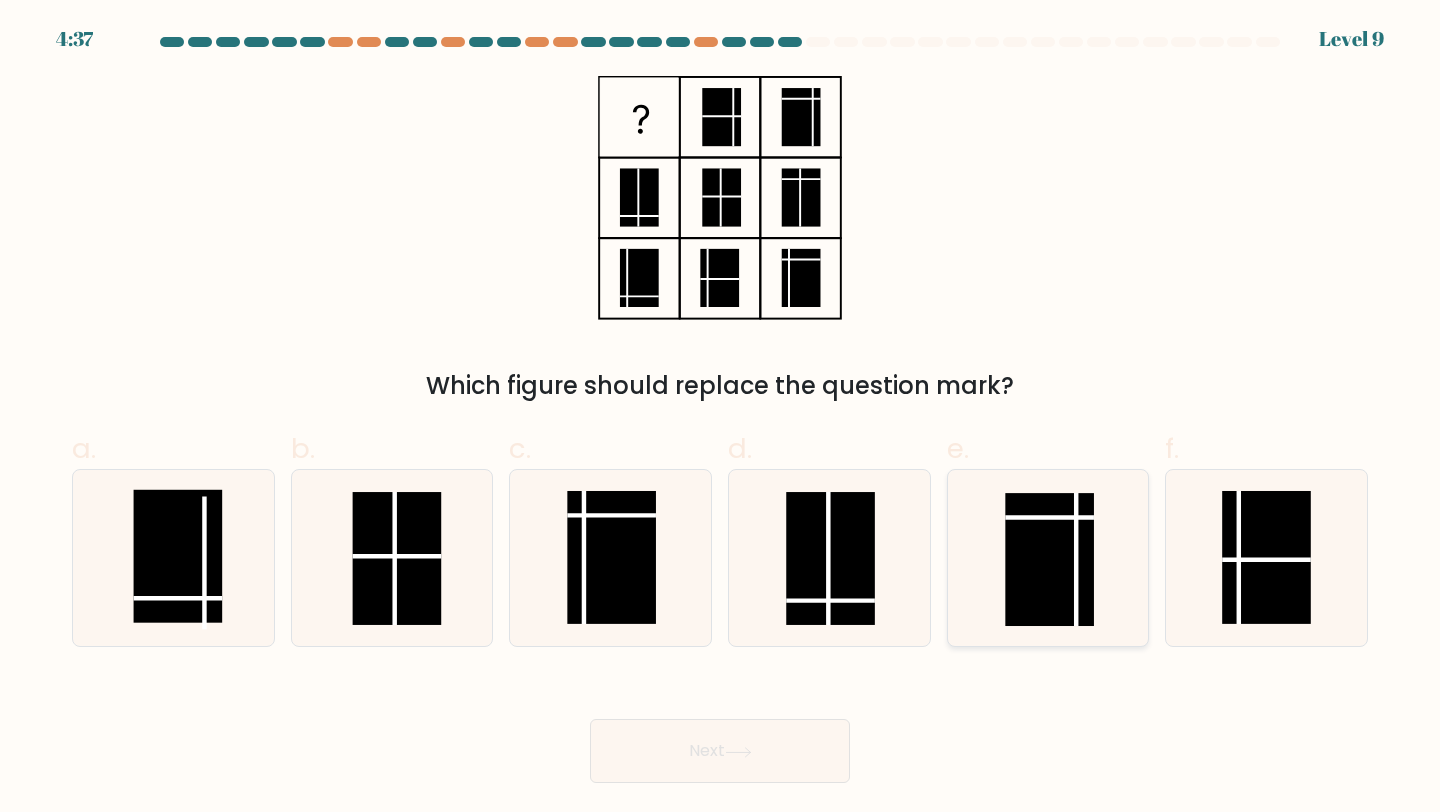 click 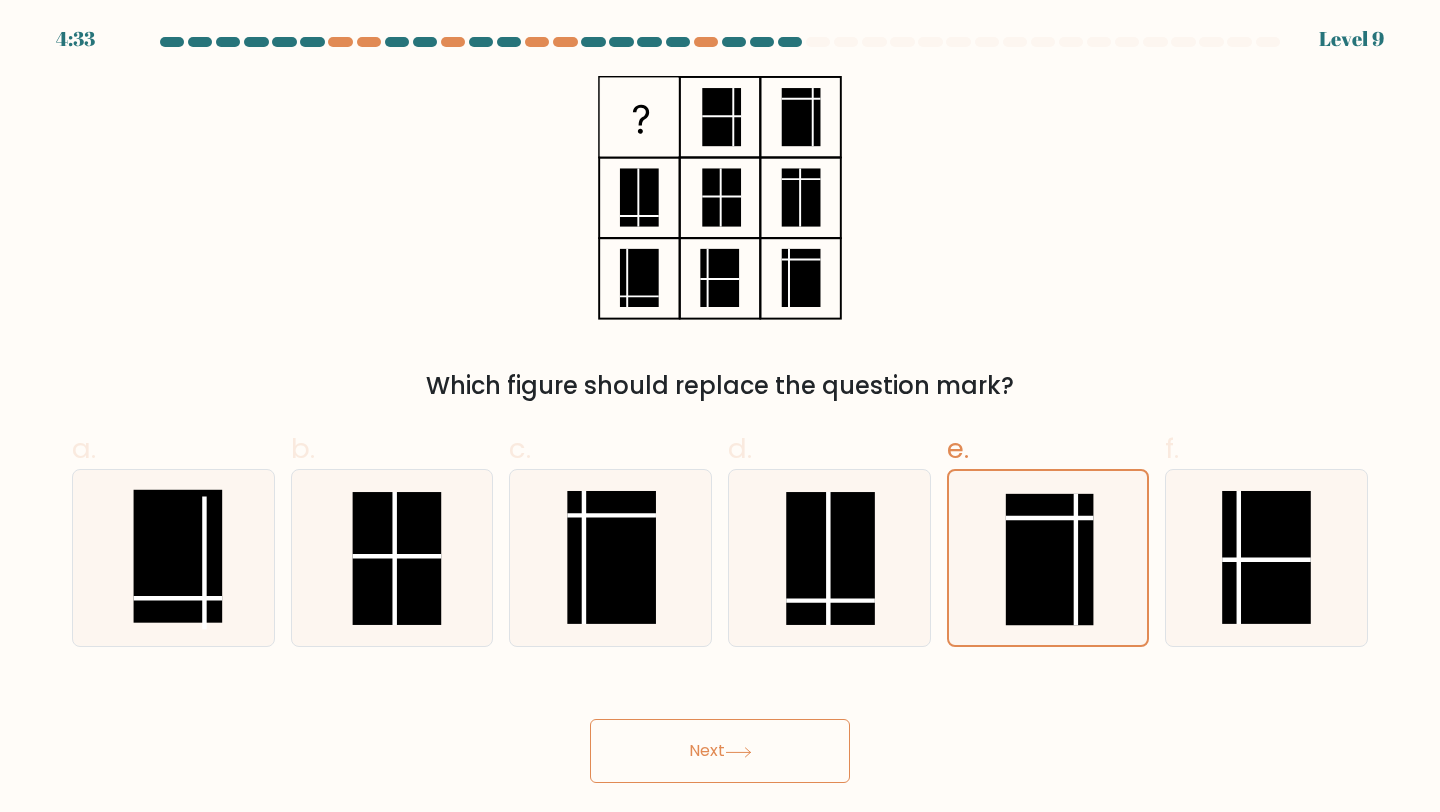 click on "Next" at bounding box center [720, 751] 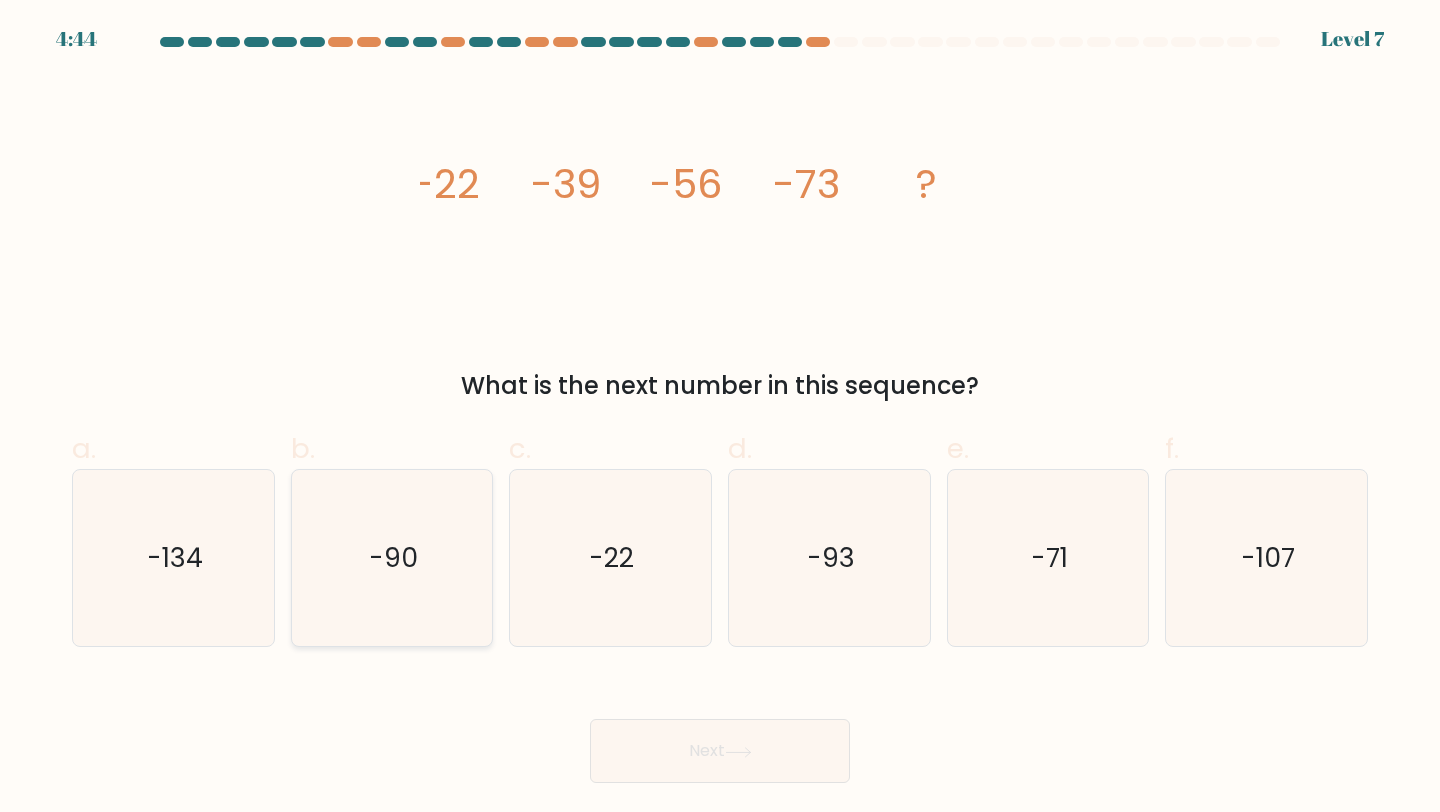 click on "-90" 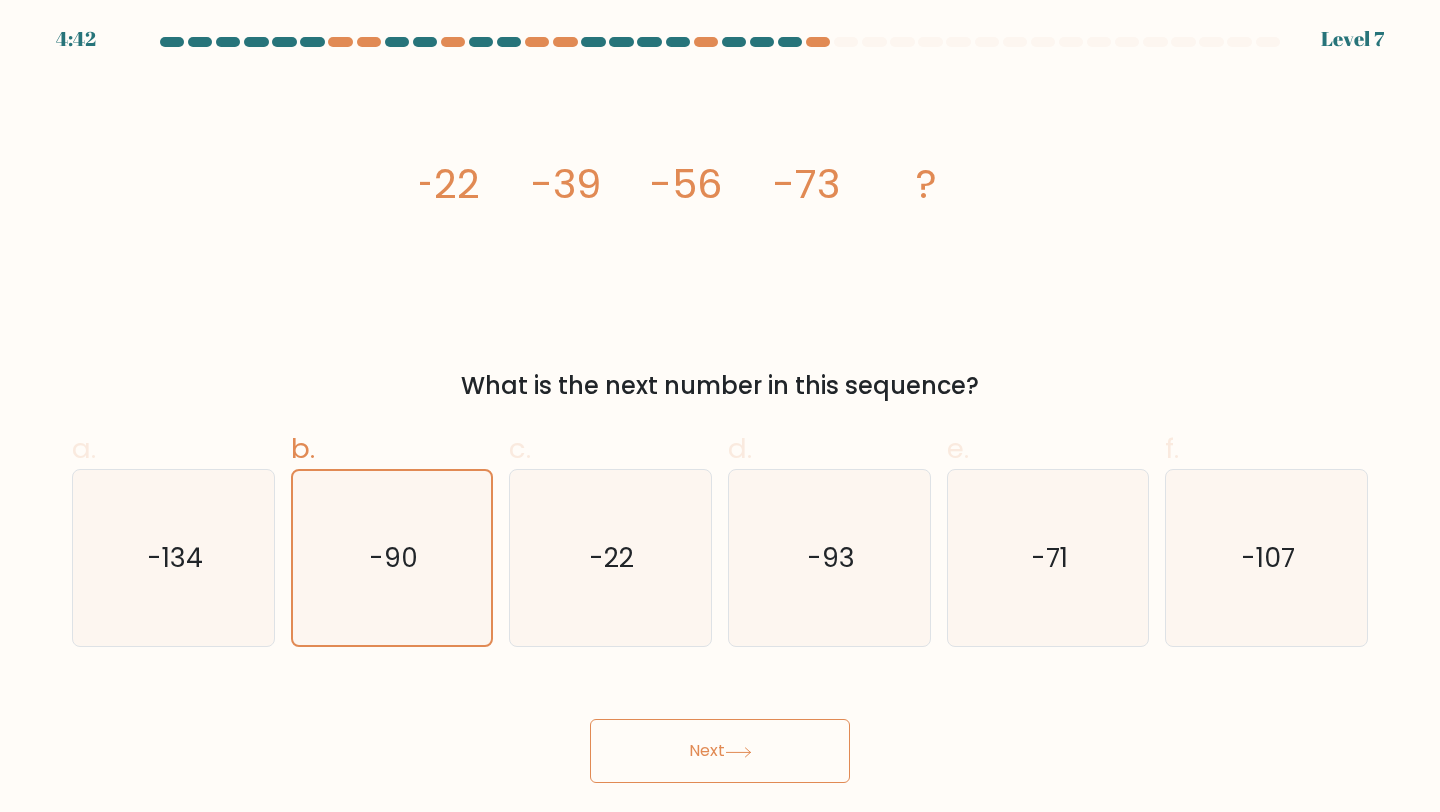 click on "Next" at bounding box center [720, 751] 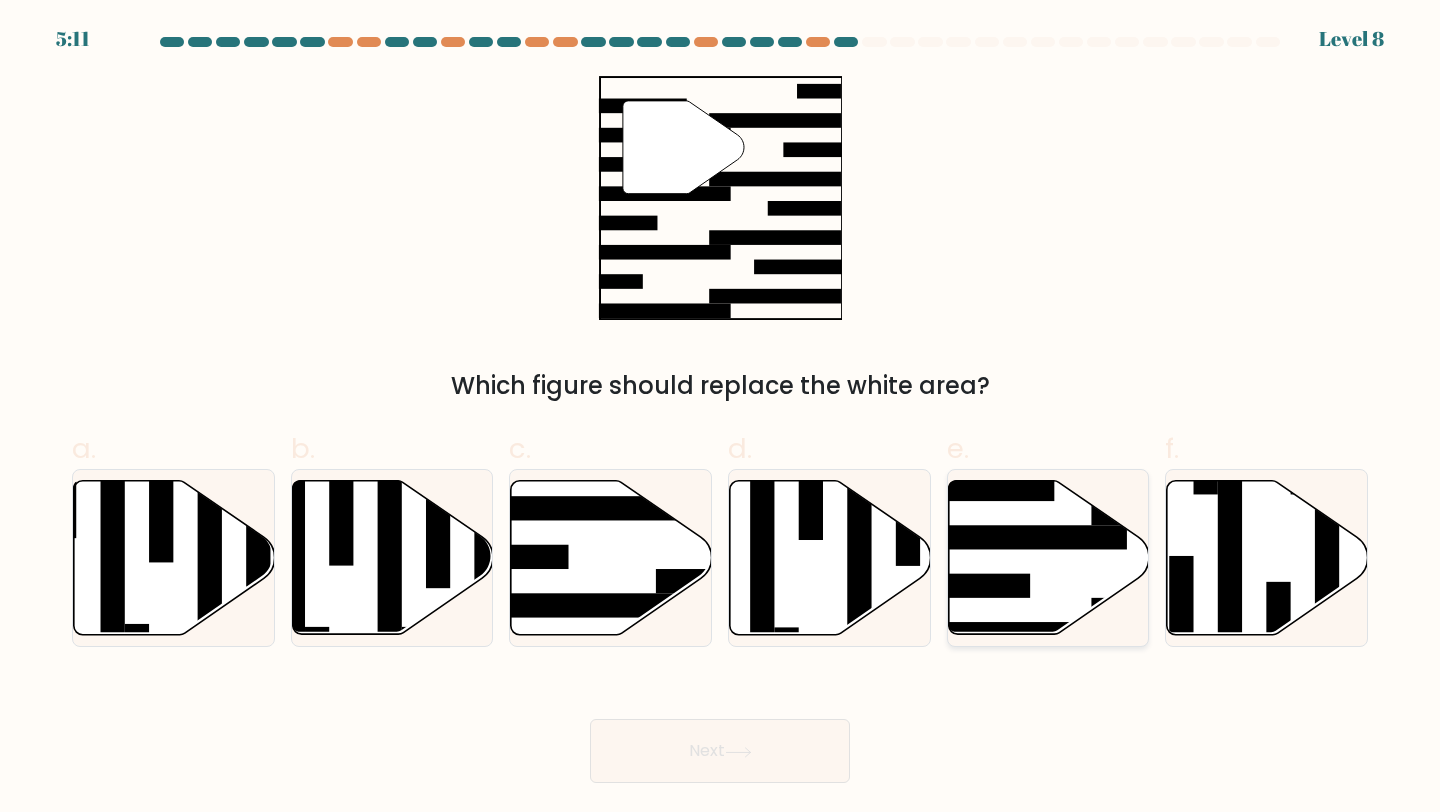click 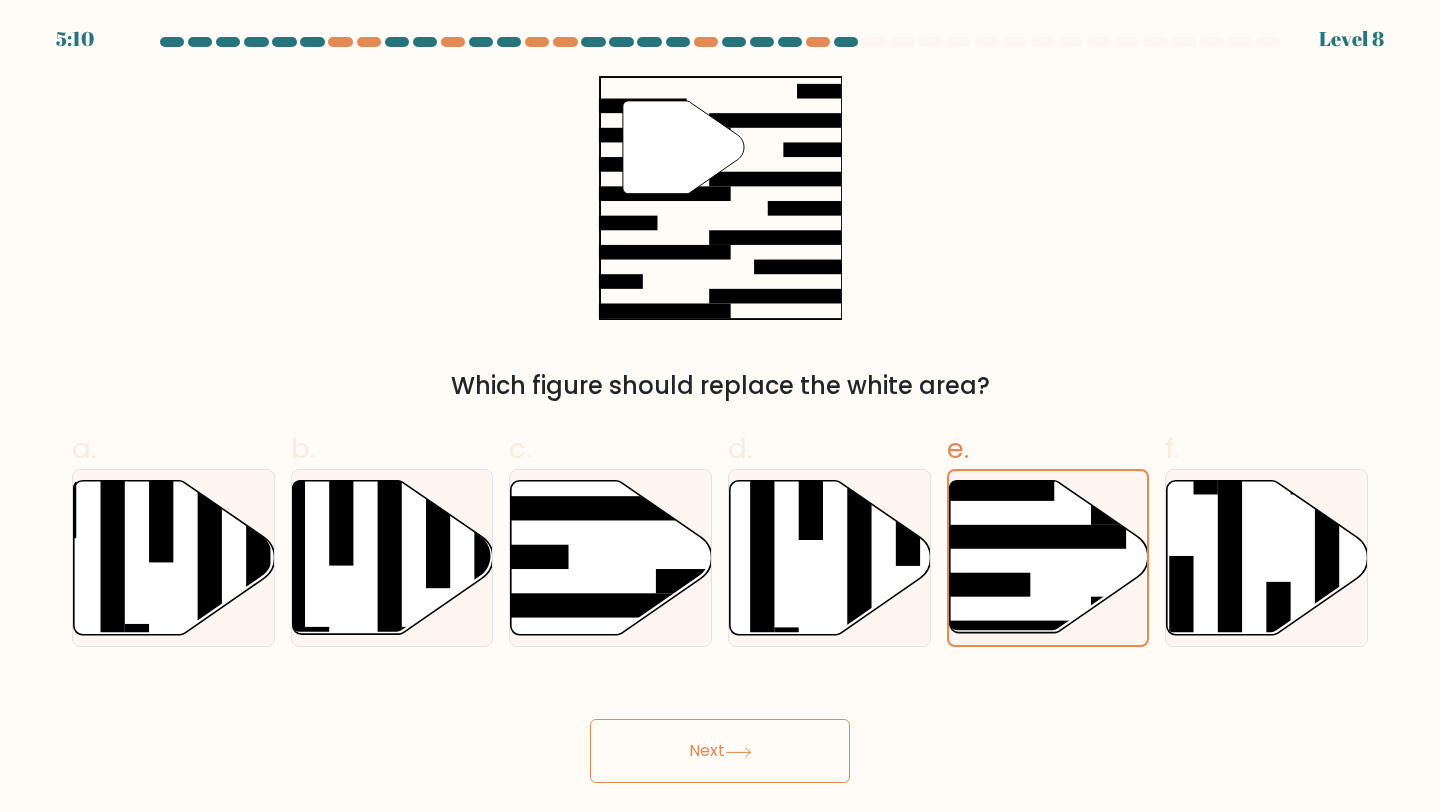 click on "Next" at bounding box center [720, 751] 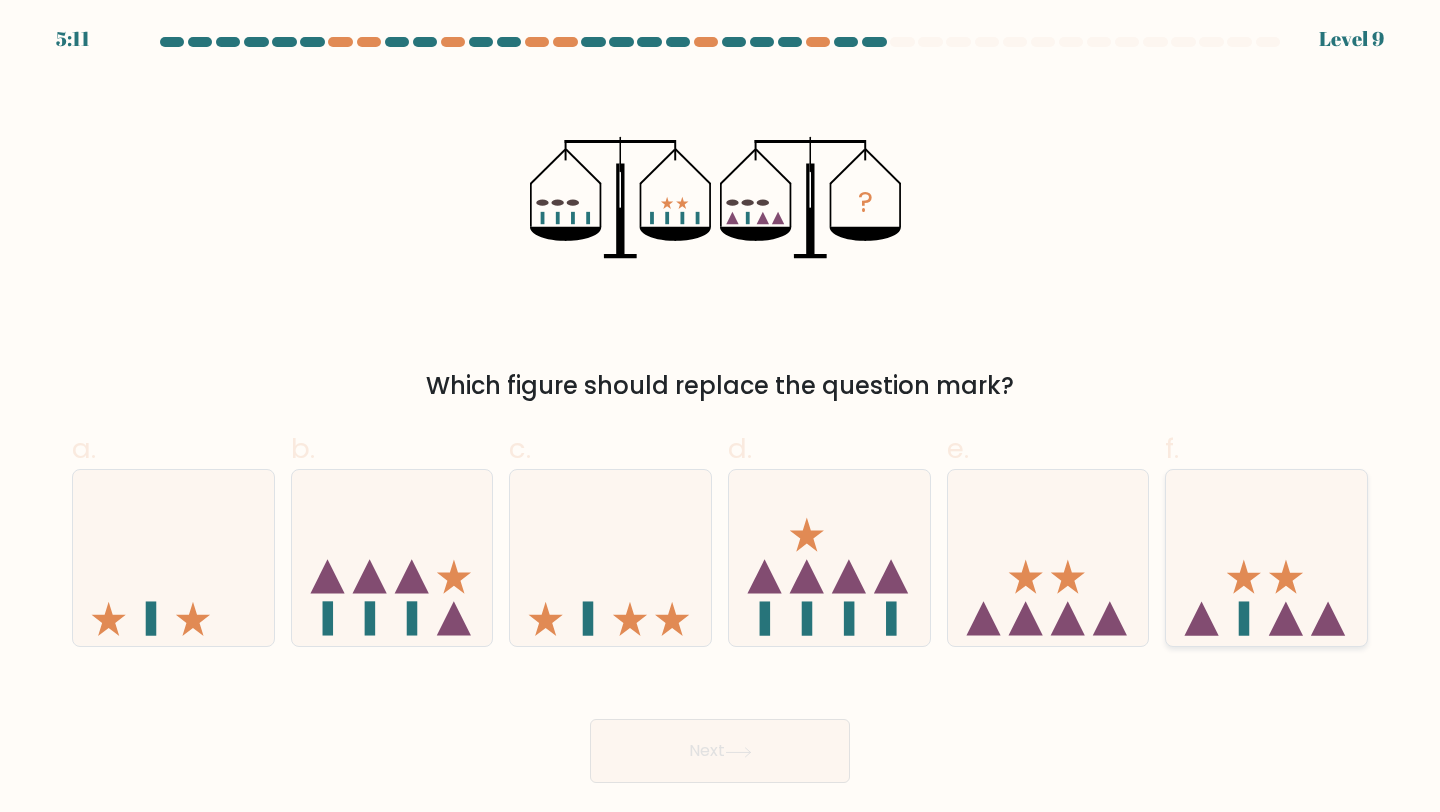 click 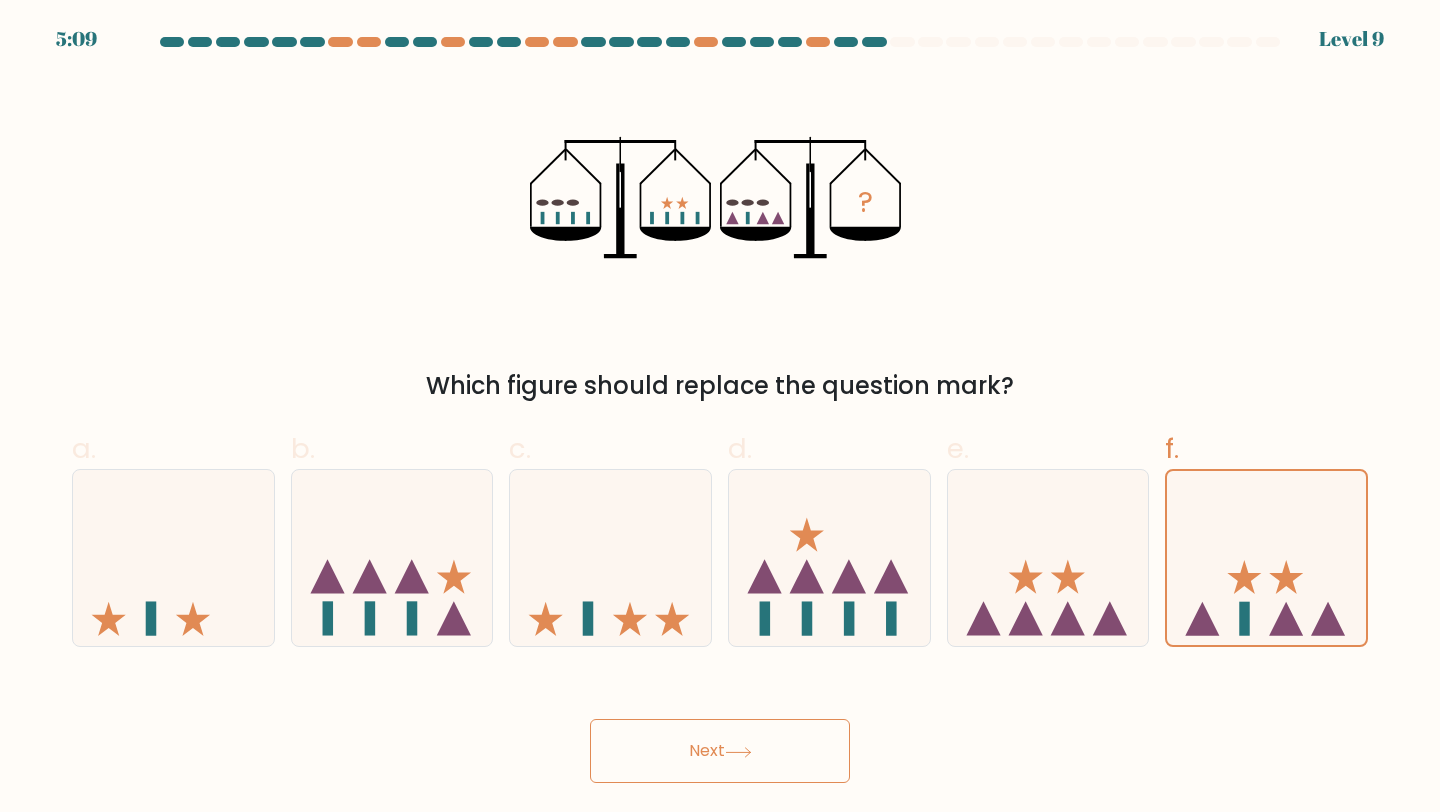 click on "Next" at bounding box center [720, 751] 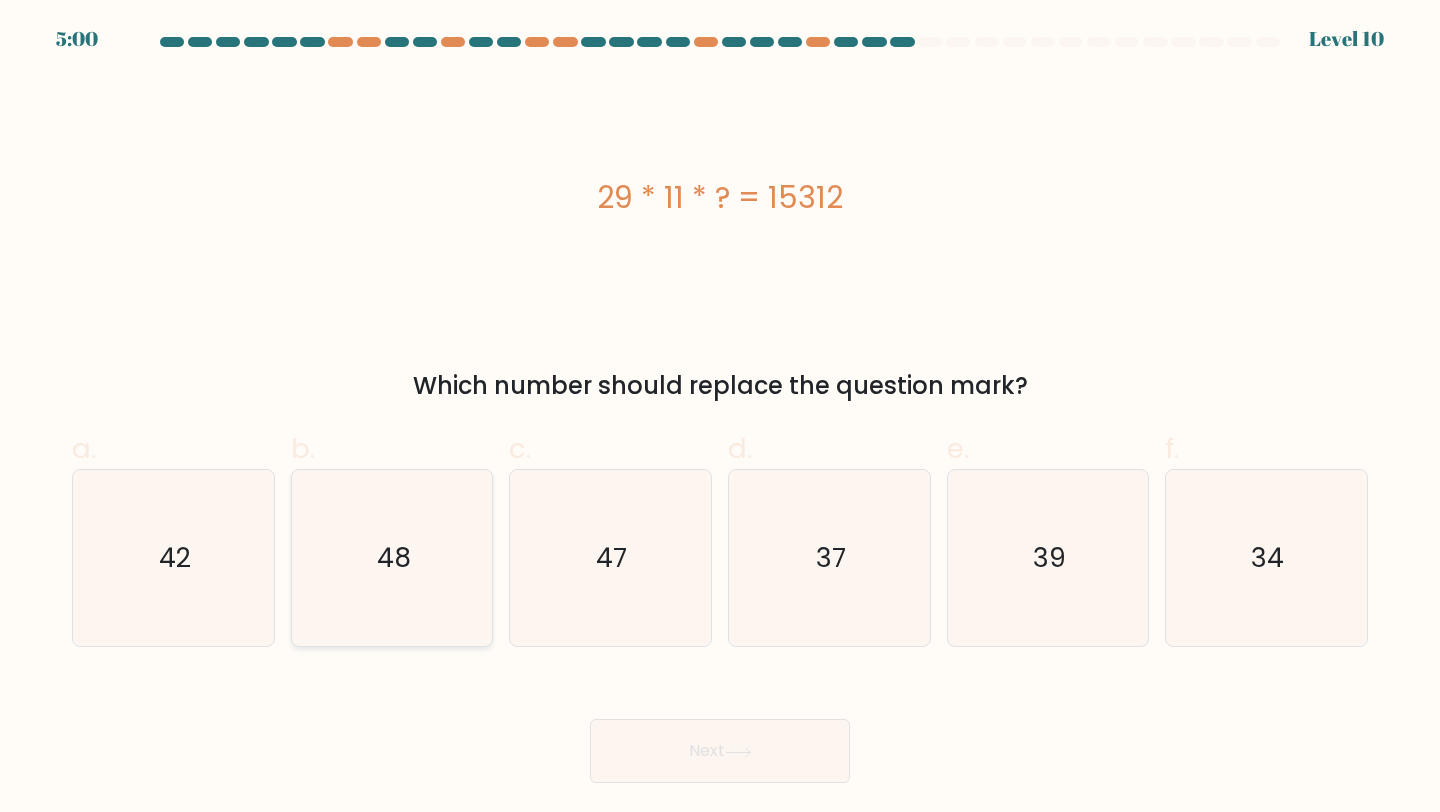 click on "48" 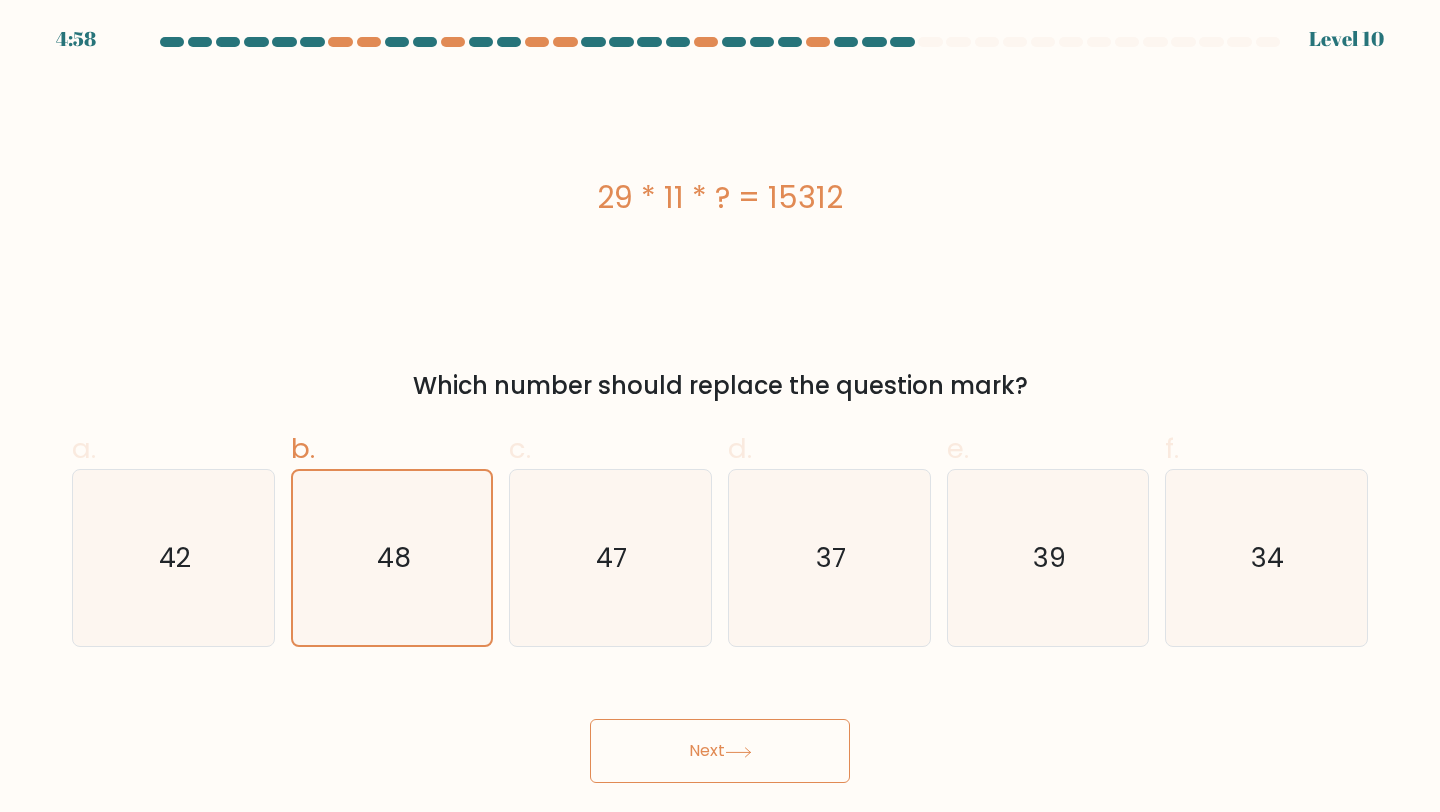 click on "Next" at bounding box center (720, 751) 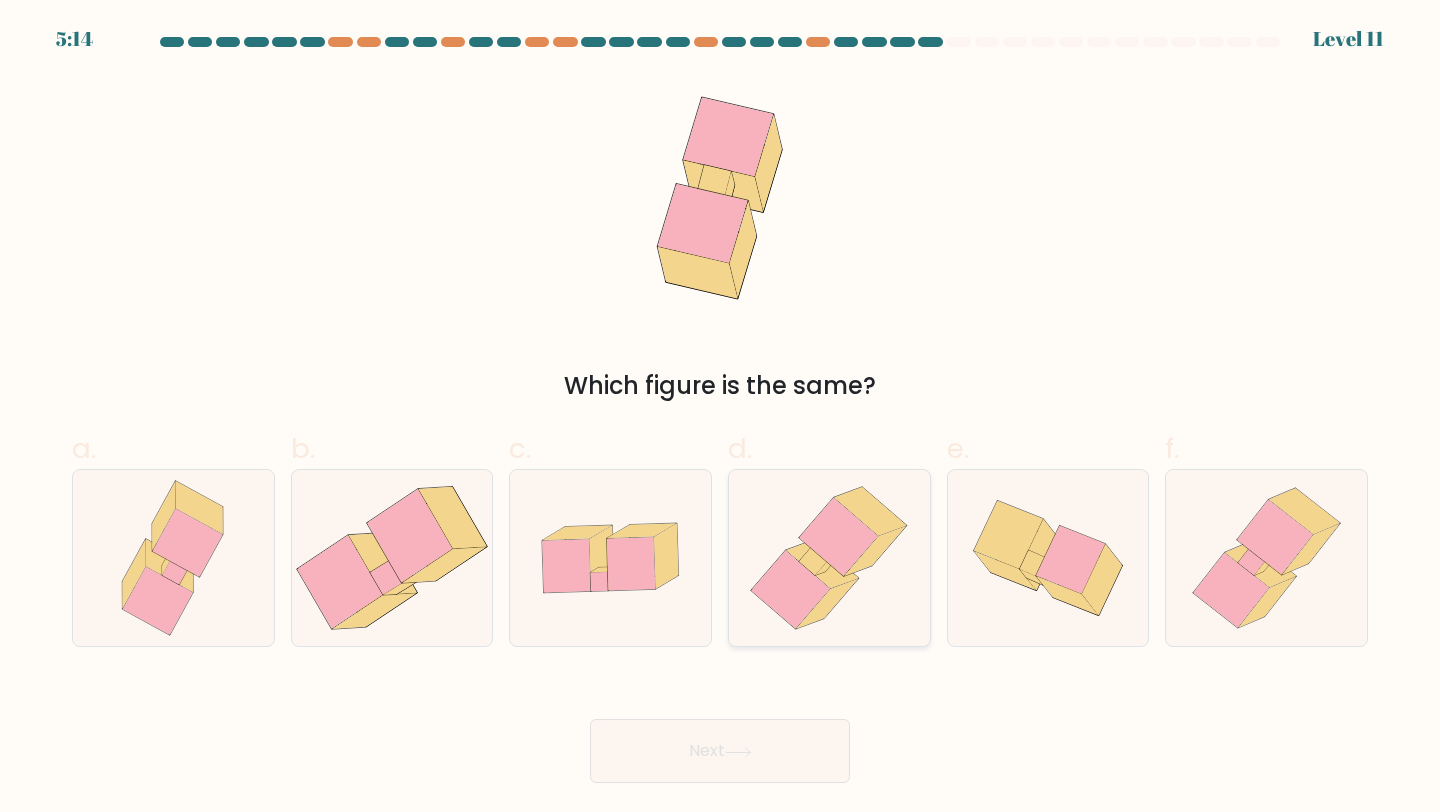 click 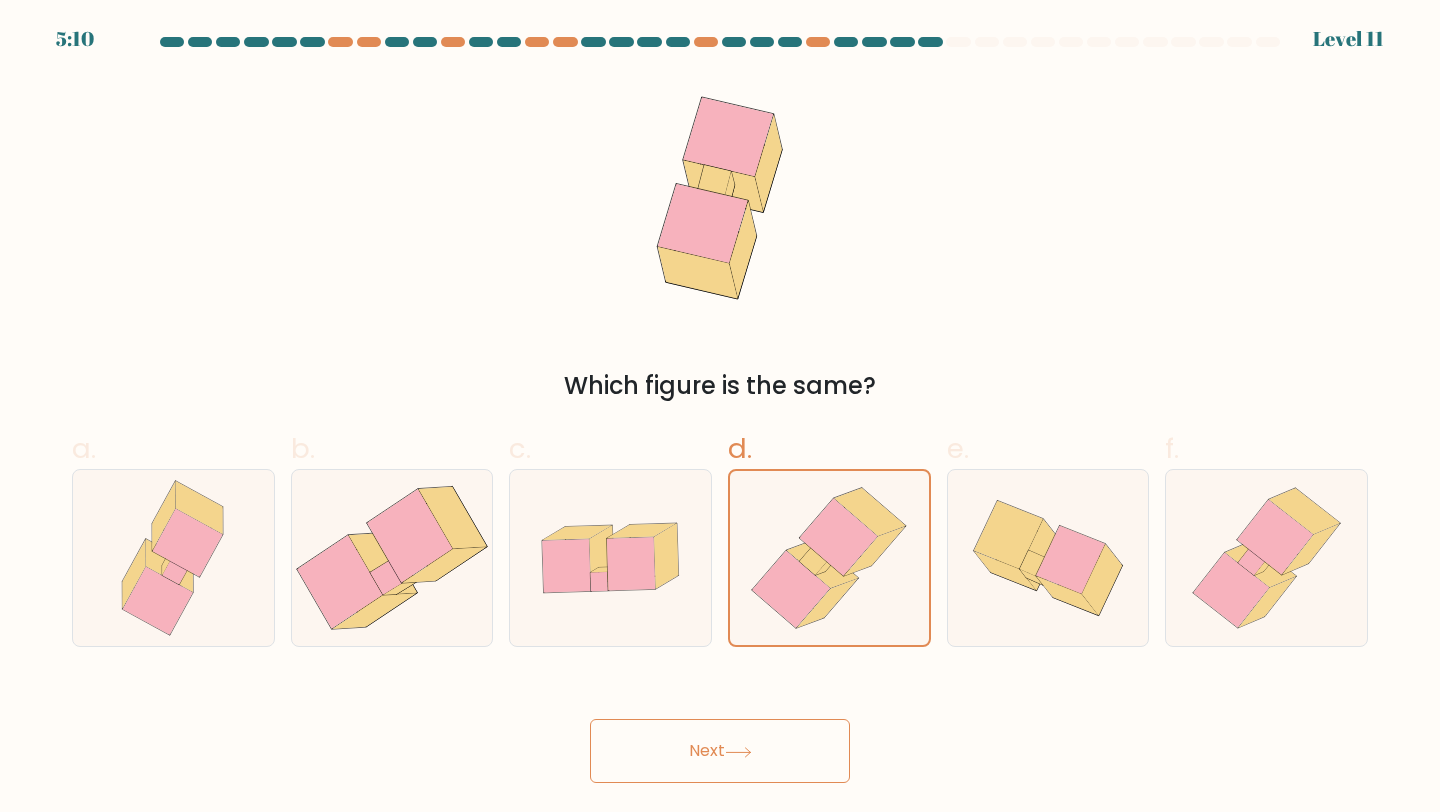 click on "Next" at bounding box center [720, 751] 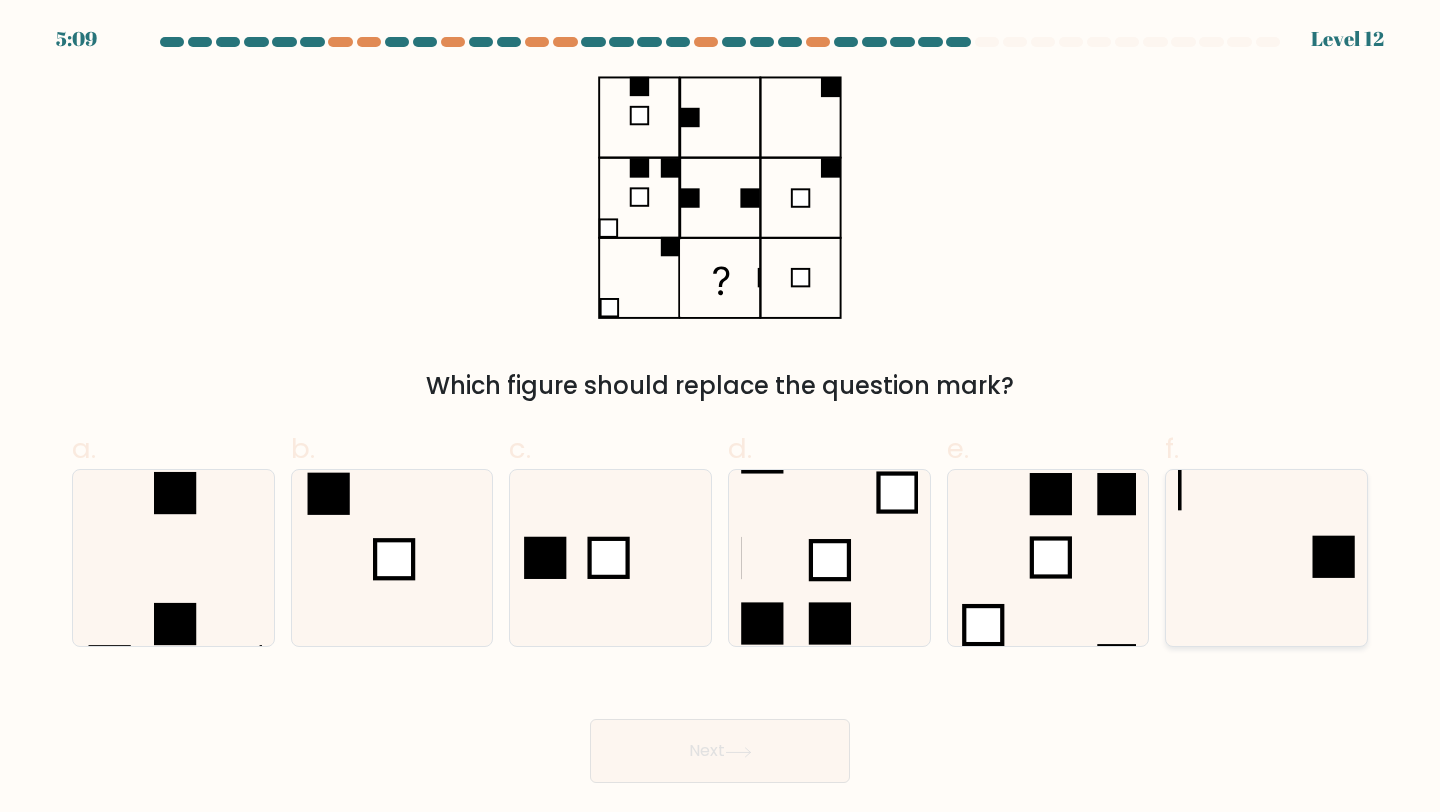 click 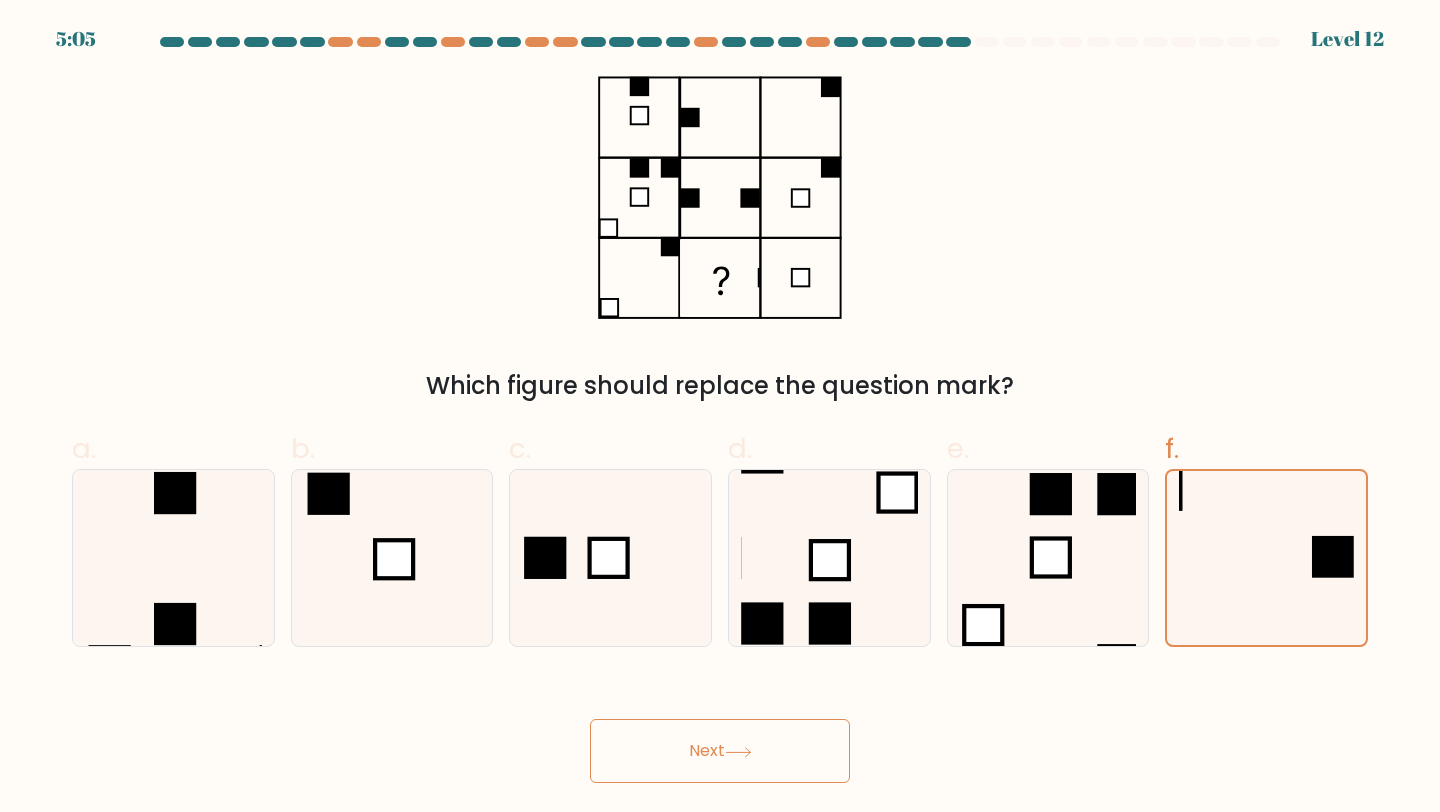 click on "Next" at bounding box center (720, 751) 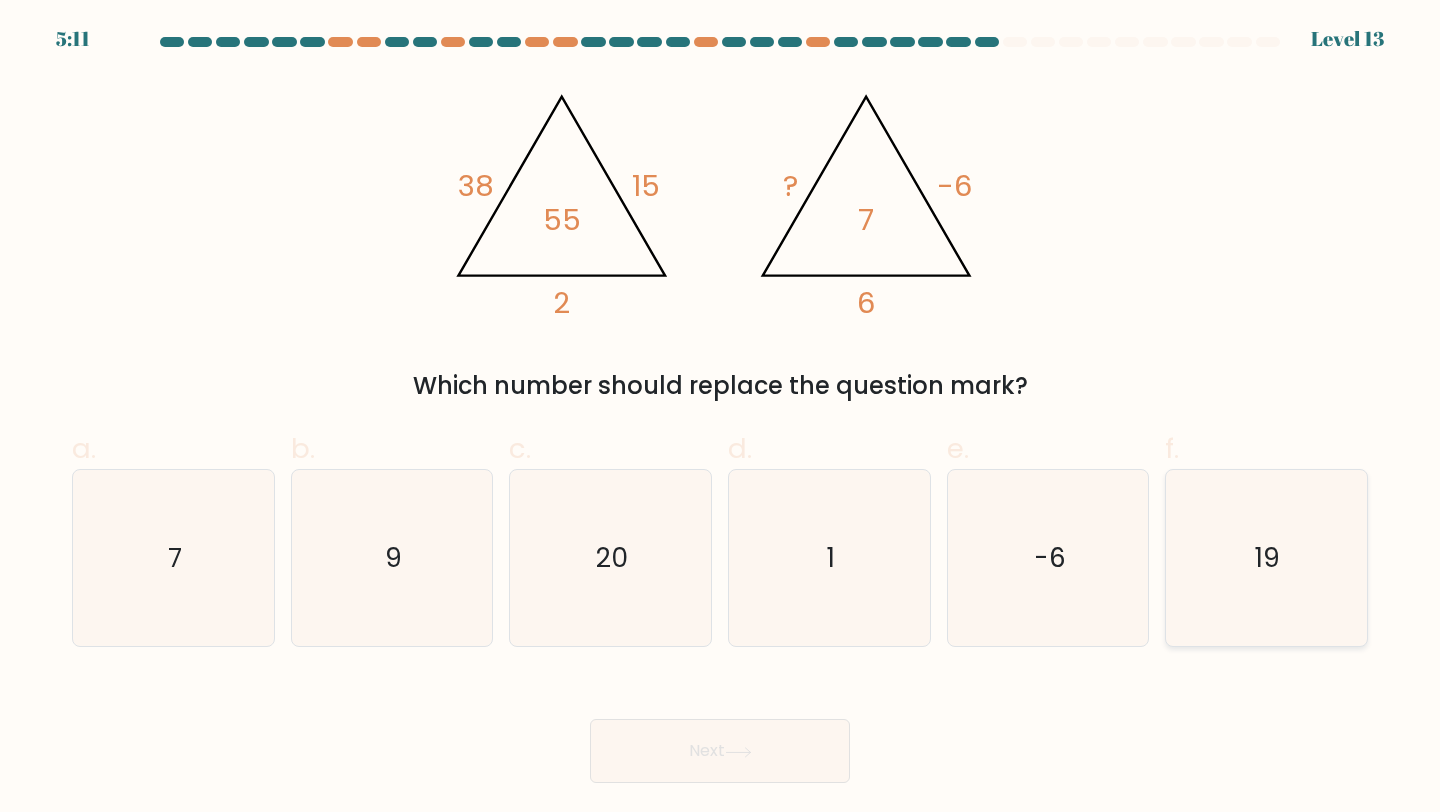 click on "19" 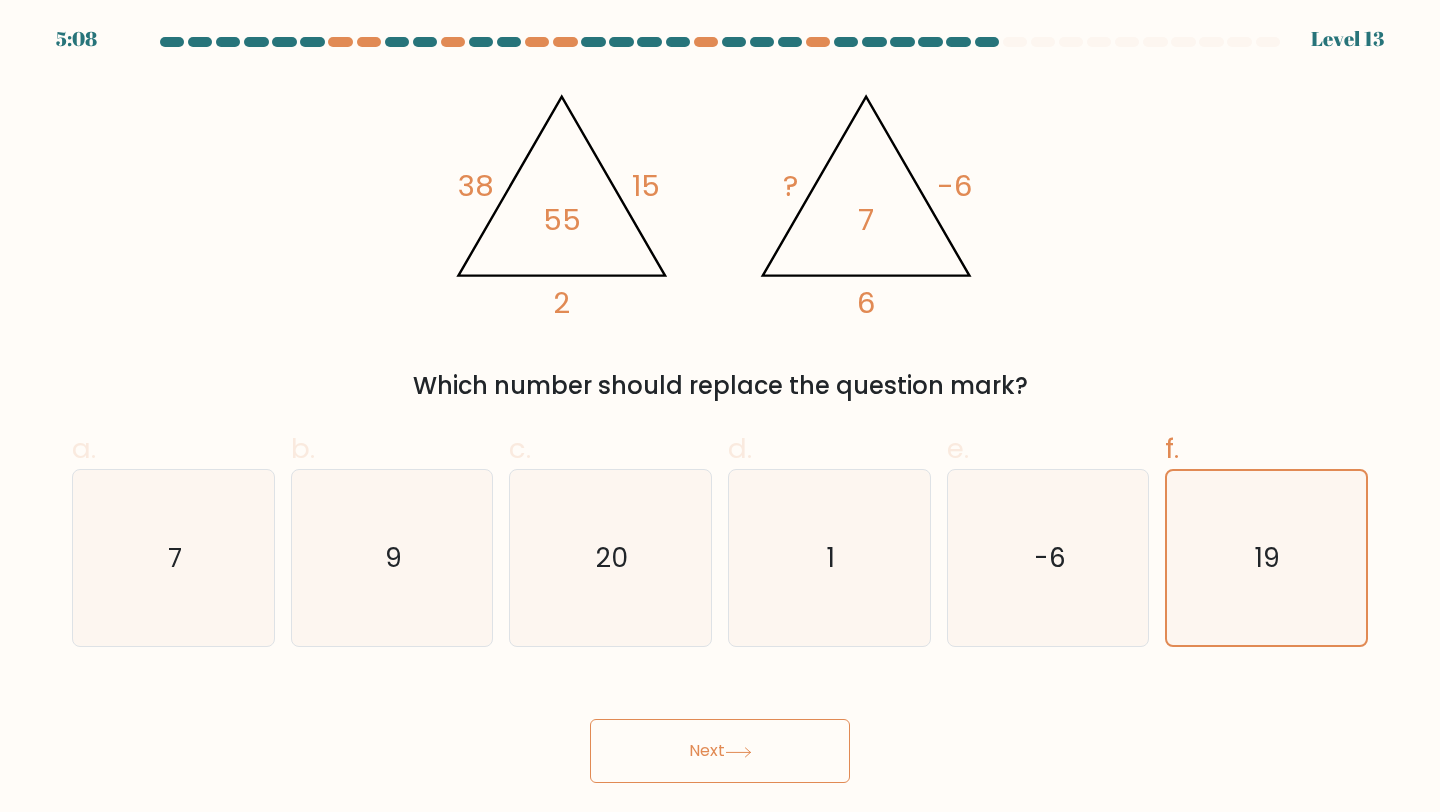 click on "Next" at bounding box center [720, 751] 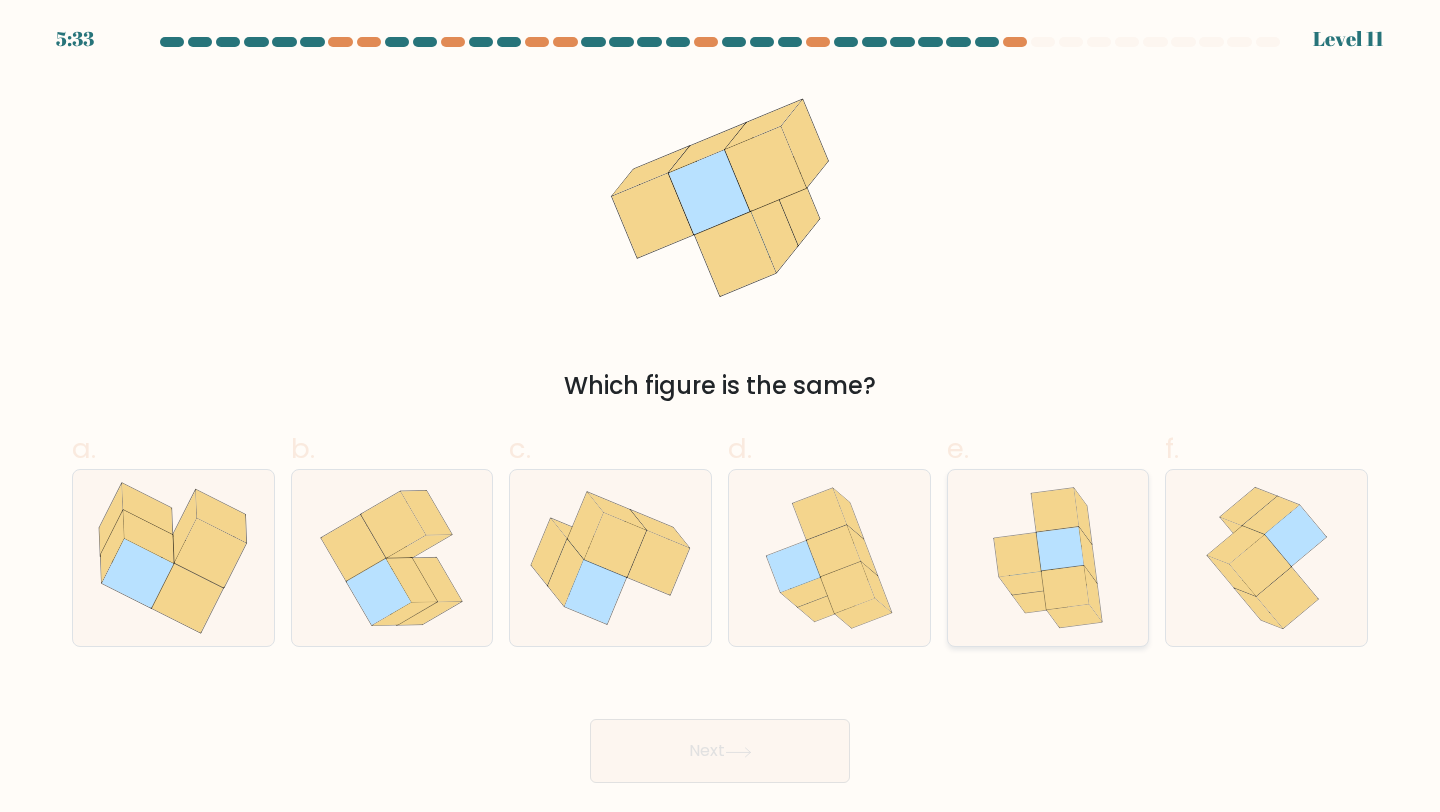 click 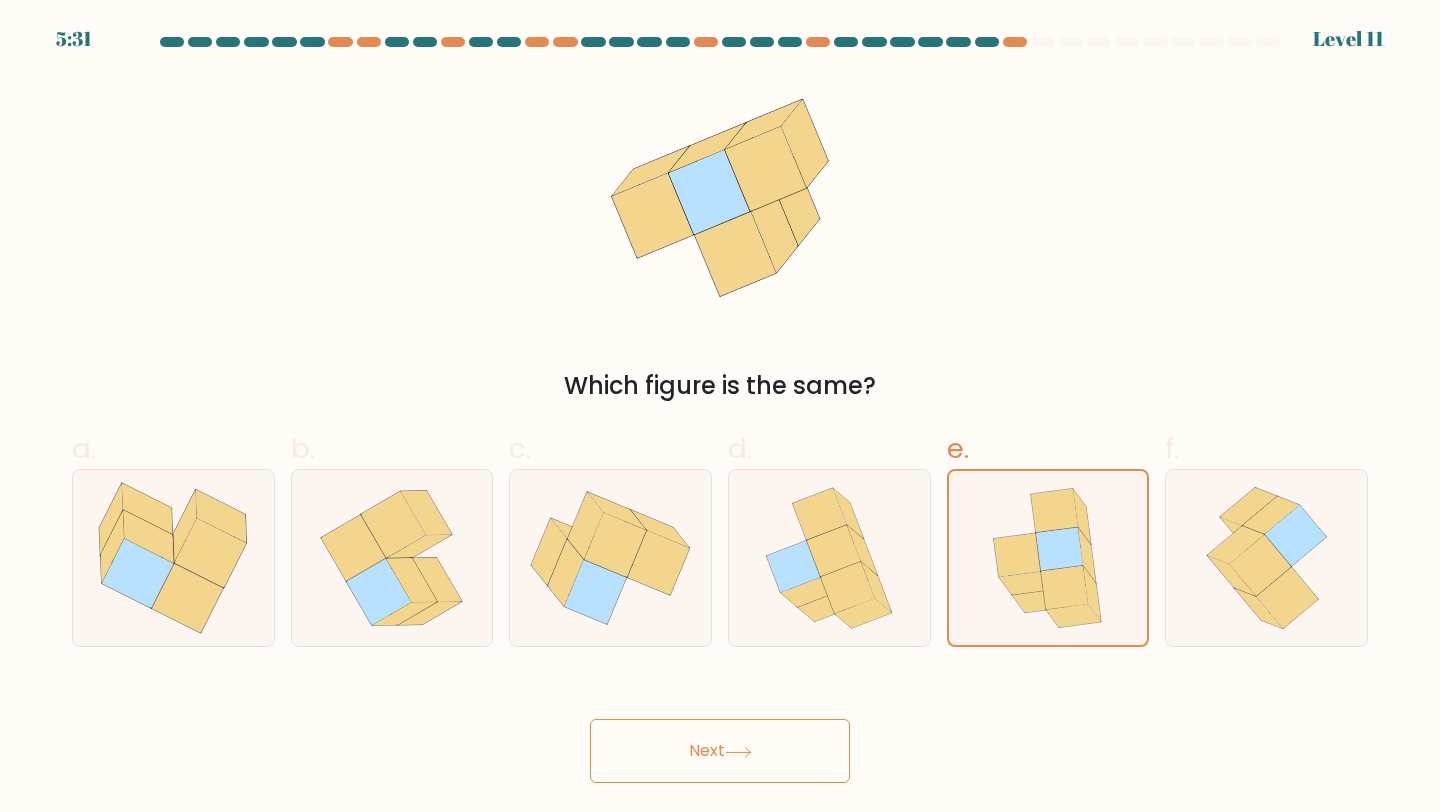 click on "Next" at bounding box center [720, 751] 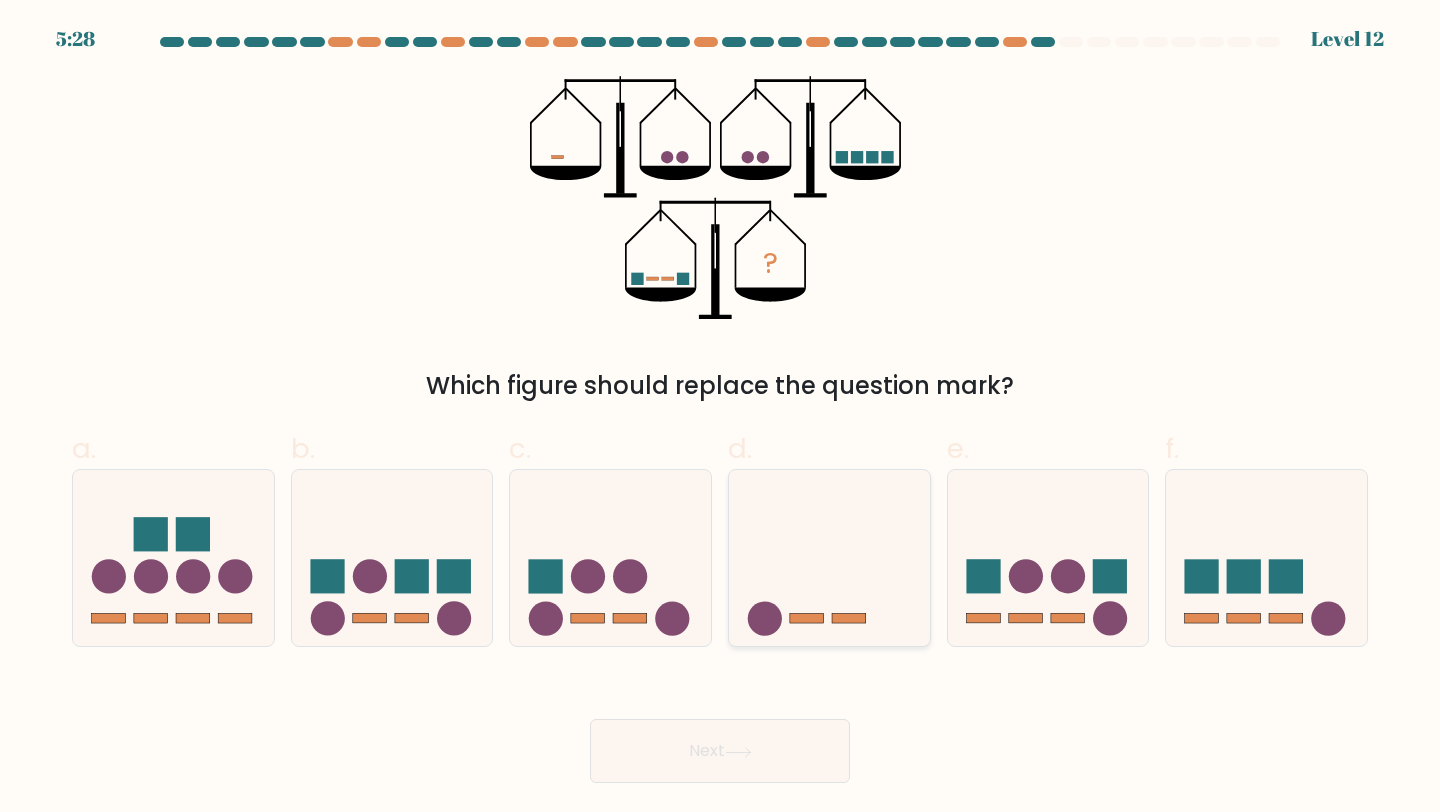 click 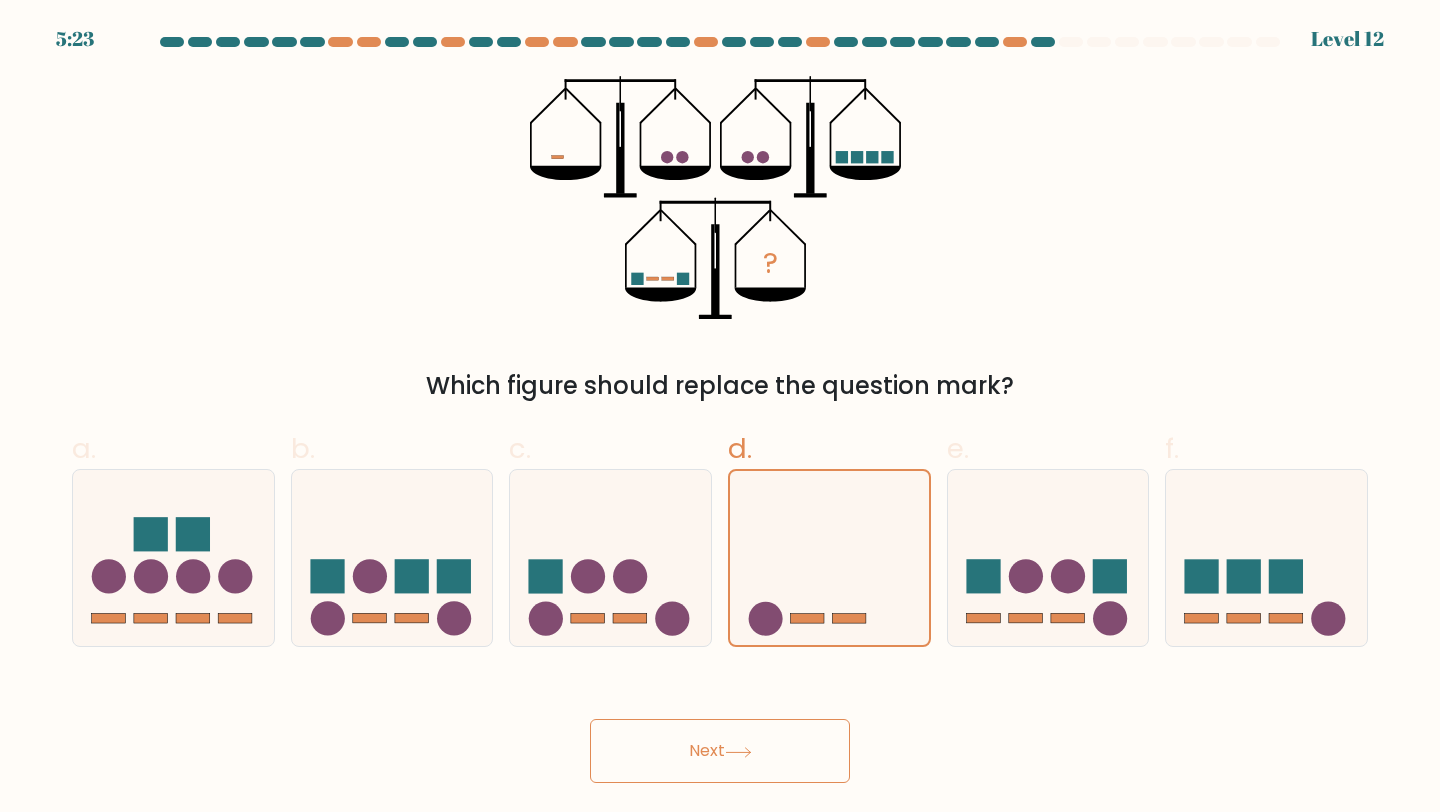 click on "Next" at bounding box center [720, 751] 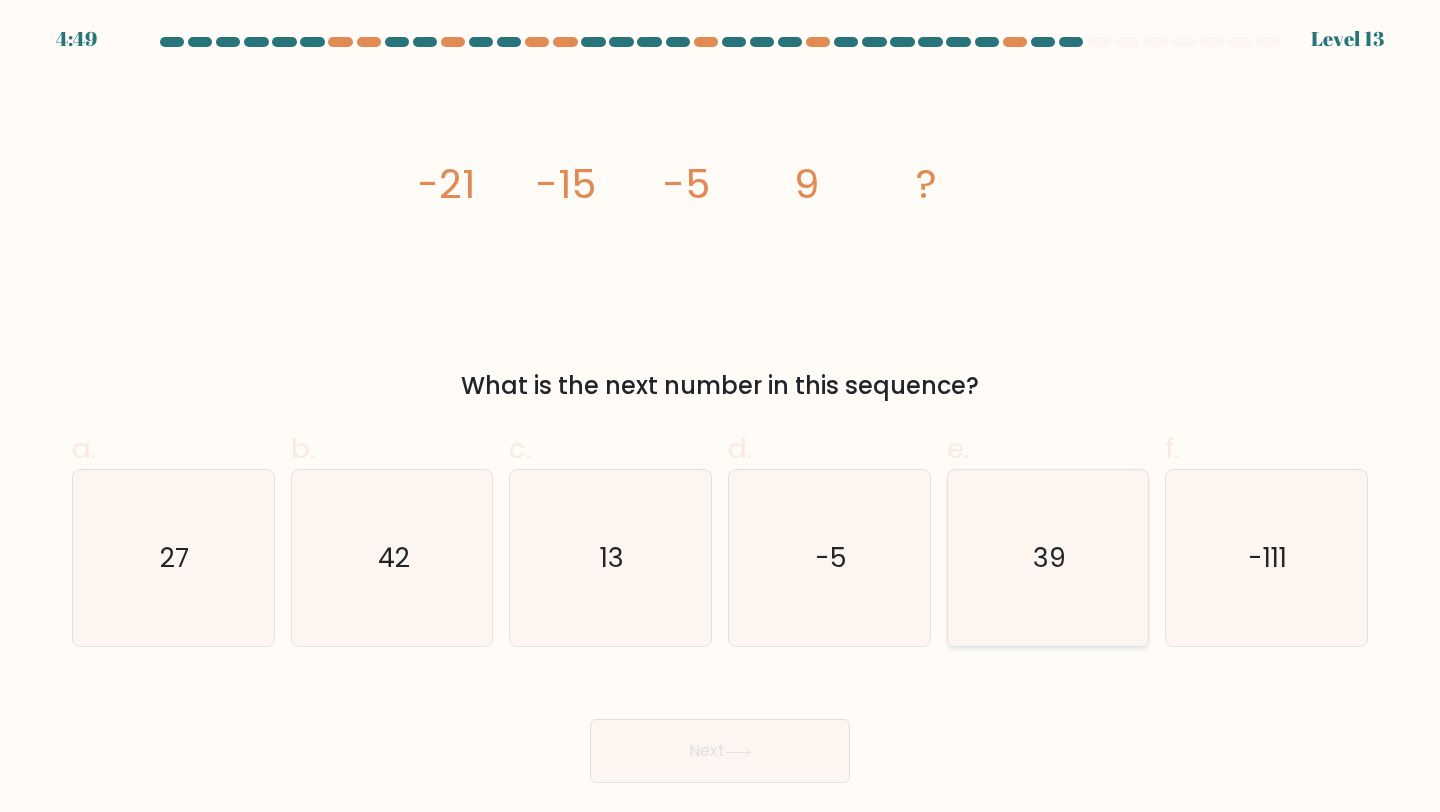 click on "39" 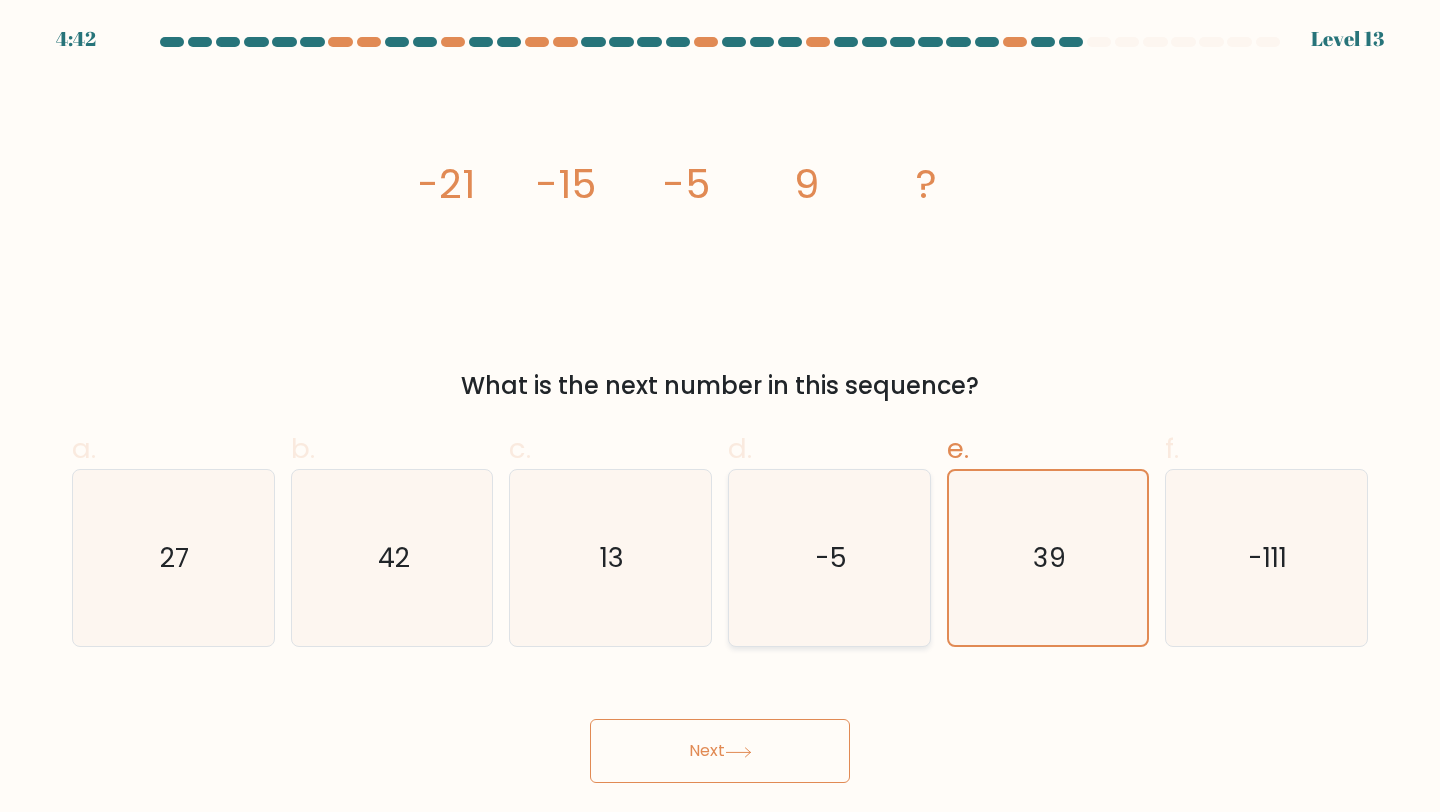 click on "-5" 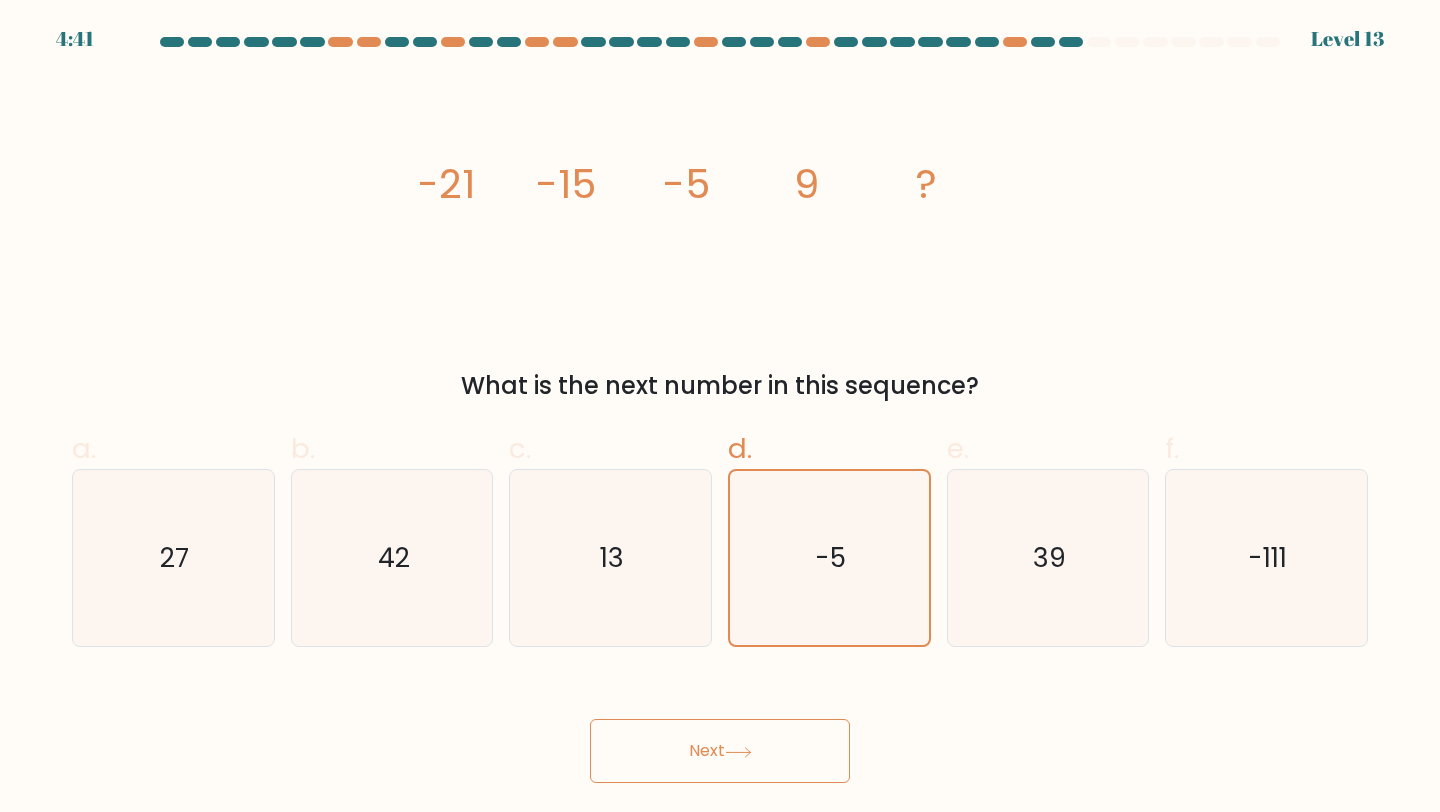click 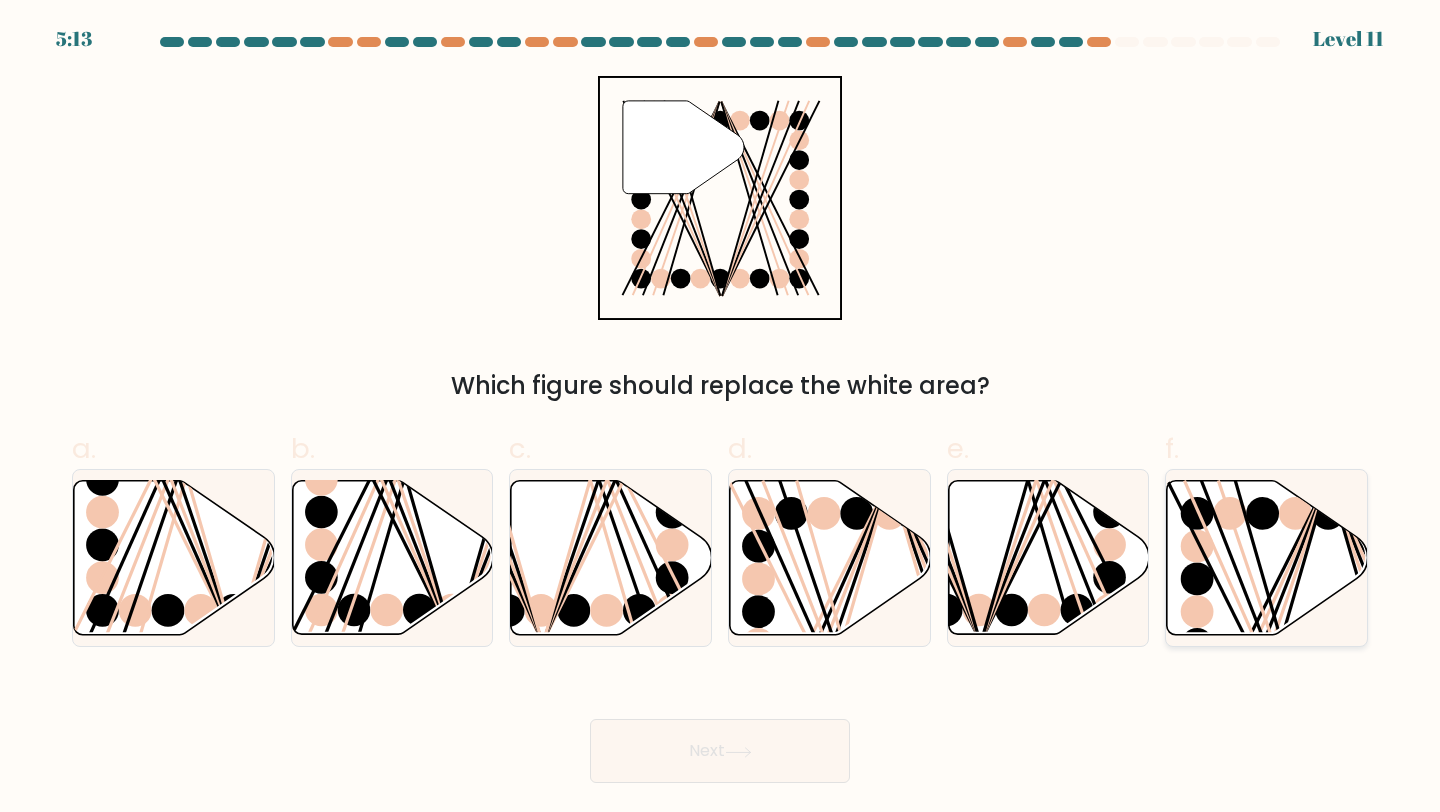click 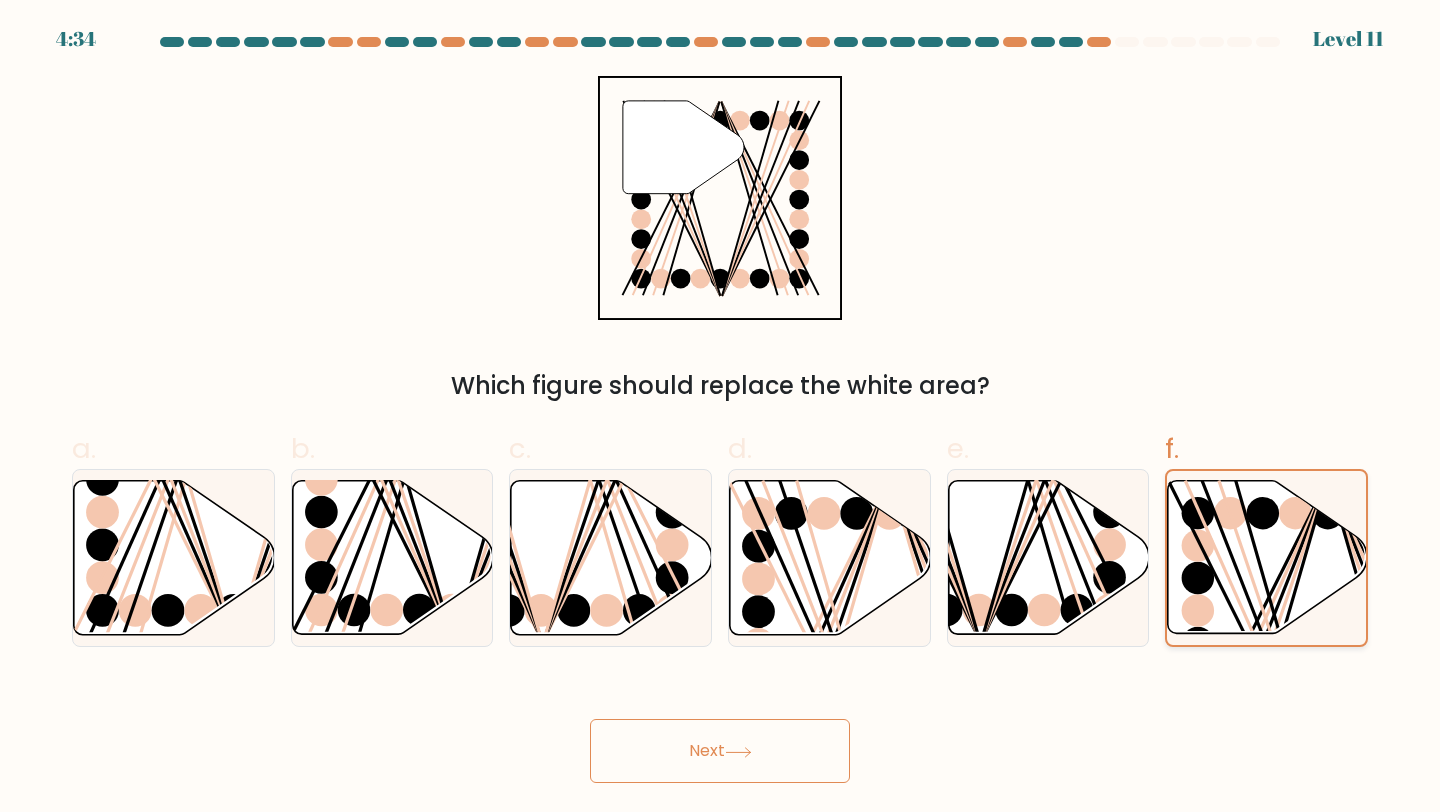 click 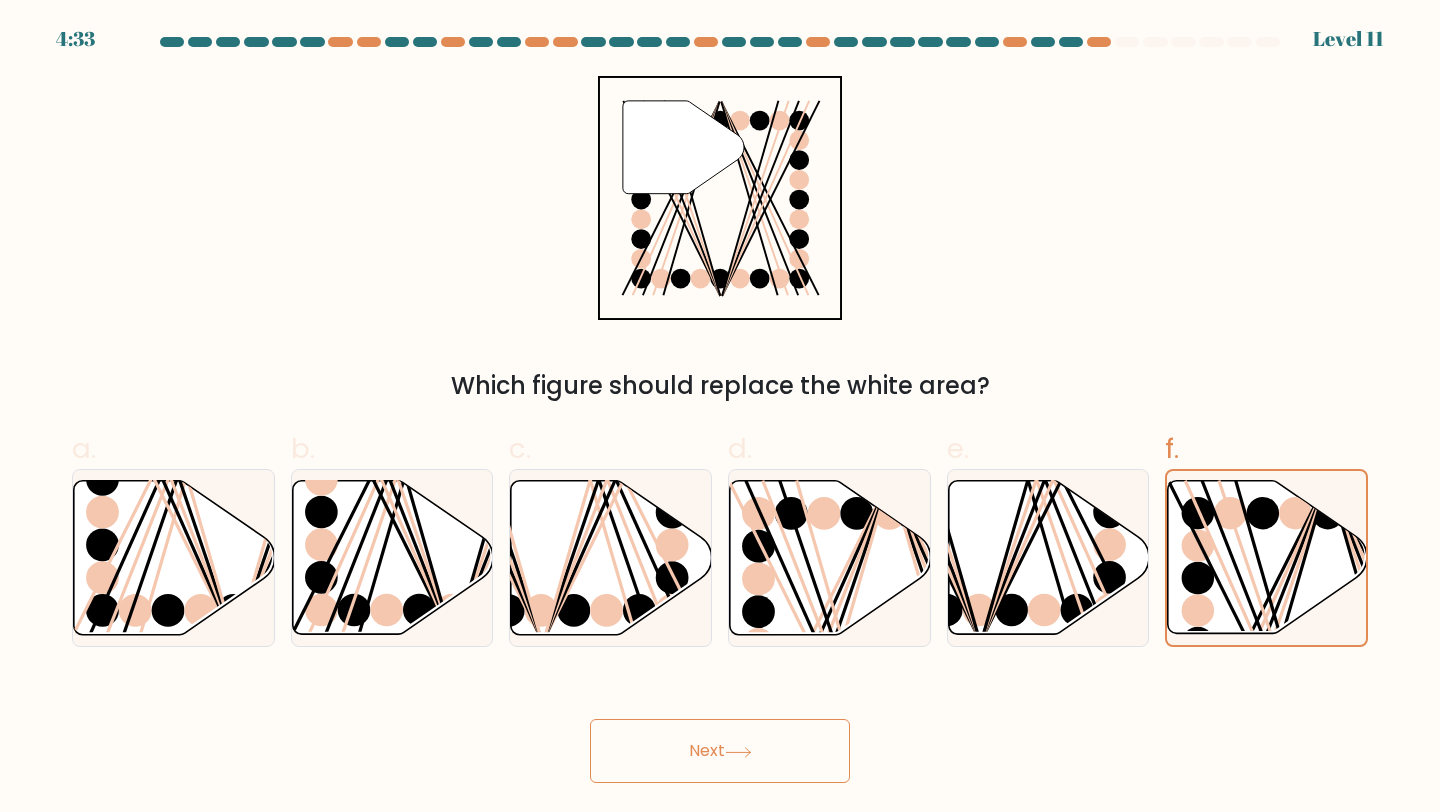 click 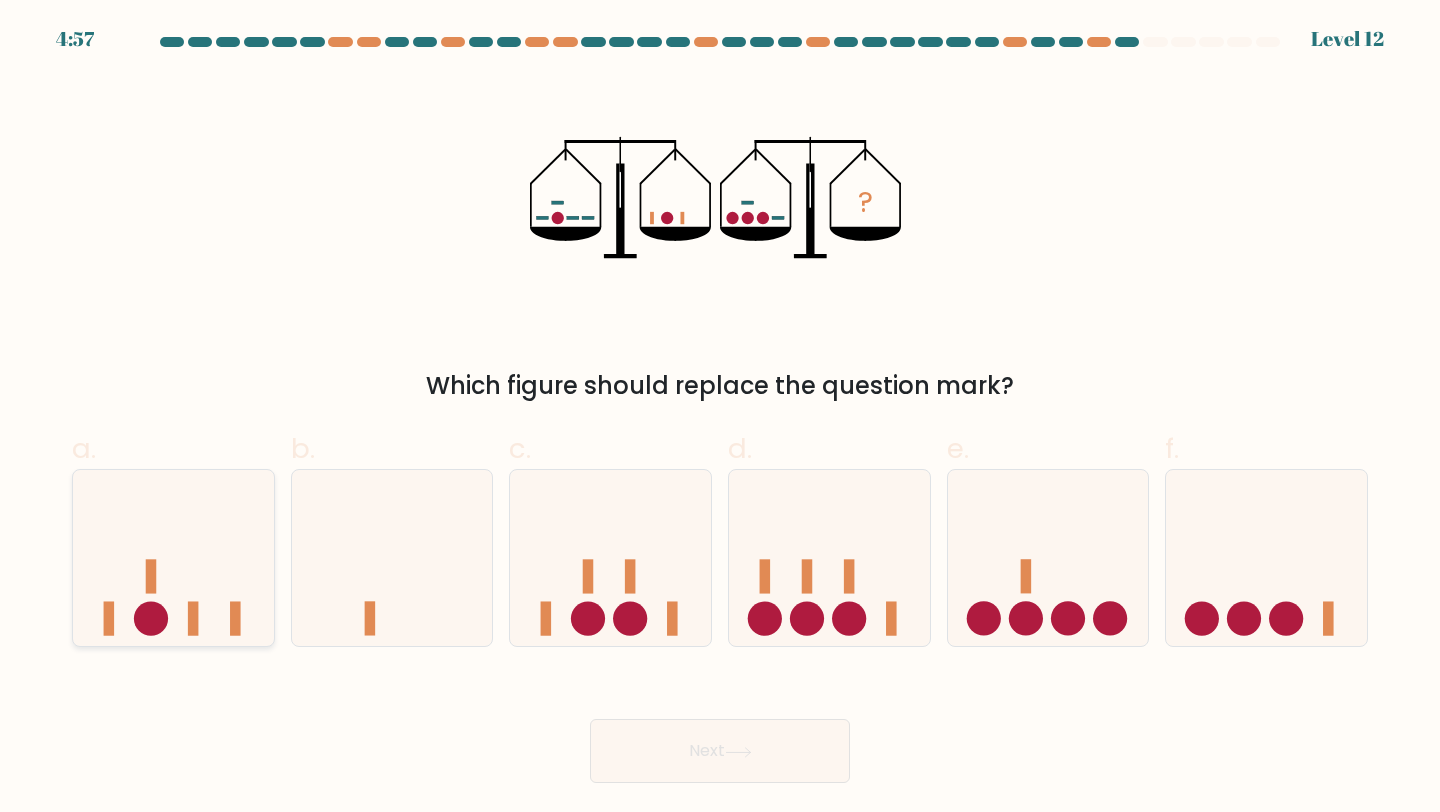 click 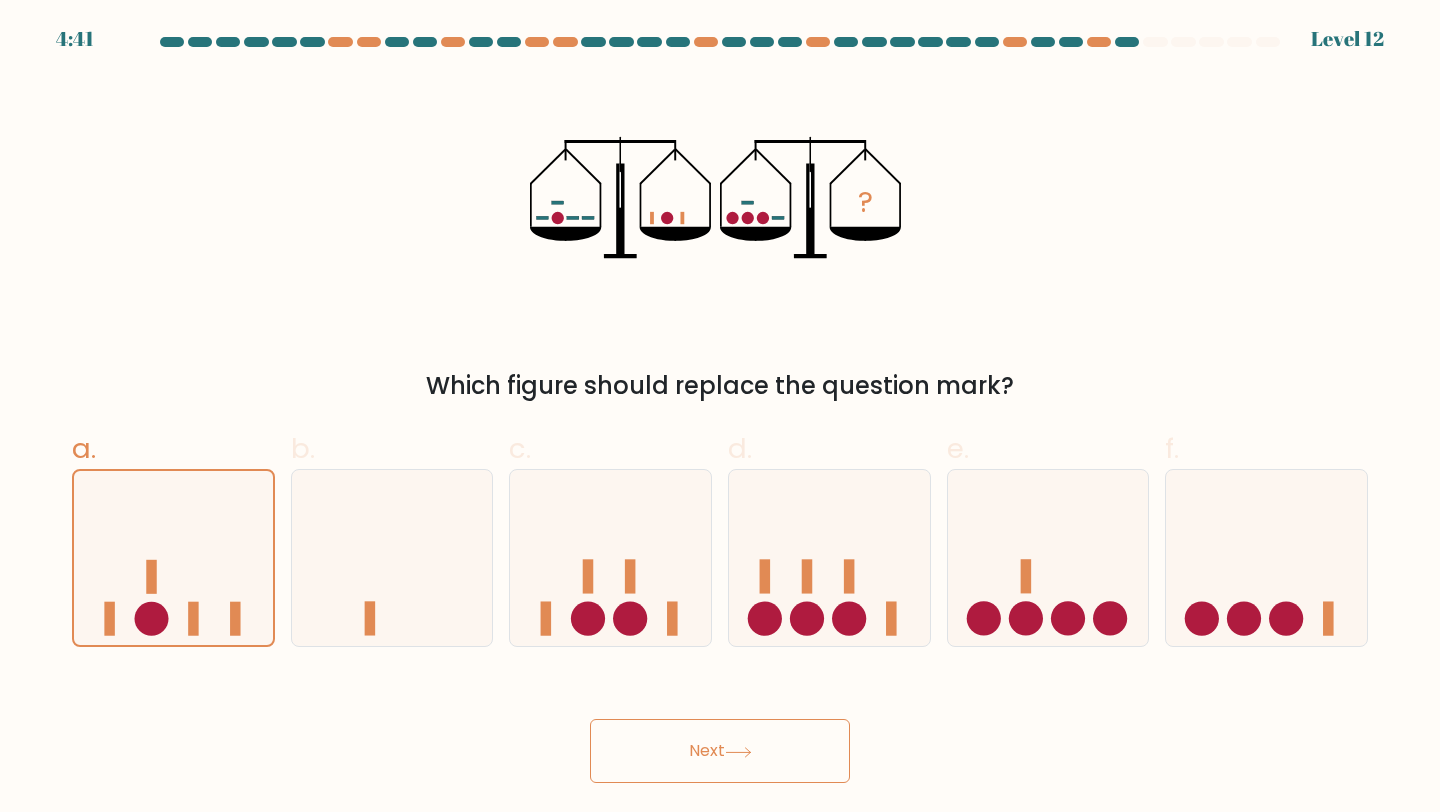 click on "Next" at bounding box center (720, 751) 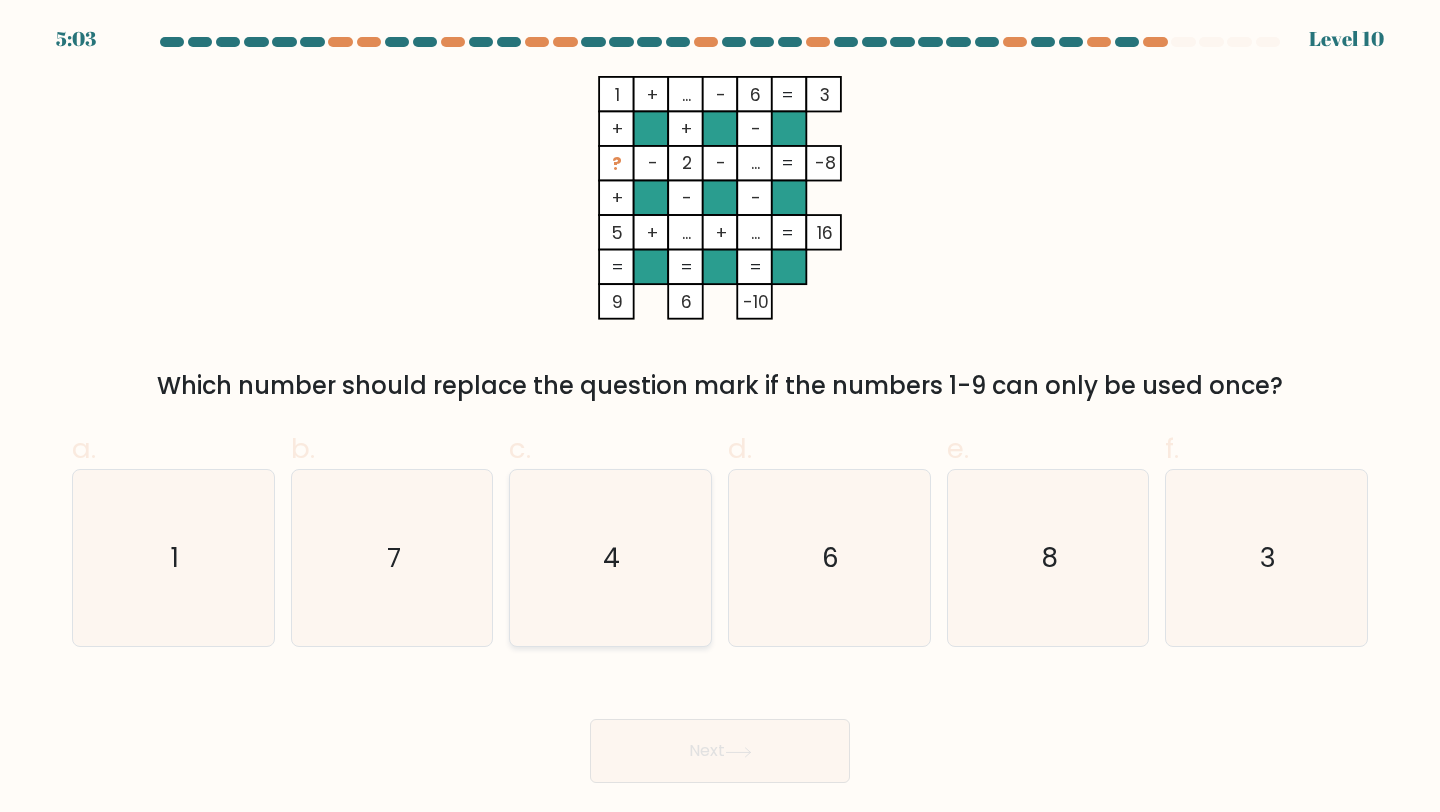 click on "4" 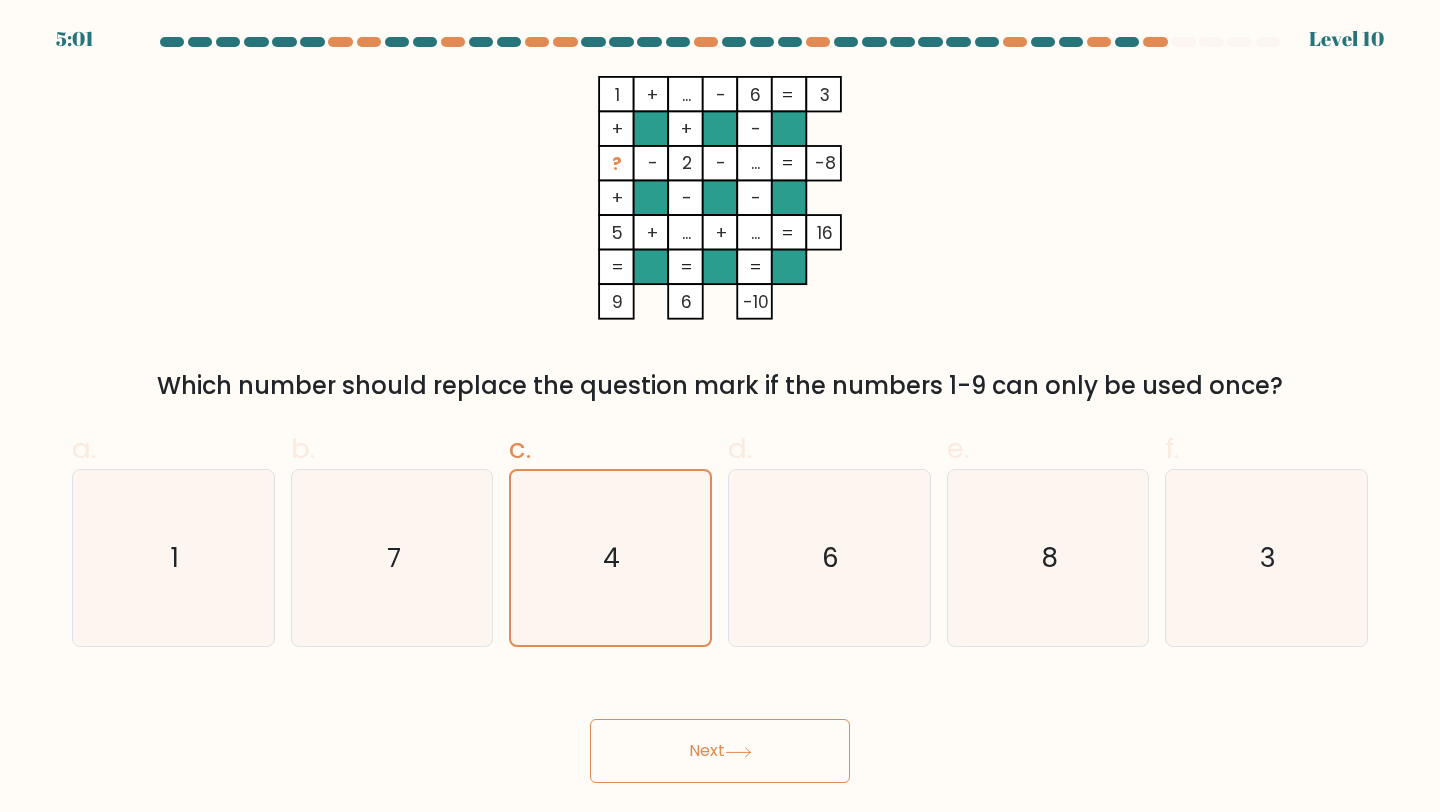 click on "Next" at bounding box center [720, 751] 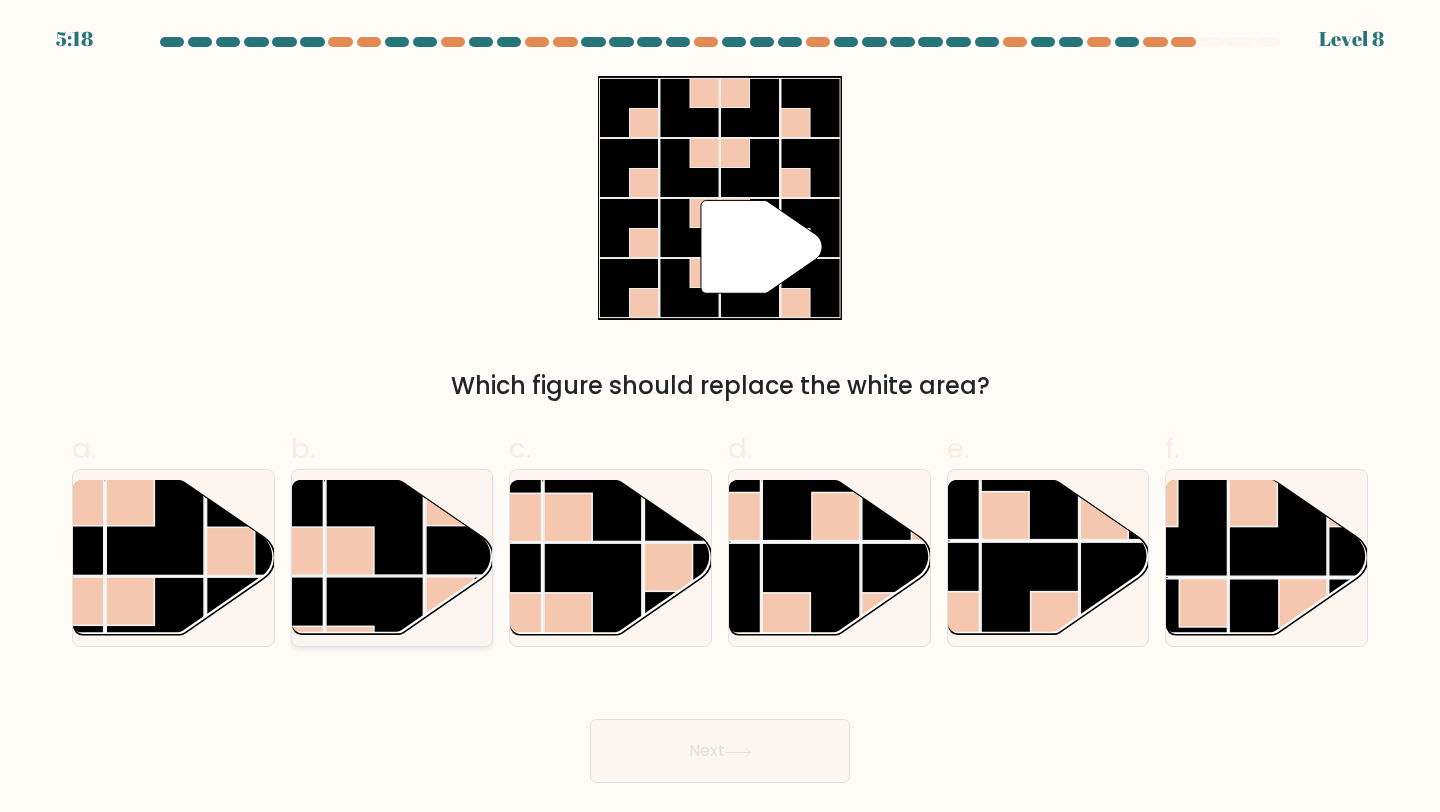 click 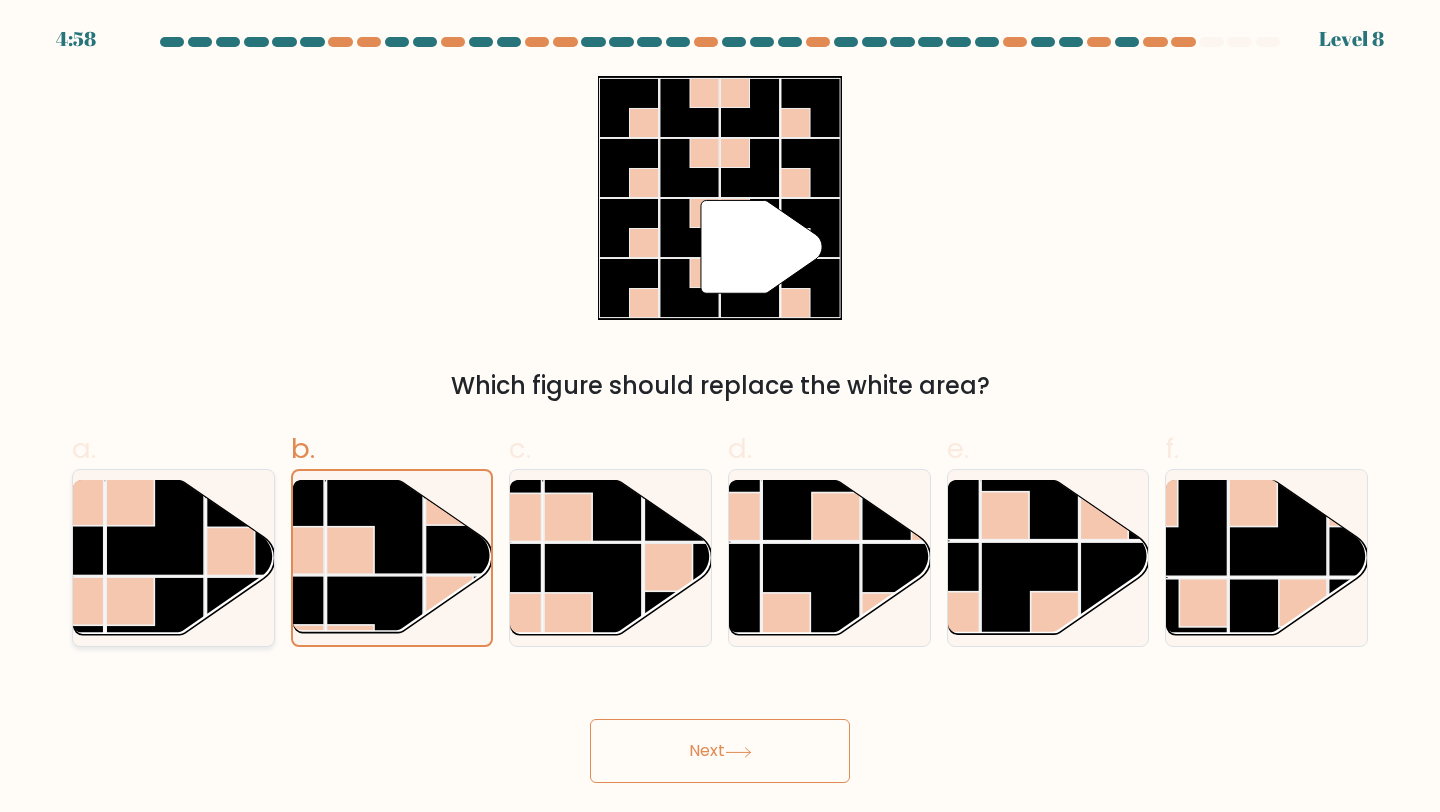 click 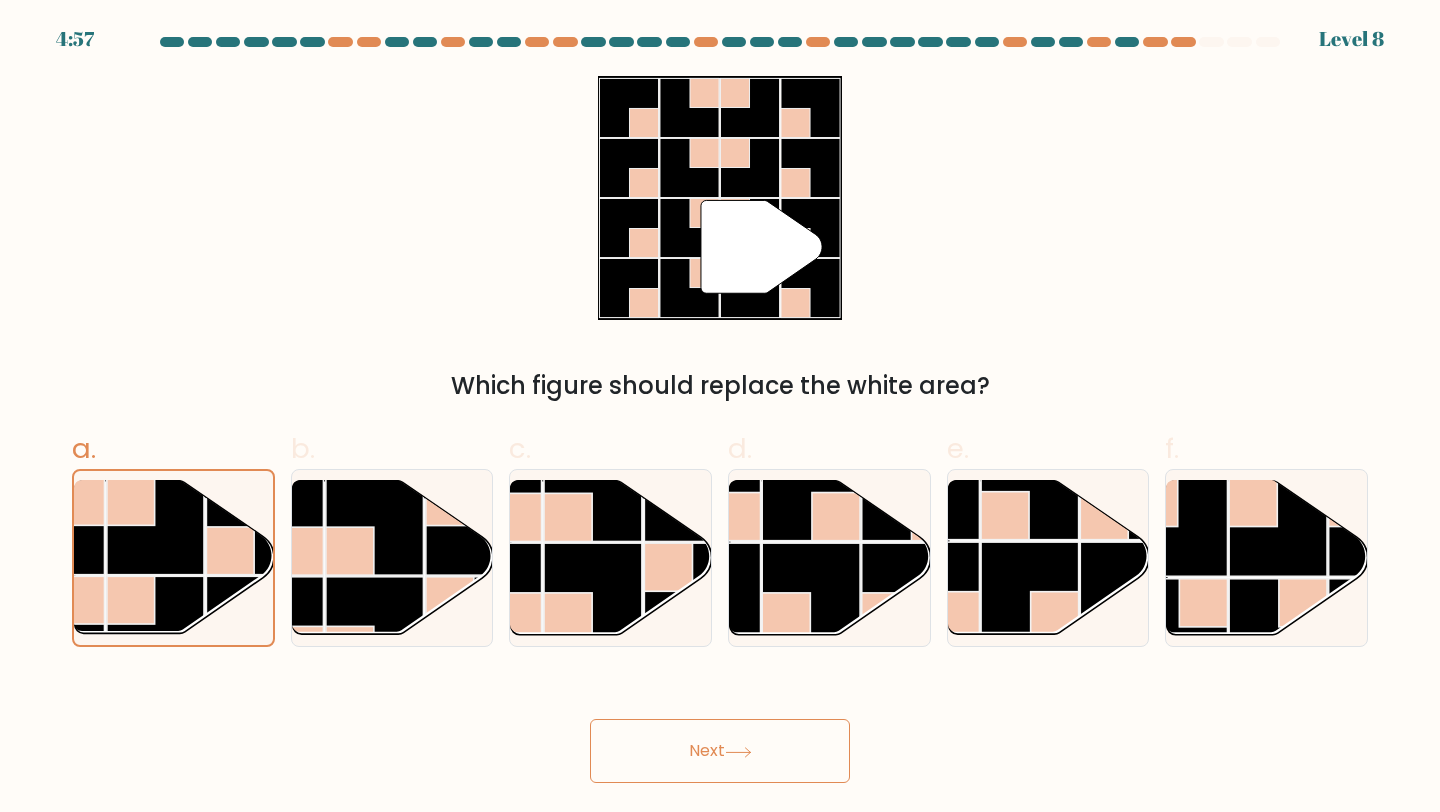 click on "Next" at bounding box center (720, 751) 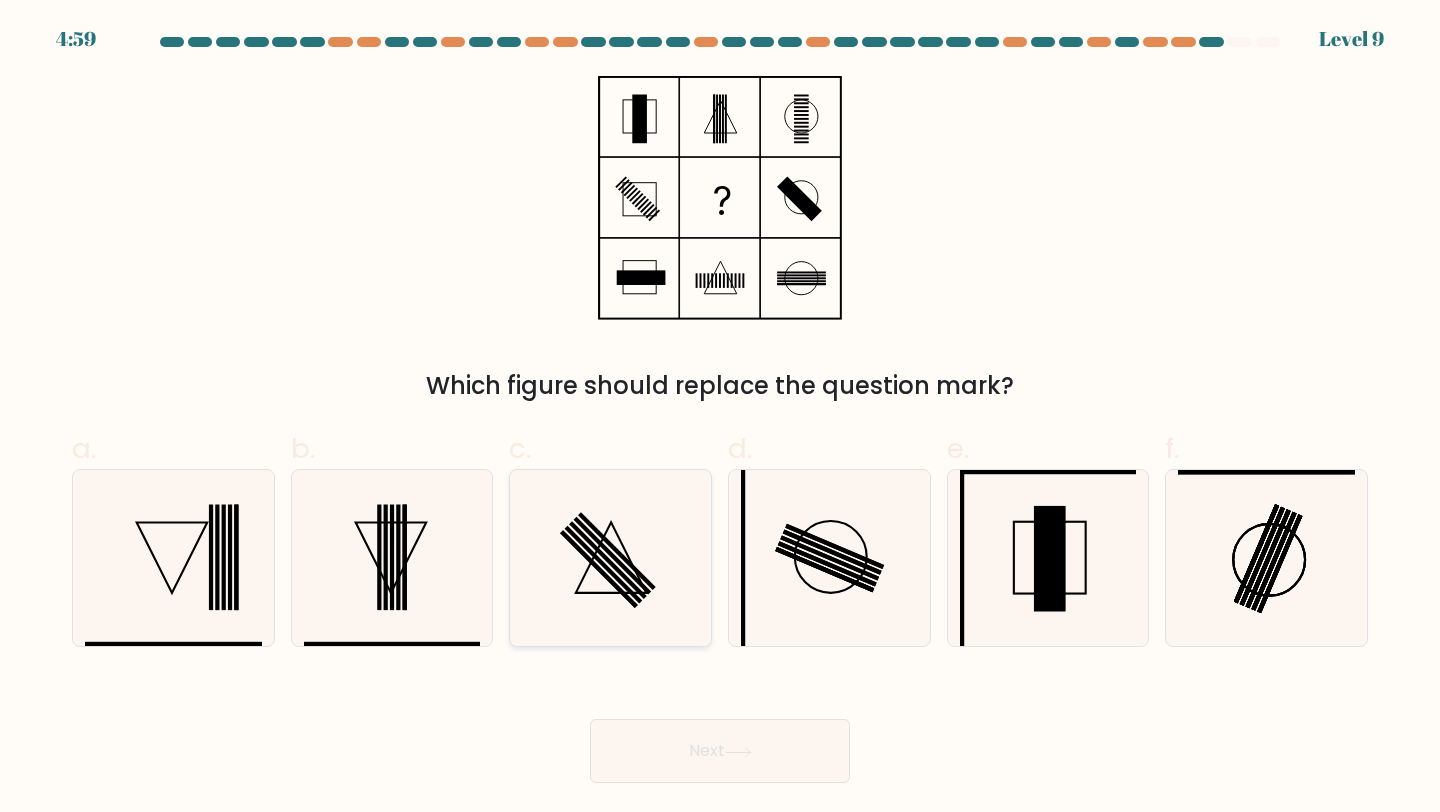 click 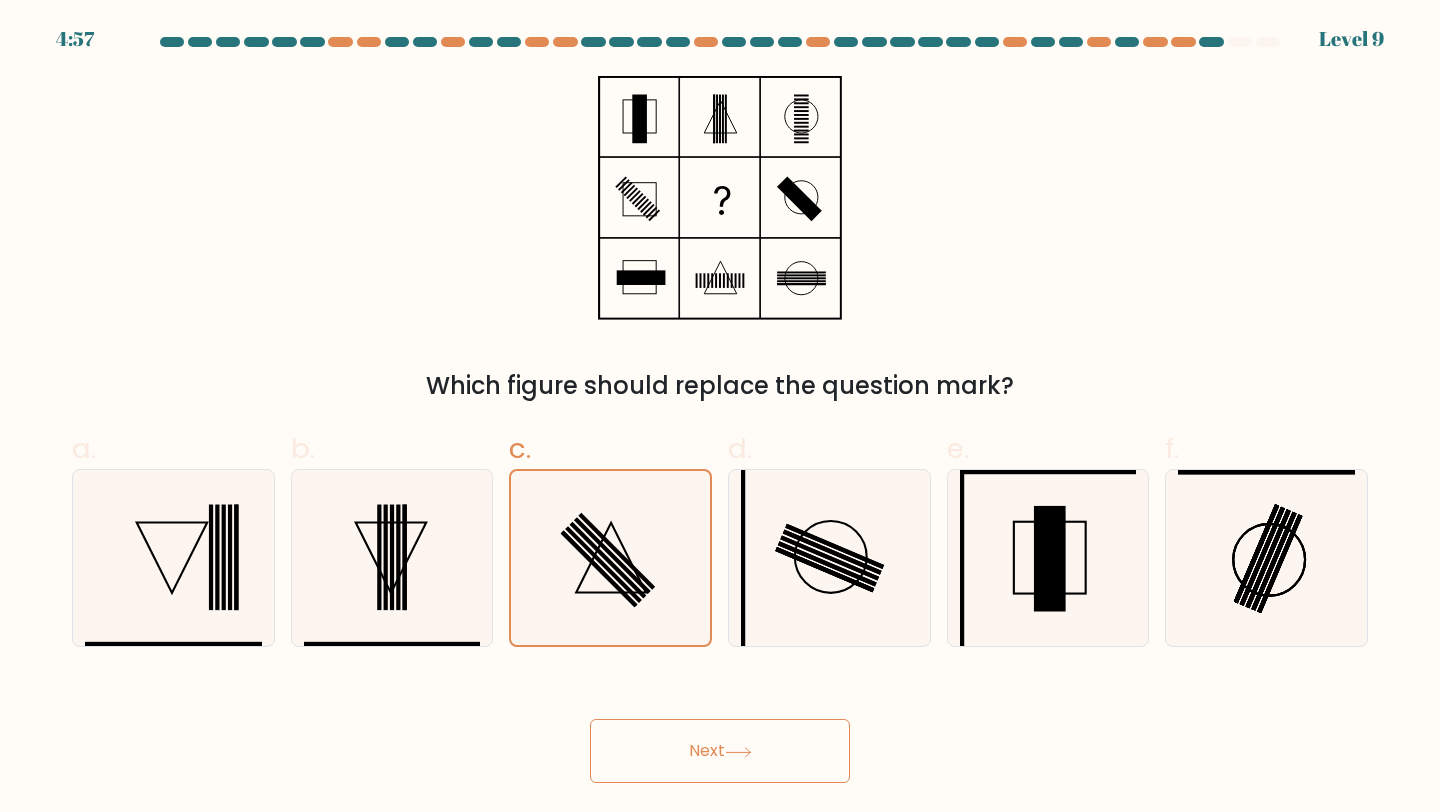 click on "Next" at bounding box center [720, 751] 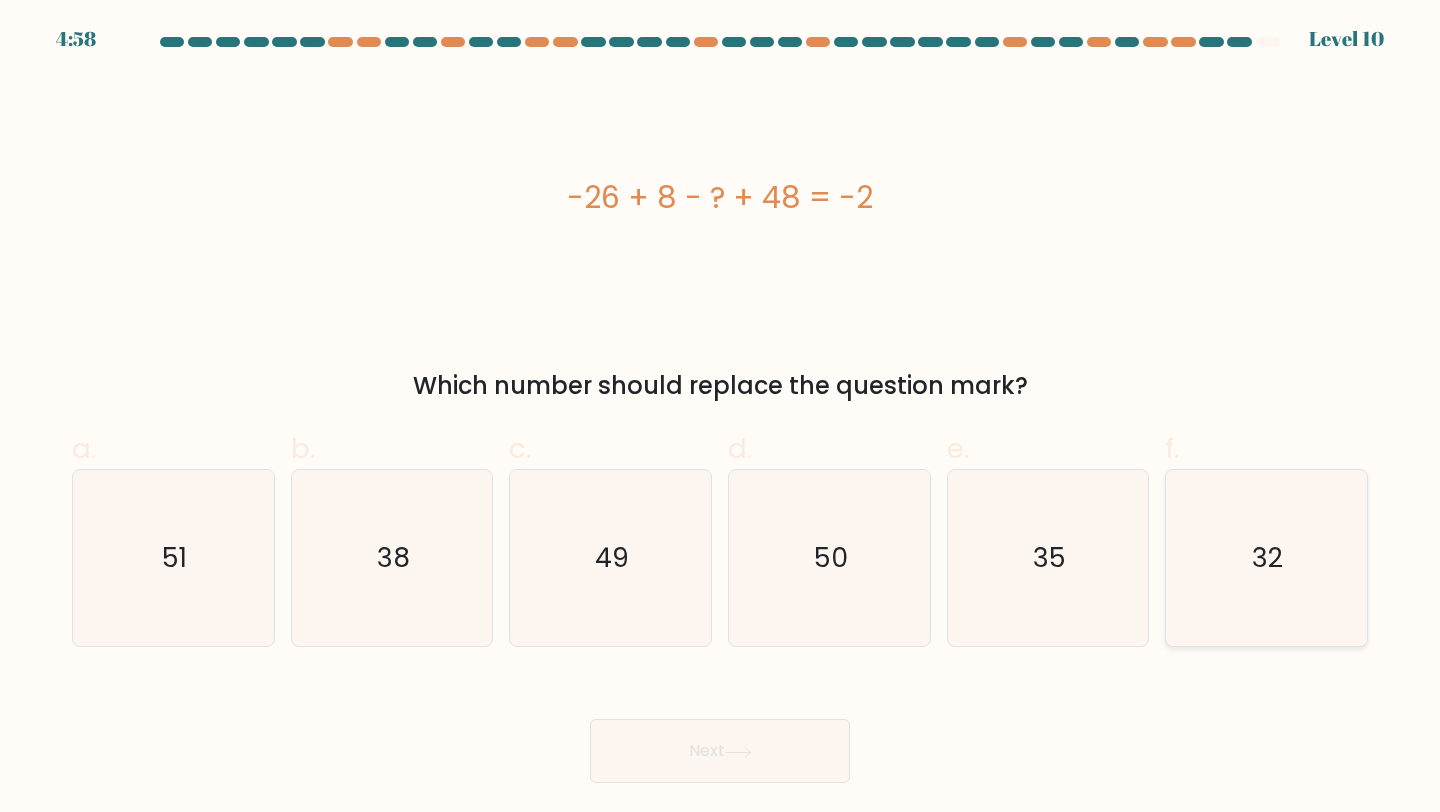click on "32" 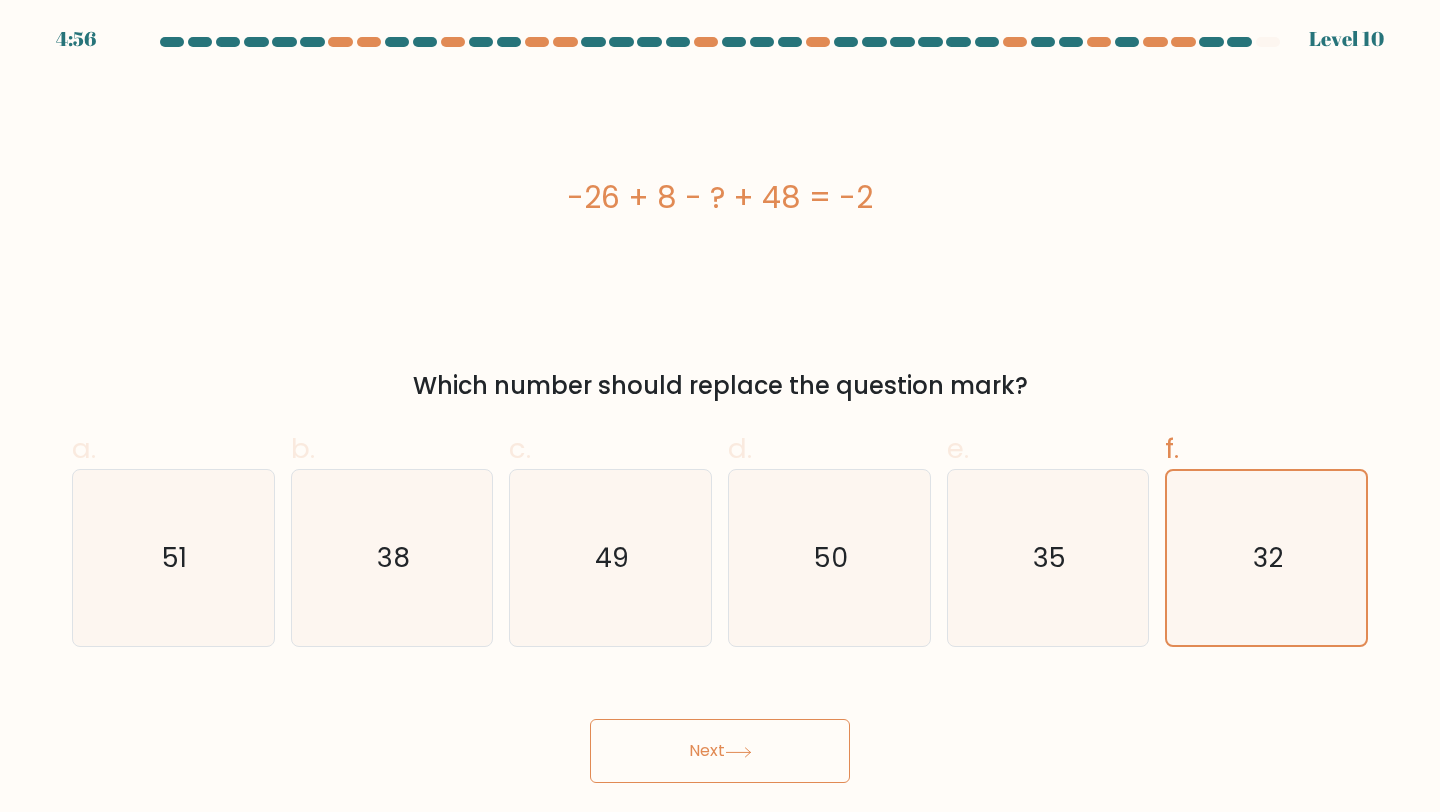 click on "Next" at bounding box center (720, 751) 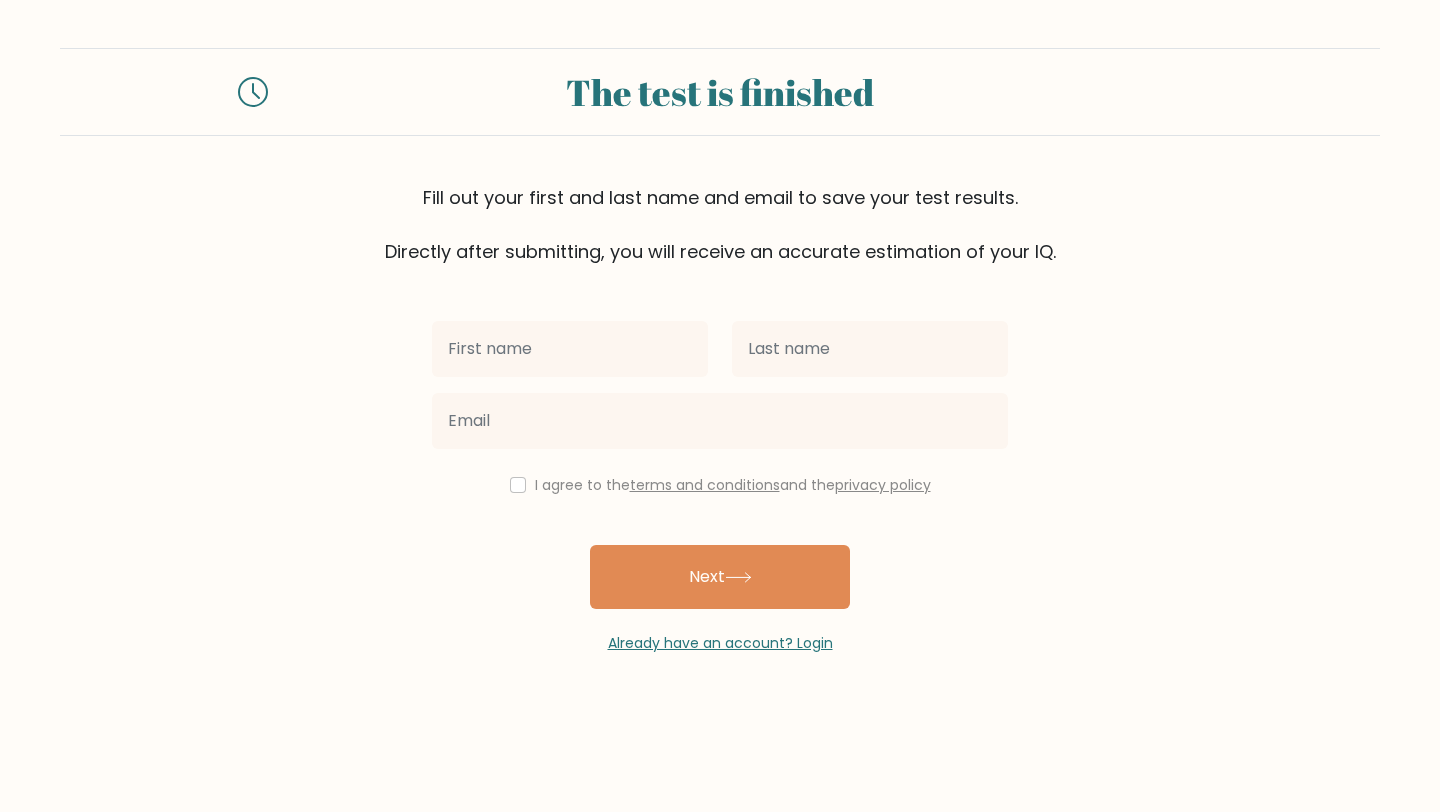 scroll, scrollTop: 0, scrollLeft: 0, axis: both 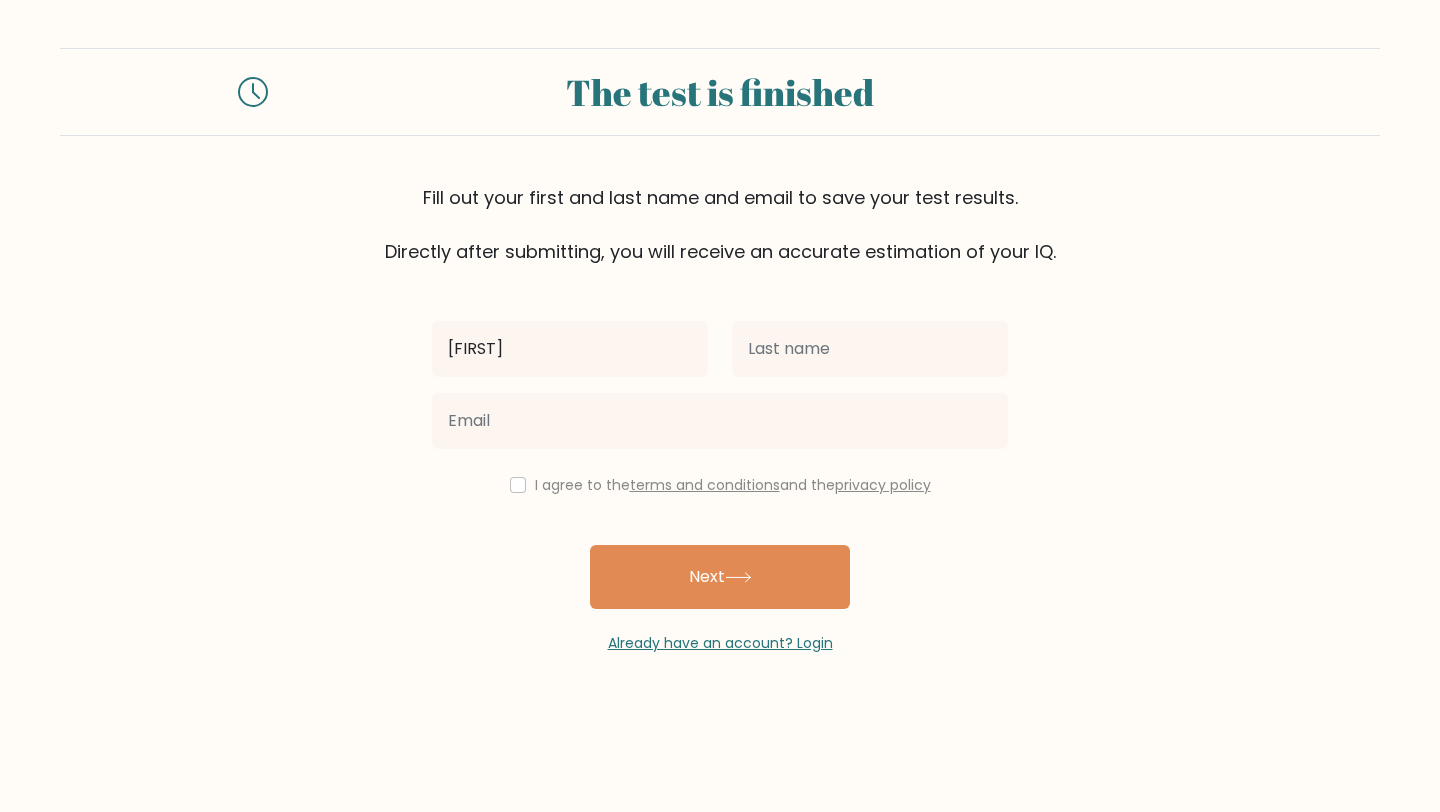 click on "dorathy" at bounding box center [570, 349] 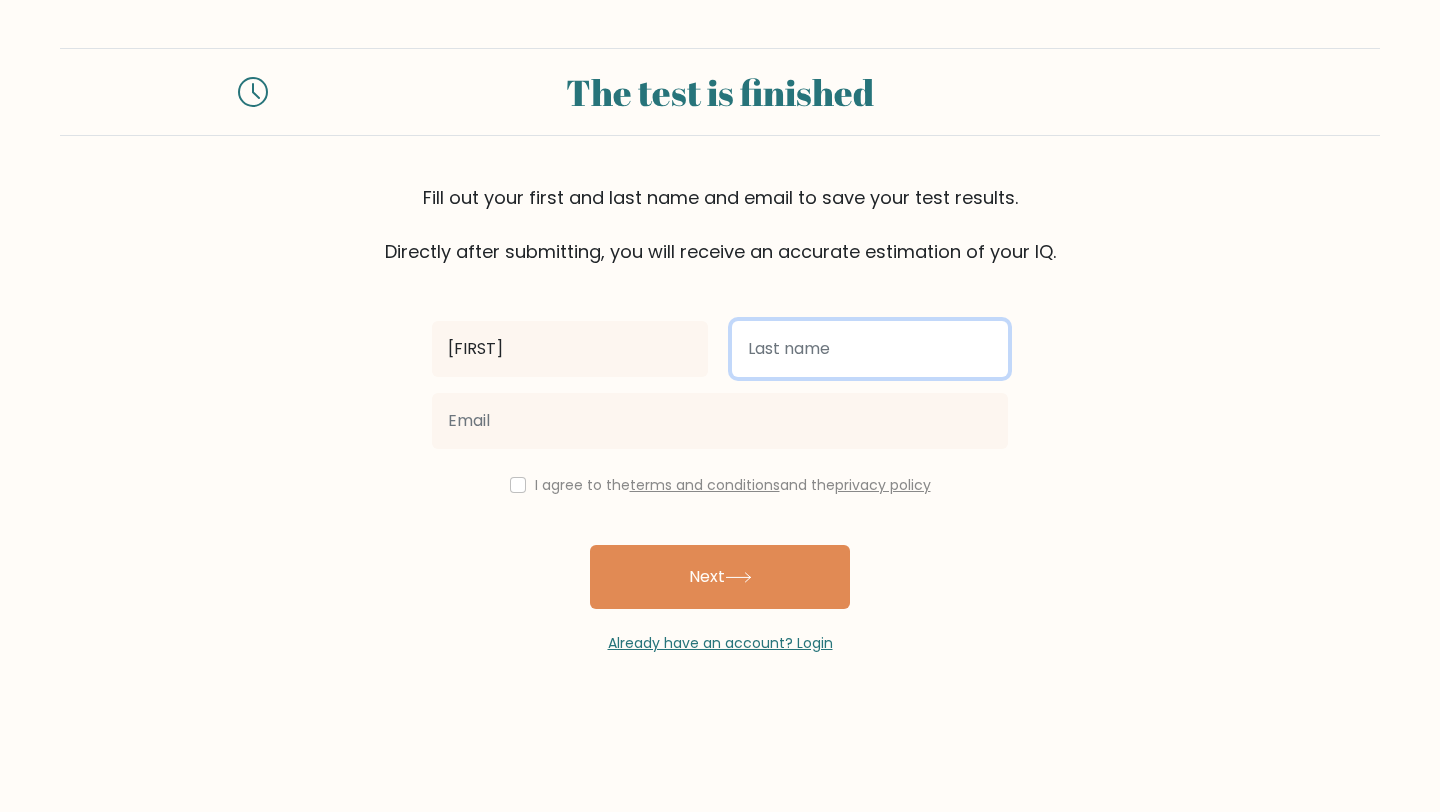 click at bounding box center [870, 349] 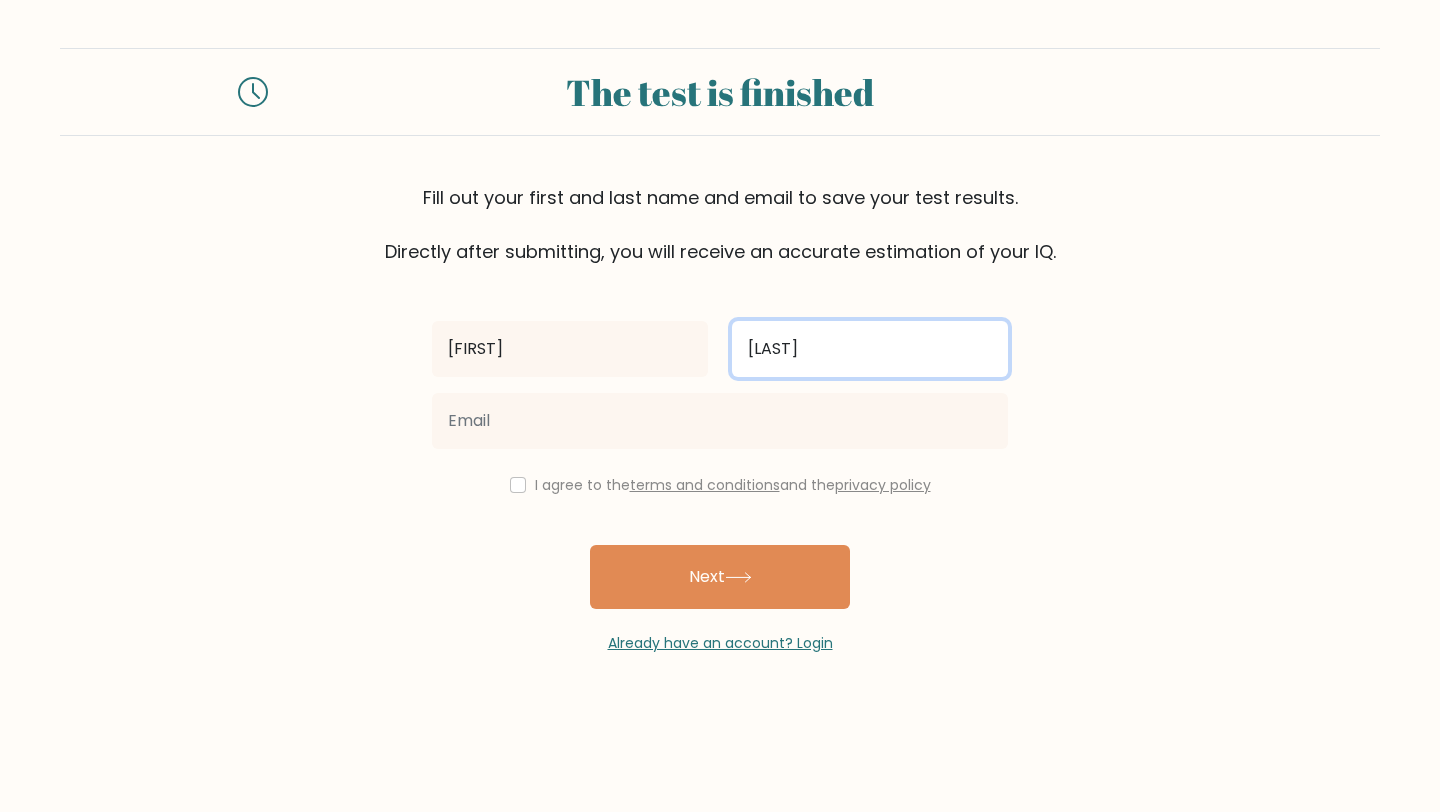 type on "[LAST]" 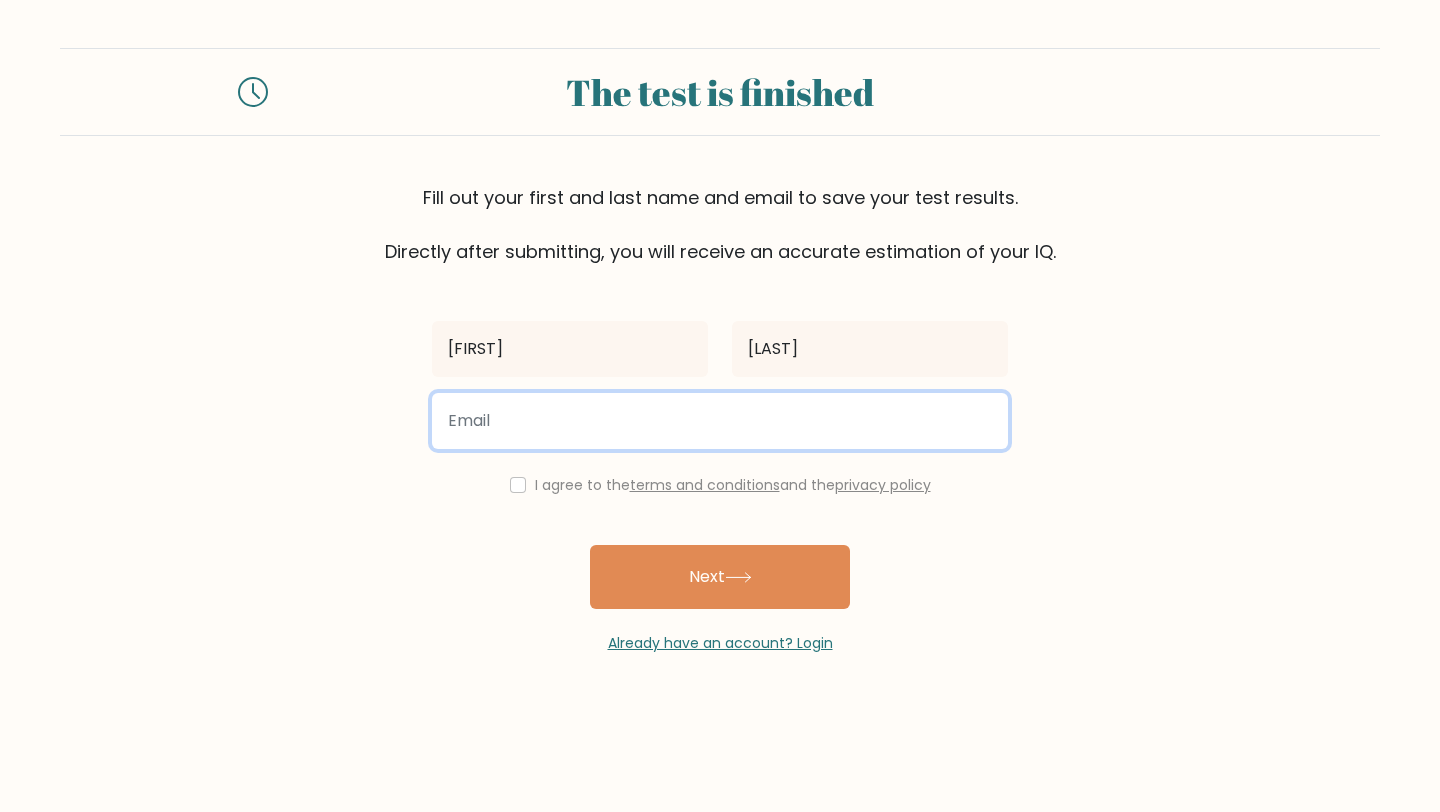 click at bounding box center [720, 421] 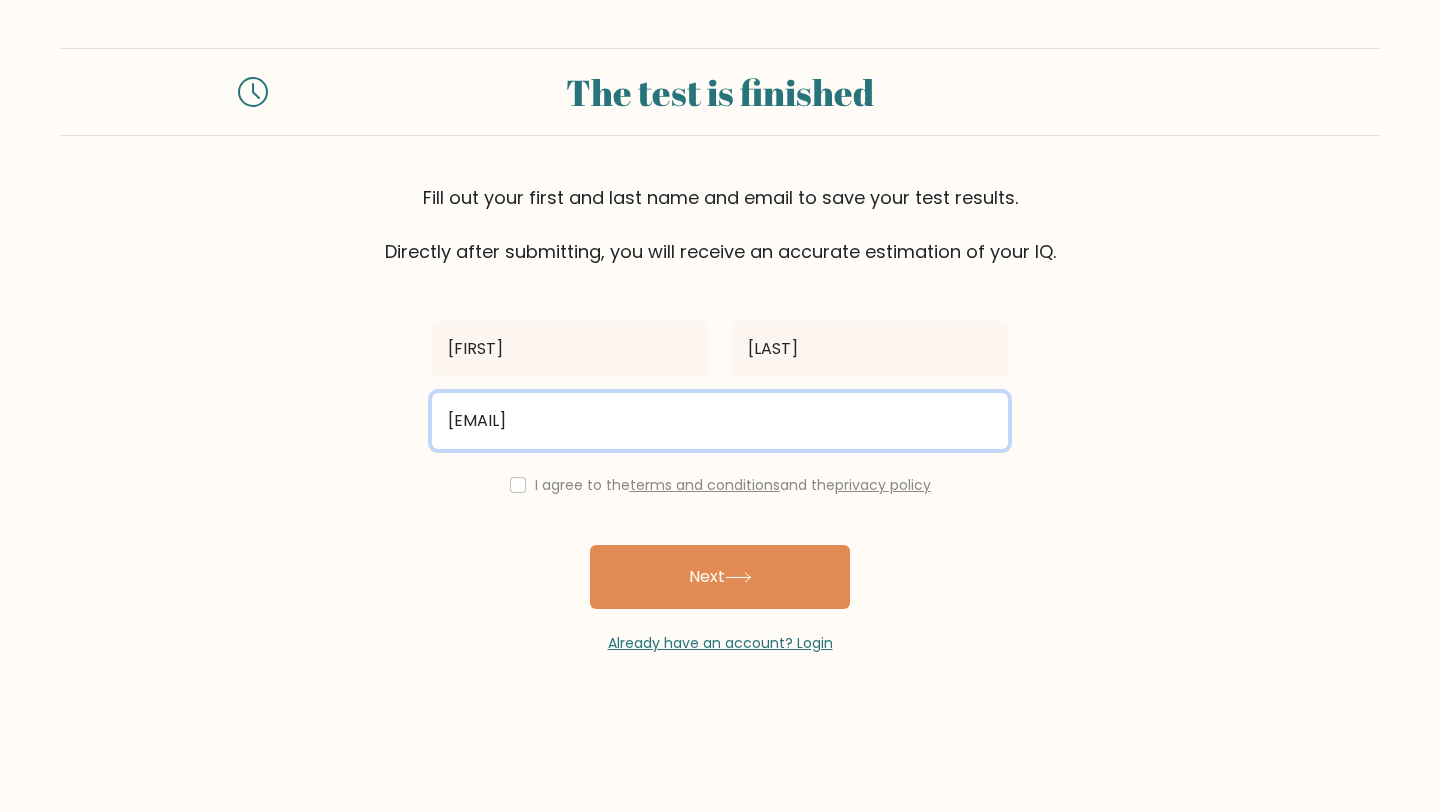 click on "doradaniels30@gmail.com" at bounding box center [720, 421] 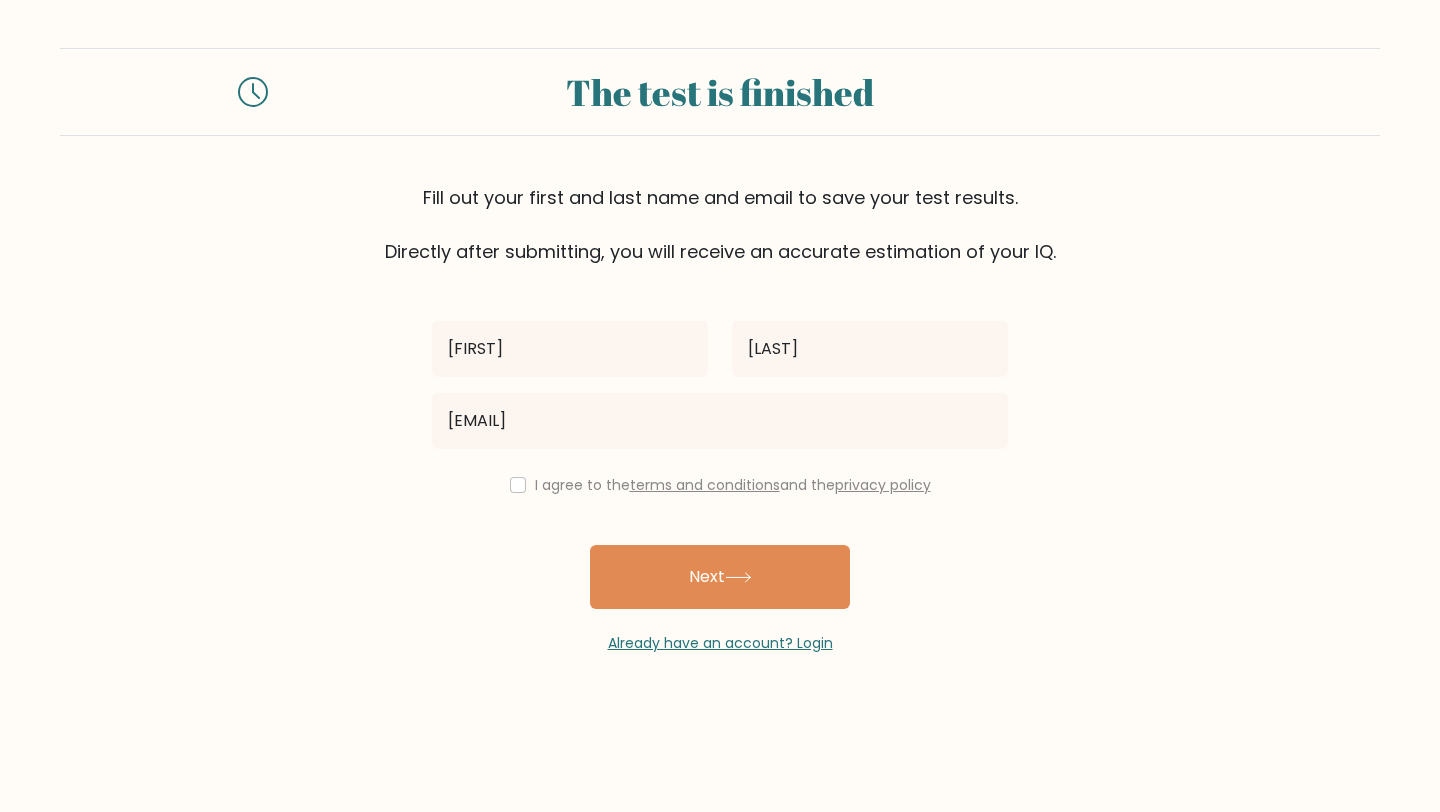 click on "I agree to the  terms and conditions  and the  privacy policy" at bounding box center (720, 485) 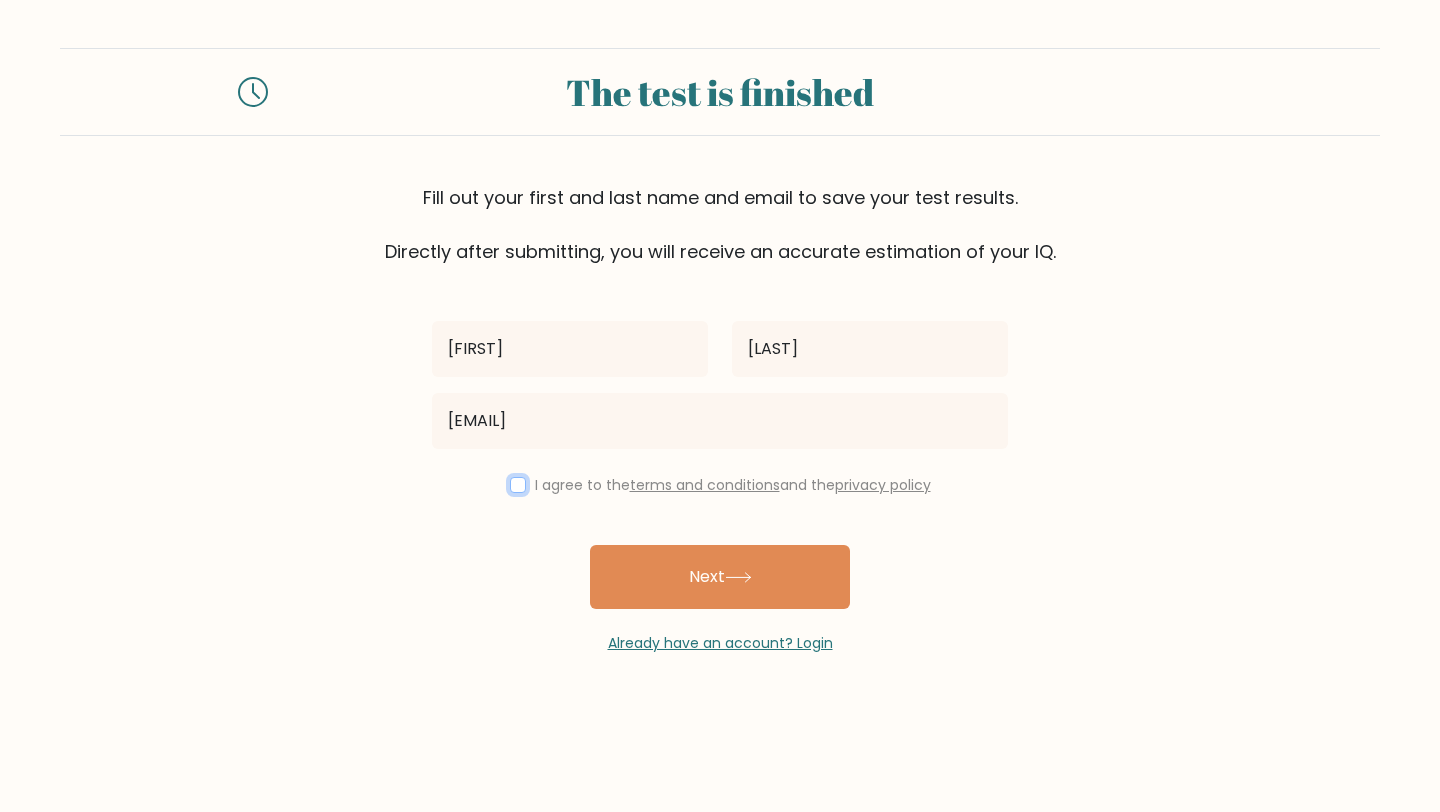 click at bounding box center (518, 485) 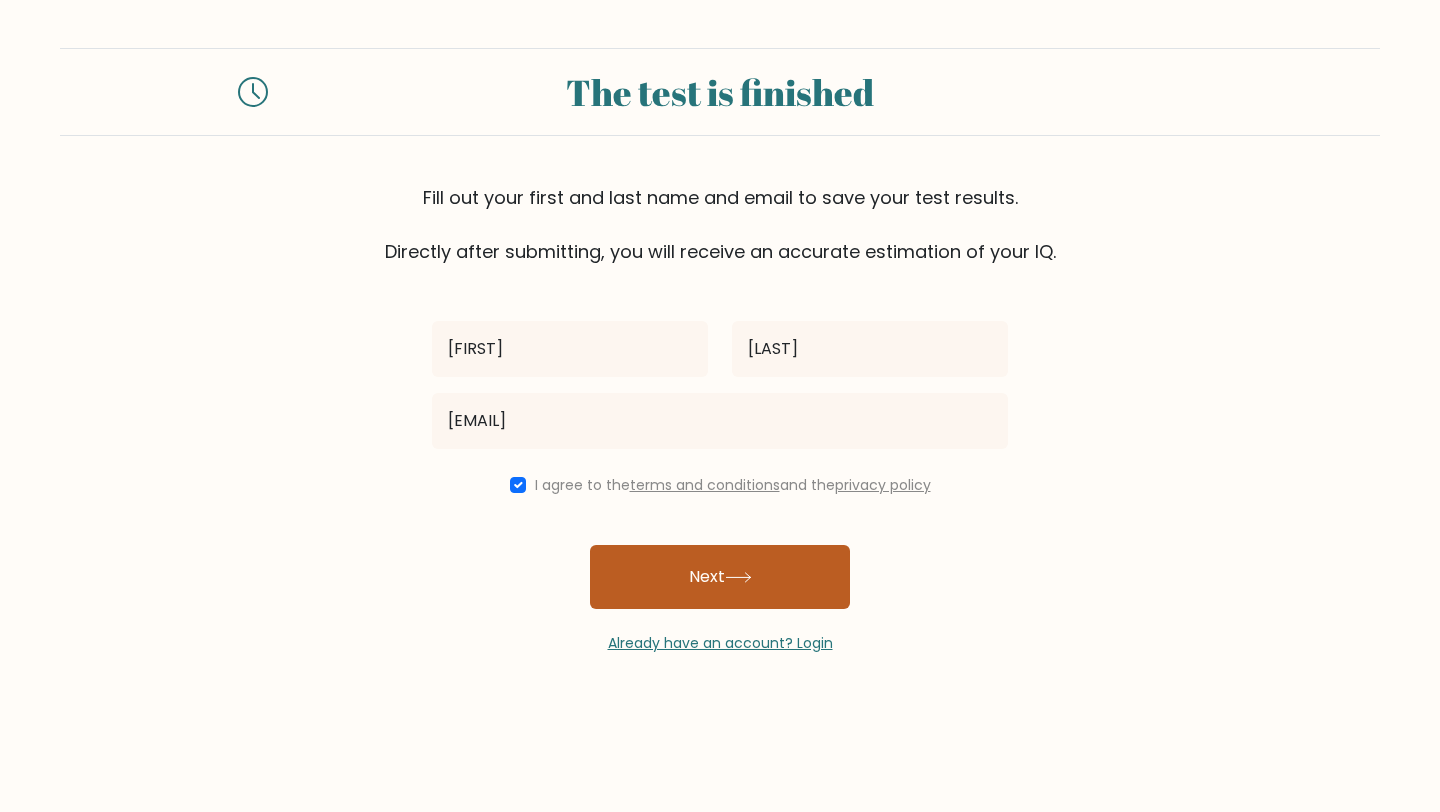 click 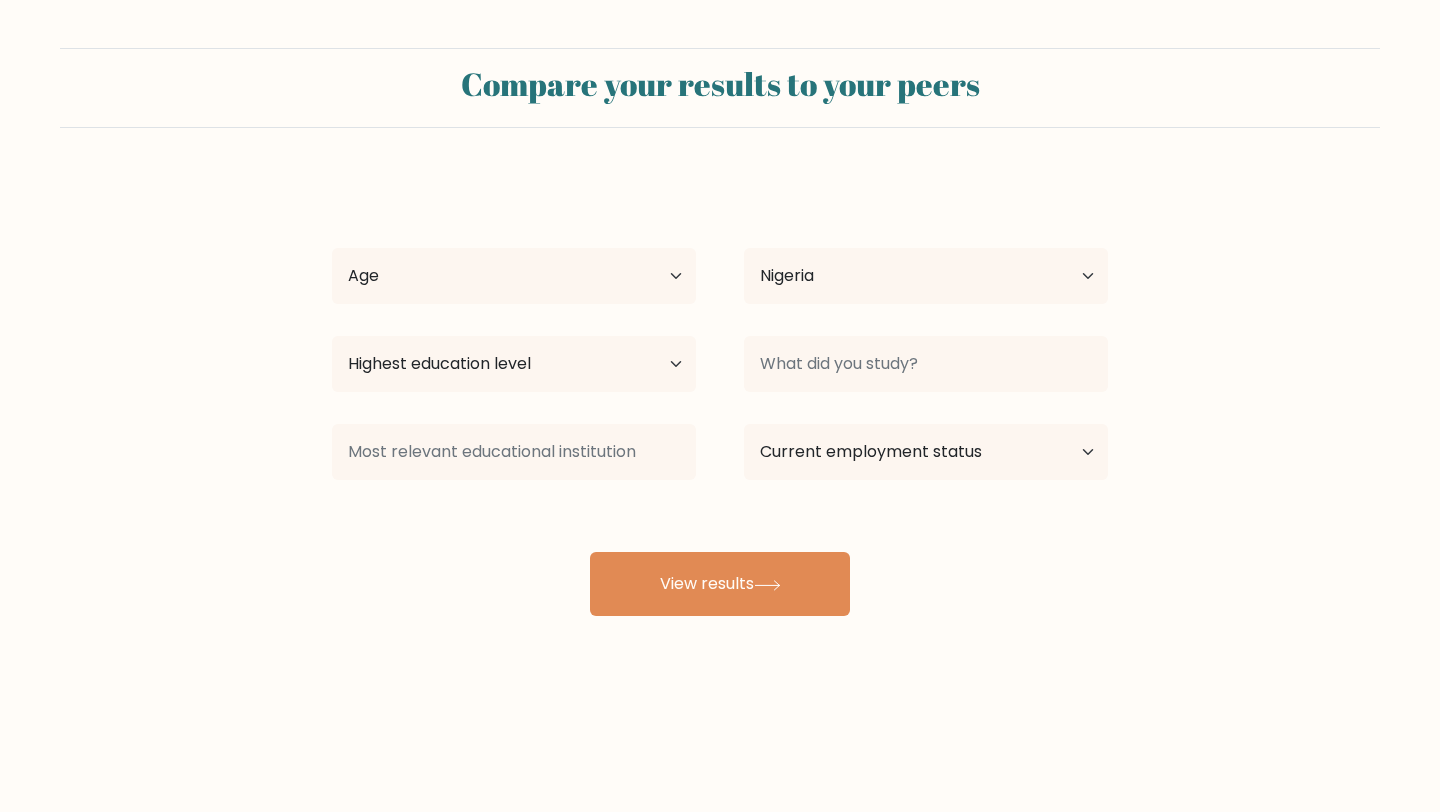 select on "NG" 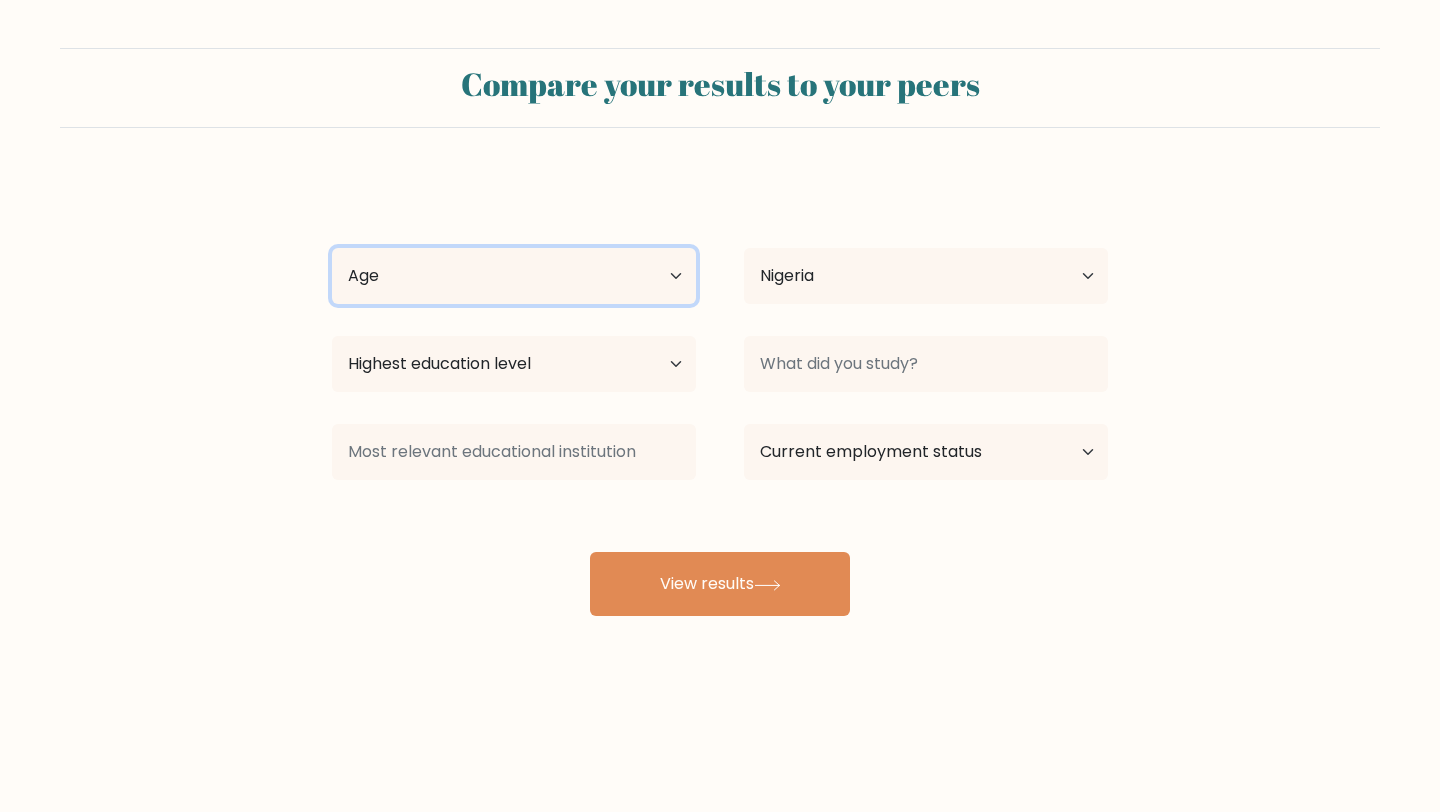click on "Age
Under 18 years old
18-24 years old
25-34 years old
35-44 years old
45-54 years old
55-64 years old
65 years old and above" at bounding box center [514, 276] 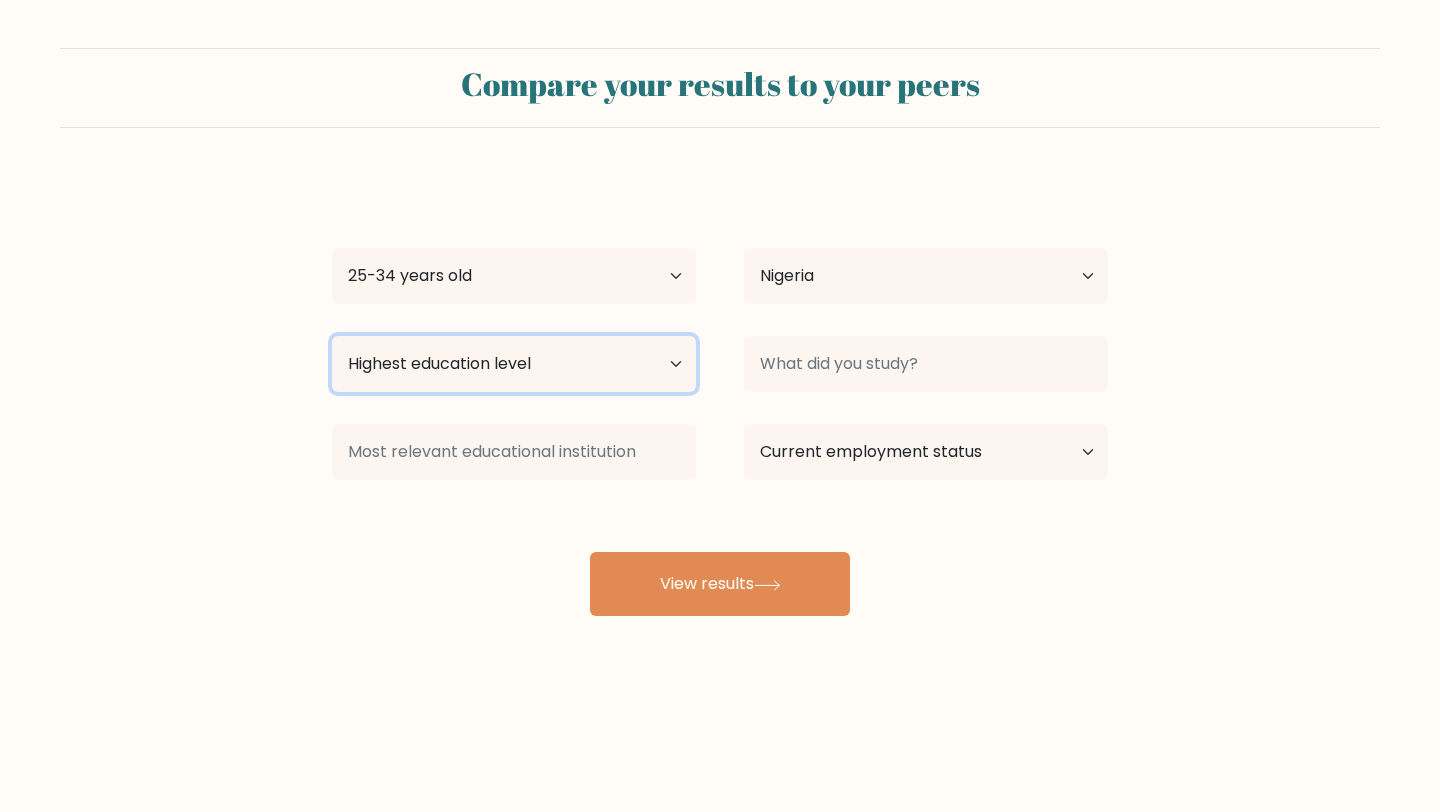 click on "Highest education level
No schooling
Primary
Lower Secondary
Upper Secondary
Occupation Specific
Bachelor's degree
Master's degree
Doctoral degree" at bounding box center [514, 364] 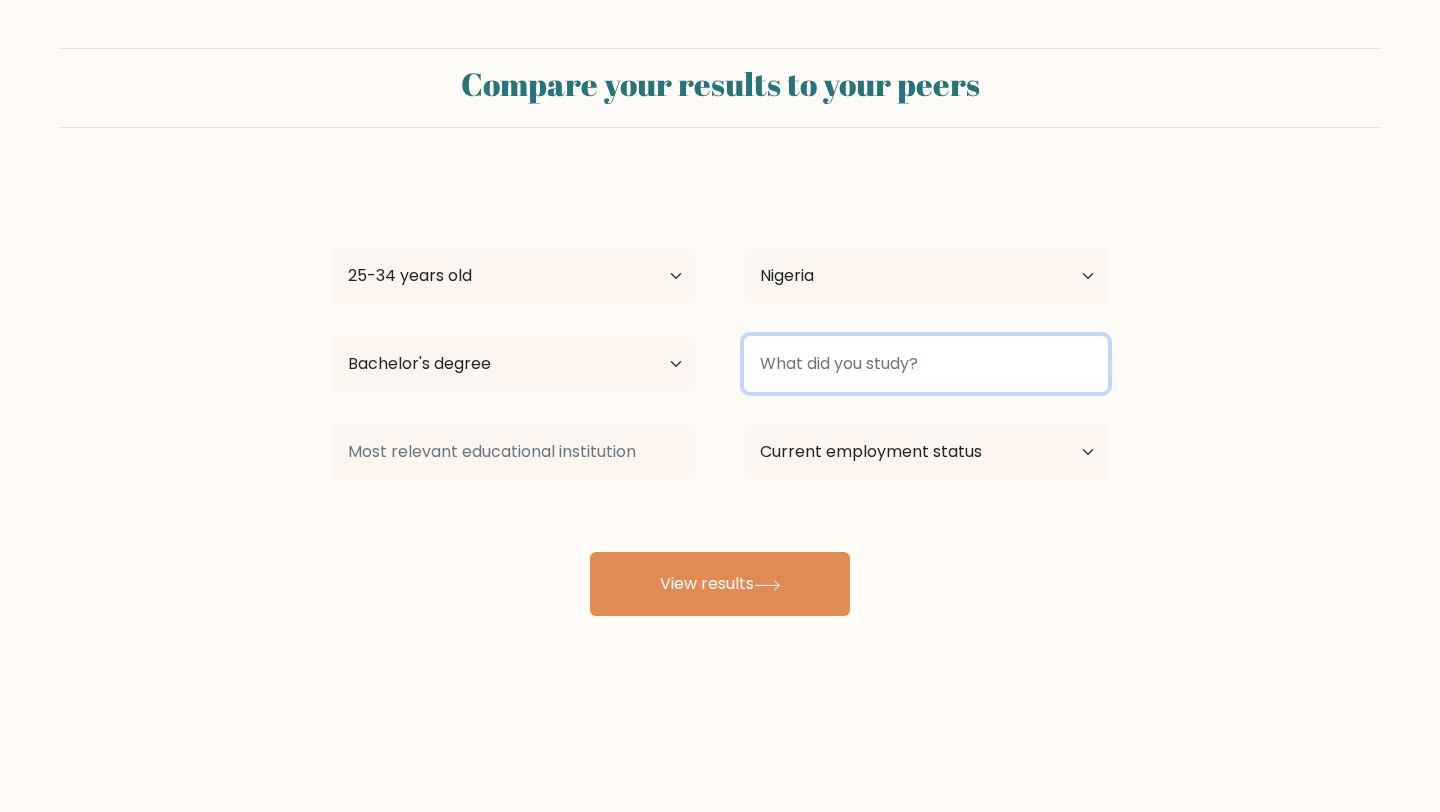 click at bounding box center (926, 364) 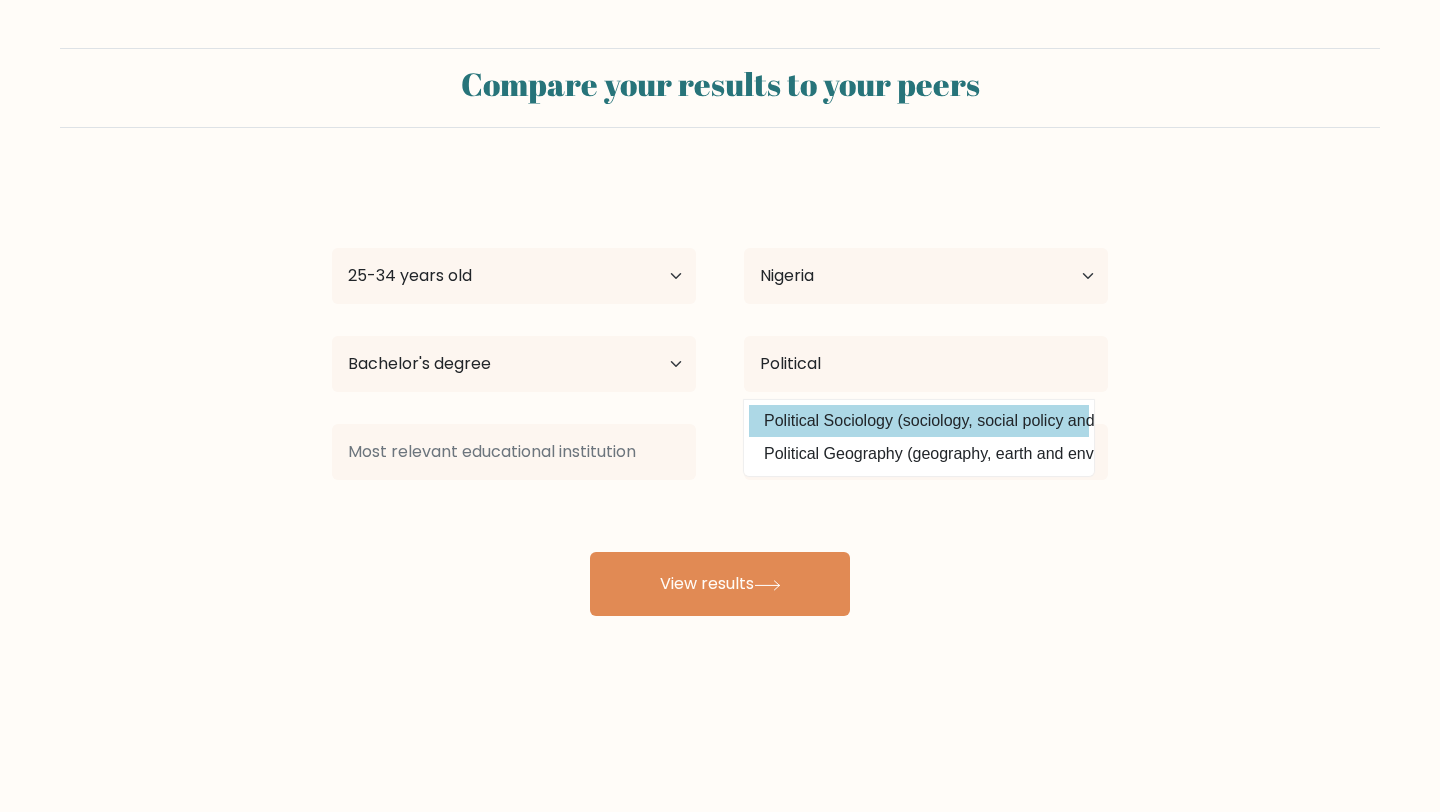 click on "Political Sociology (sociology, social policy and anthropology)" at bounding box center [919, 421] 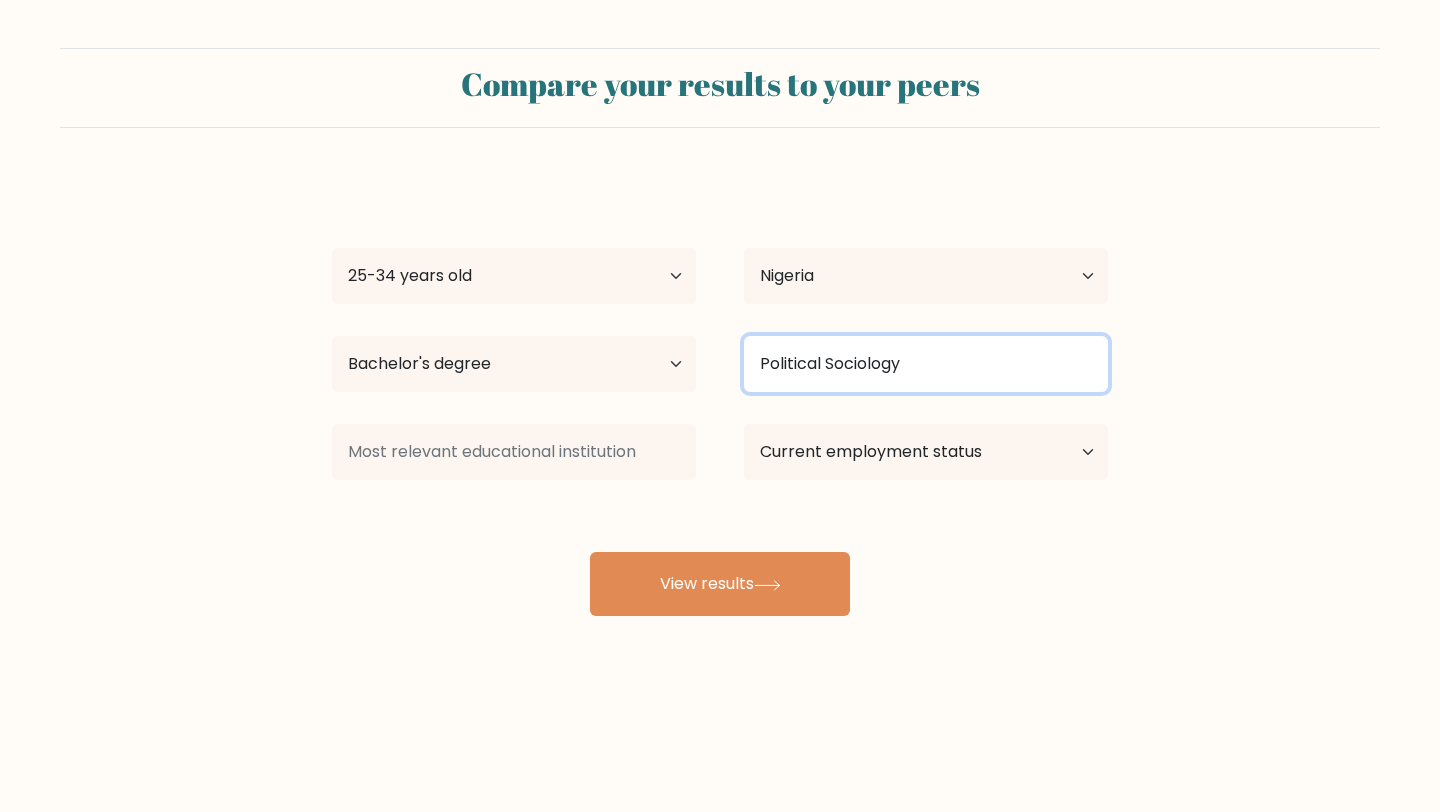 click on "Political Sociology" at bounding box center (926, 364) 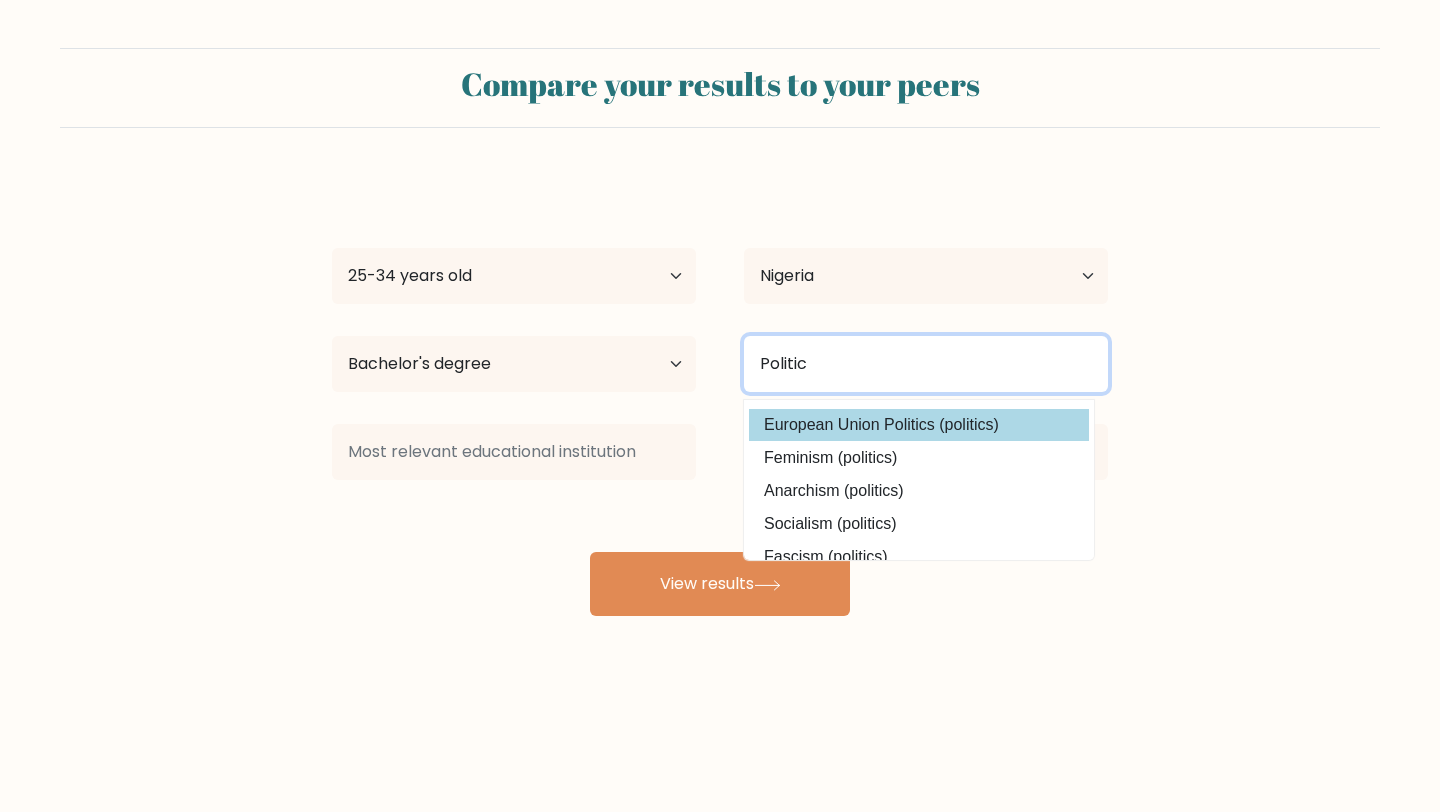 scroll, scrollTop: 0, scrollLeft: 0, axis: both 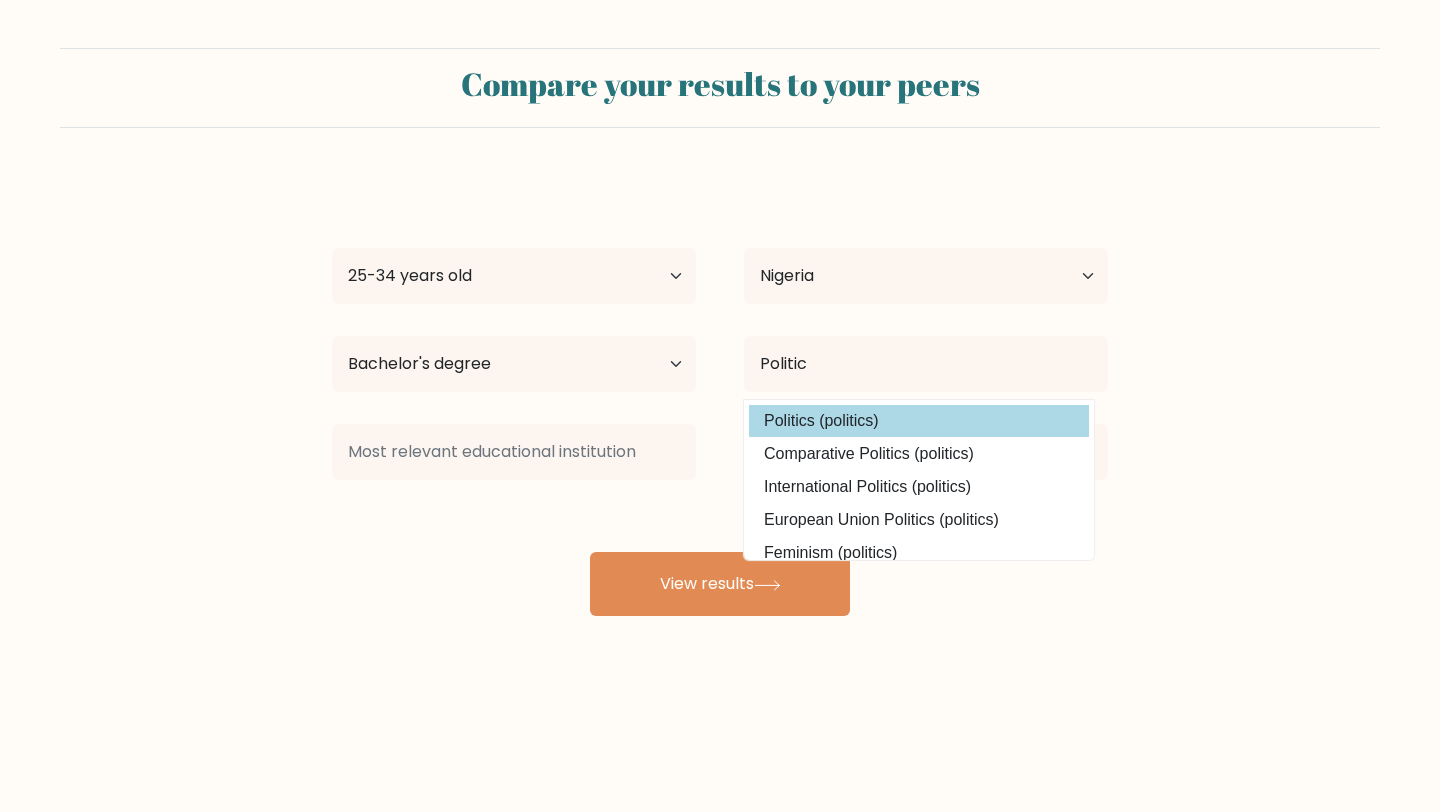 click on "Politics (politics)" at bounding box center (919, 421) 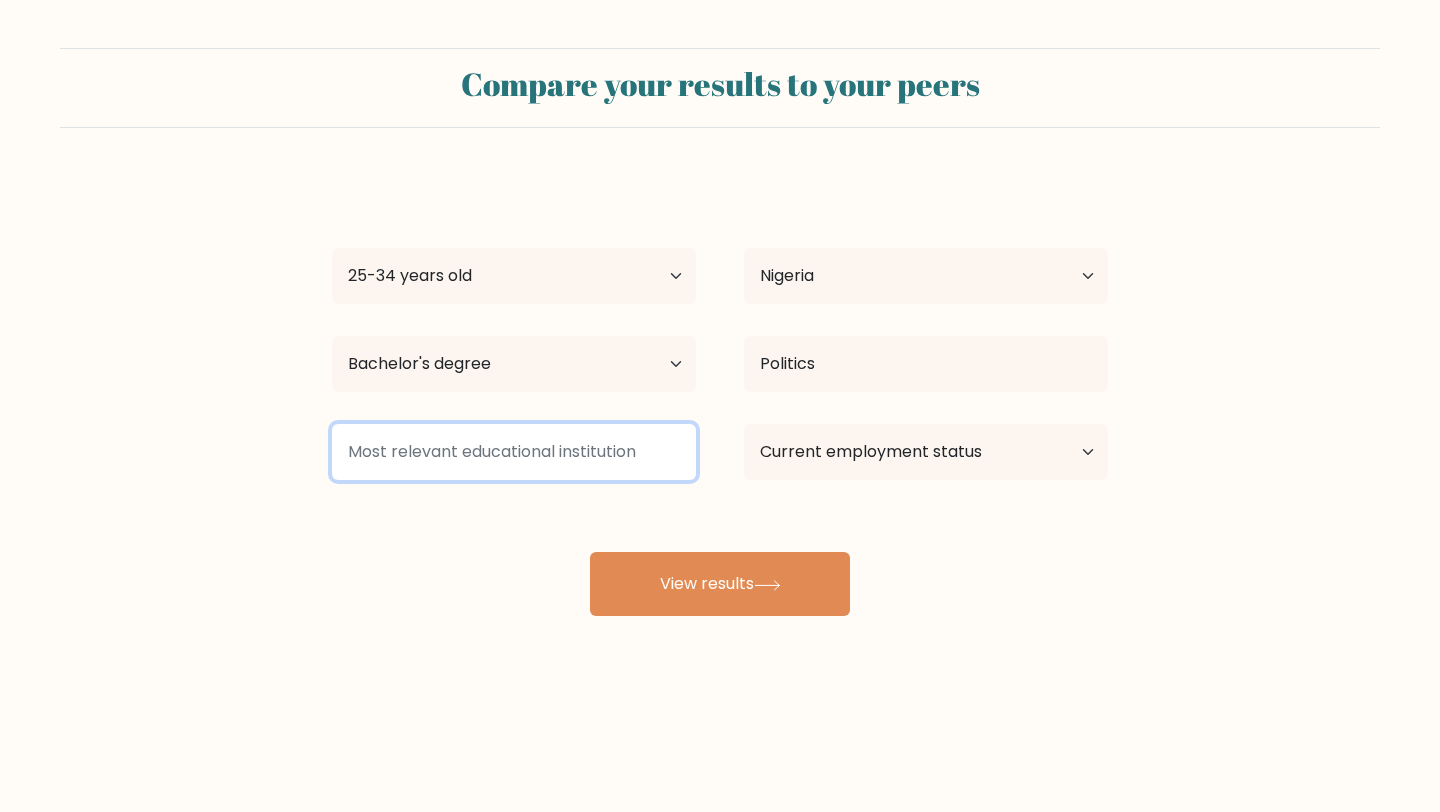 click at bounding box center [514, 452] 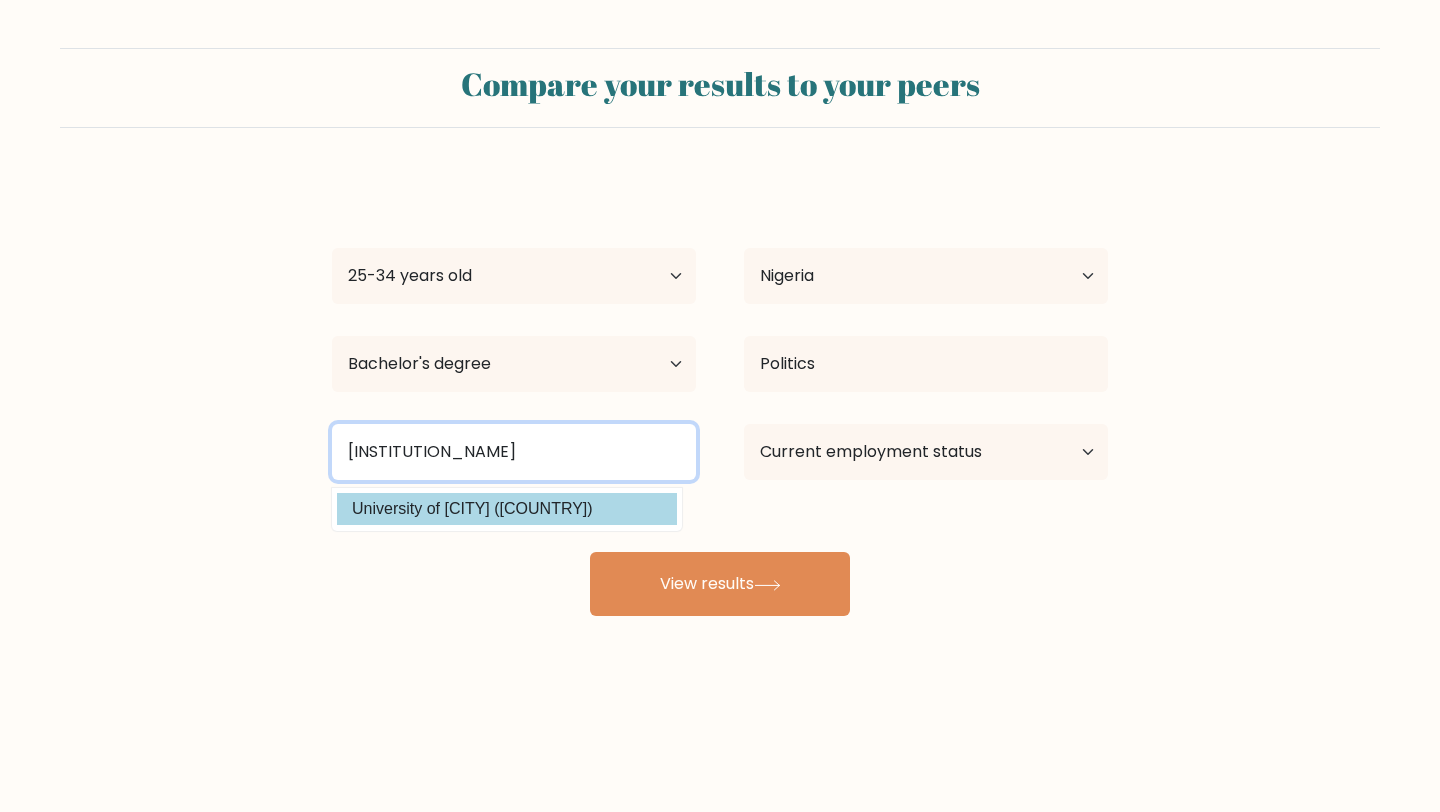 type on "[INSTITUTION_NAME]" 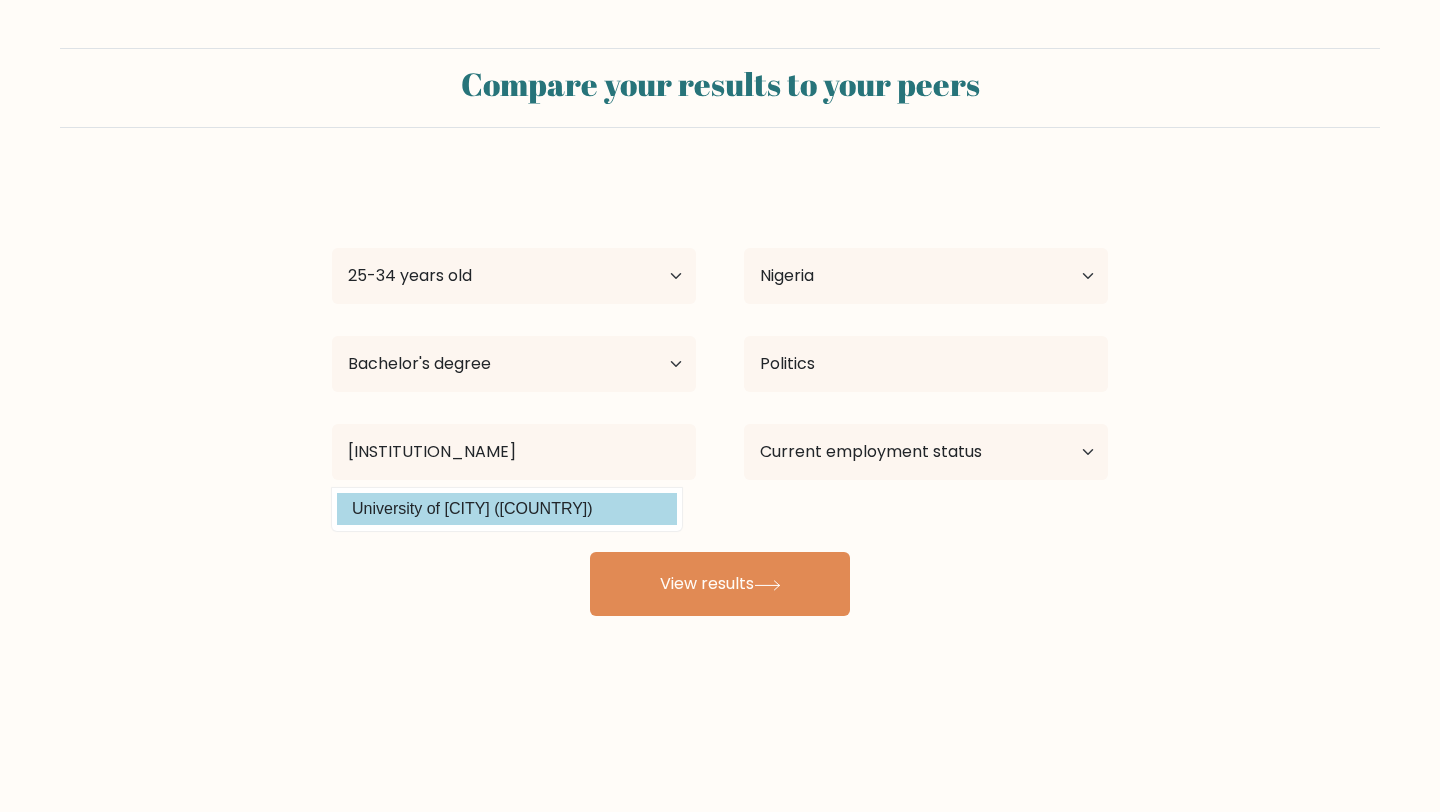 click on "[FIRST]
[LAST]
Age
Under 18 years old
18-24 years old
25-34 years old
35-44 years old
45-54 years old
55-64 years old
65 years old and above
Country
Afghanistan
Albania
Algeria
American Samoa
Andorra
Angola
Anguilla
Antarctica
Antigua and Barbuda
Argentina
Armenia
Aruba
Australia
Austria
Azerbaijan
Bahamas
Bahrain
Bangladesh
Barbados
Belarus
Belgium
Belize
Benin
Bermuda
Bhutan
Bolivia
Bonaire, Sint Eustatius and Saba
Bosnia and Herzegovina
Botswana
Bouvet Island
Brazil
Brunei" at bounding box center (720, 396) 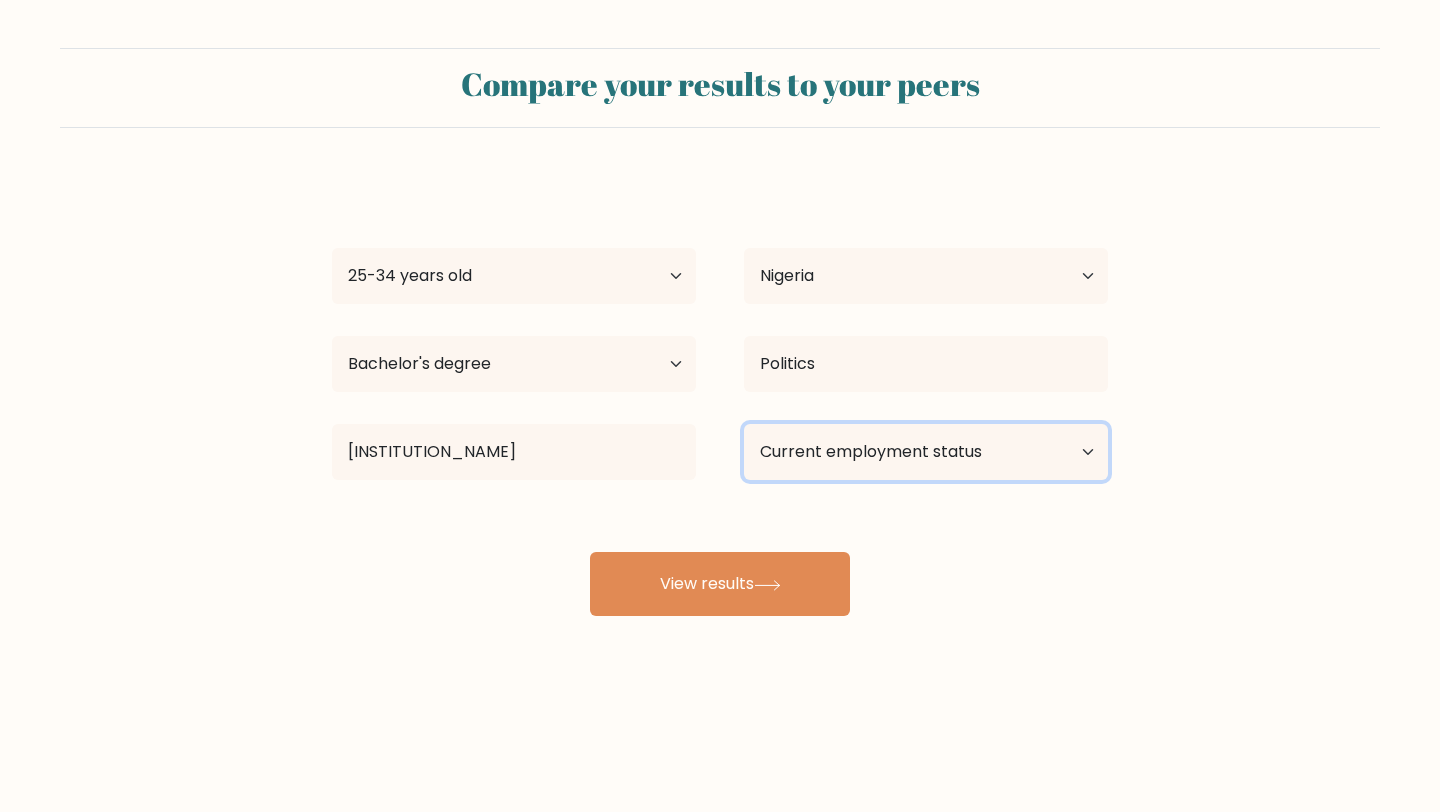 click on "Current employment status
Employed
Student
Retired
Other / prefer not to answer" at bounding box center (926, 452) 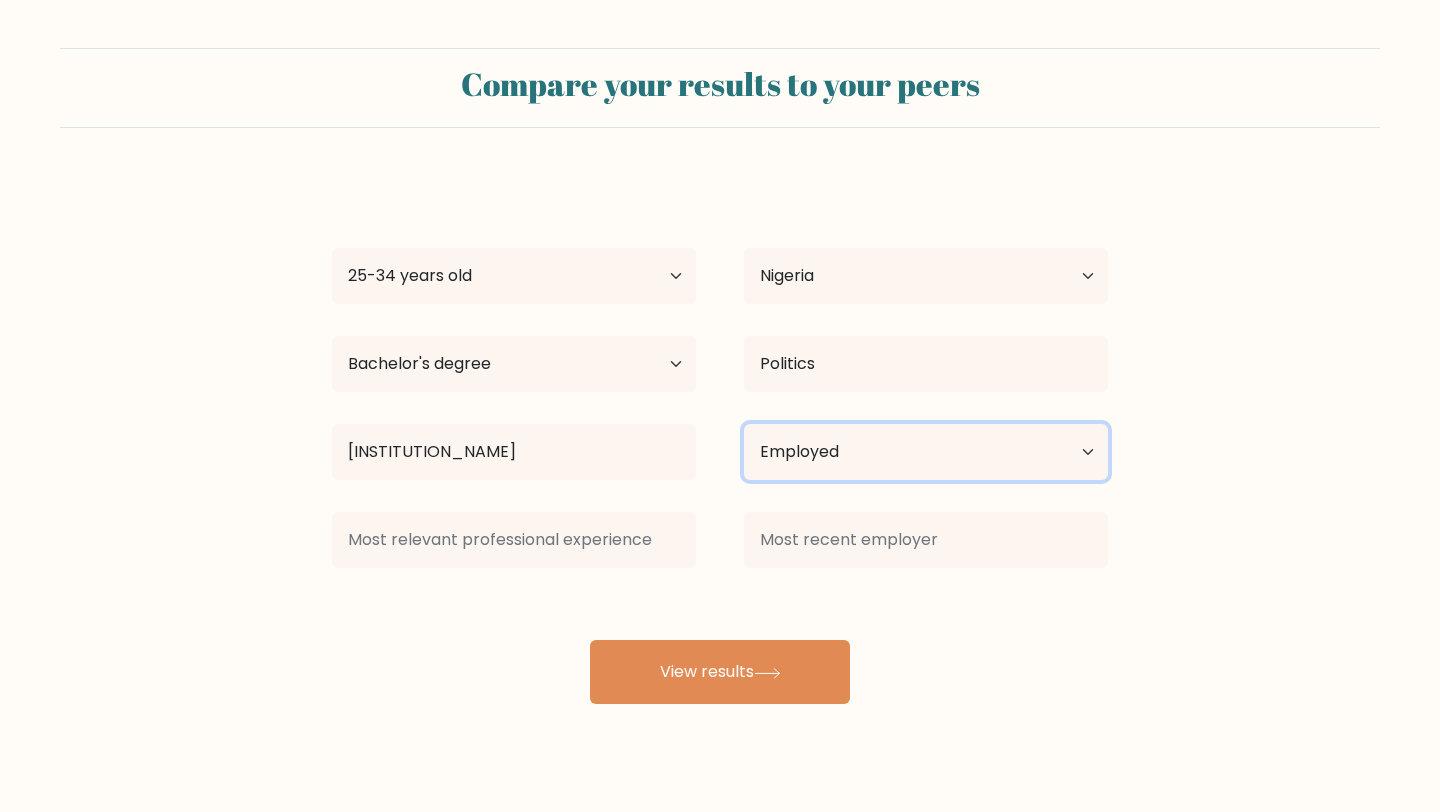click on "Current employment status
Employed
Student
Retired
Other / prefer not to answer" at bounding box center [926, 452] 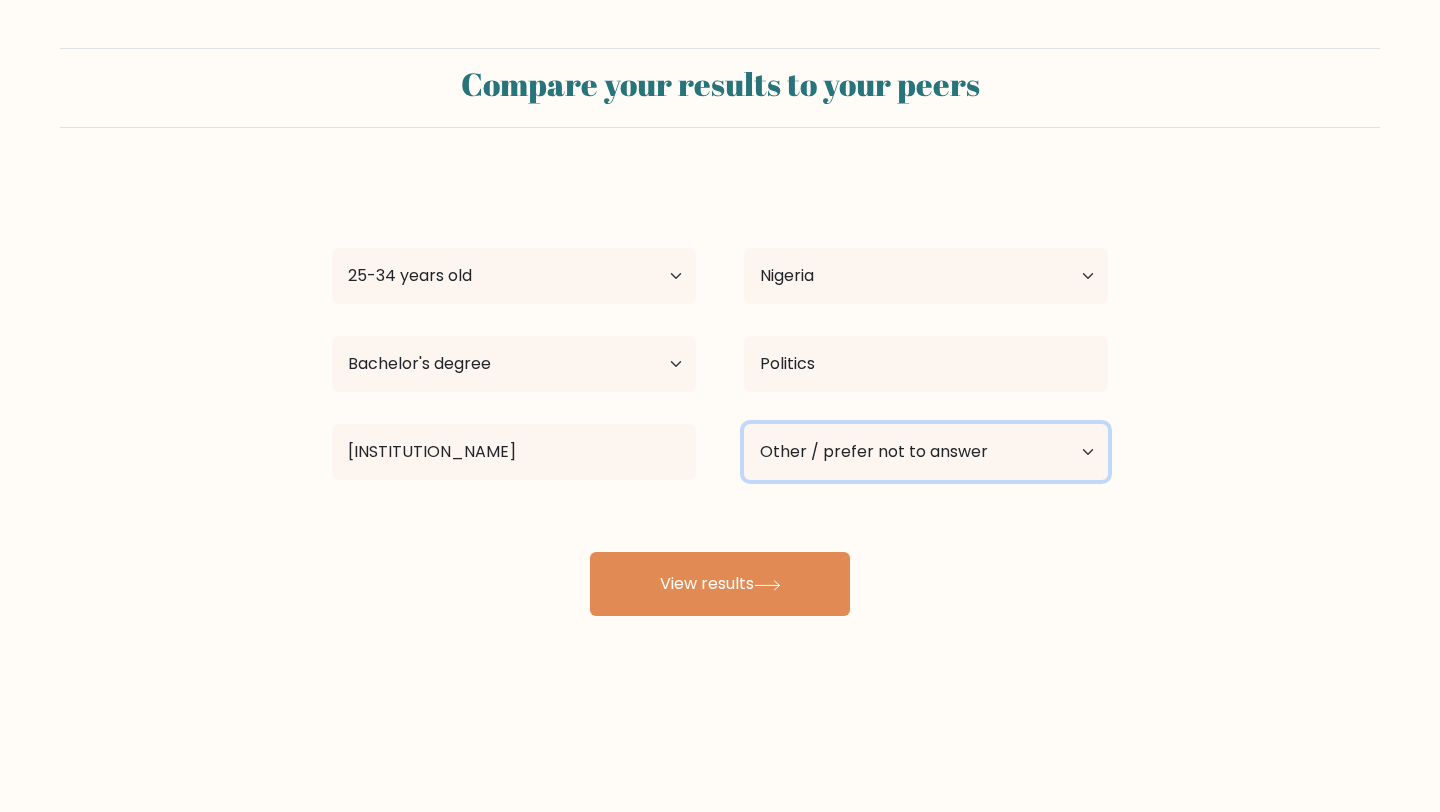 click on "Current employment status
Employed
Student
Retired
Other / prefer not to answer" at bounding box center (926, 452) 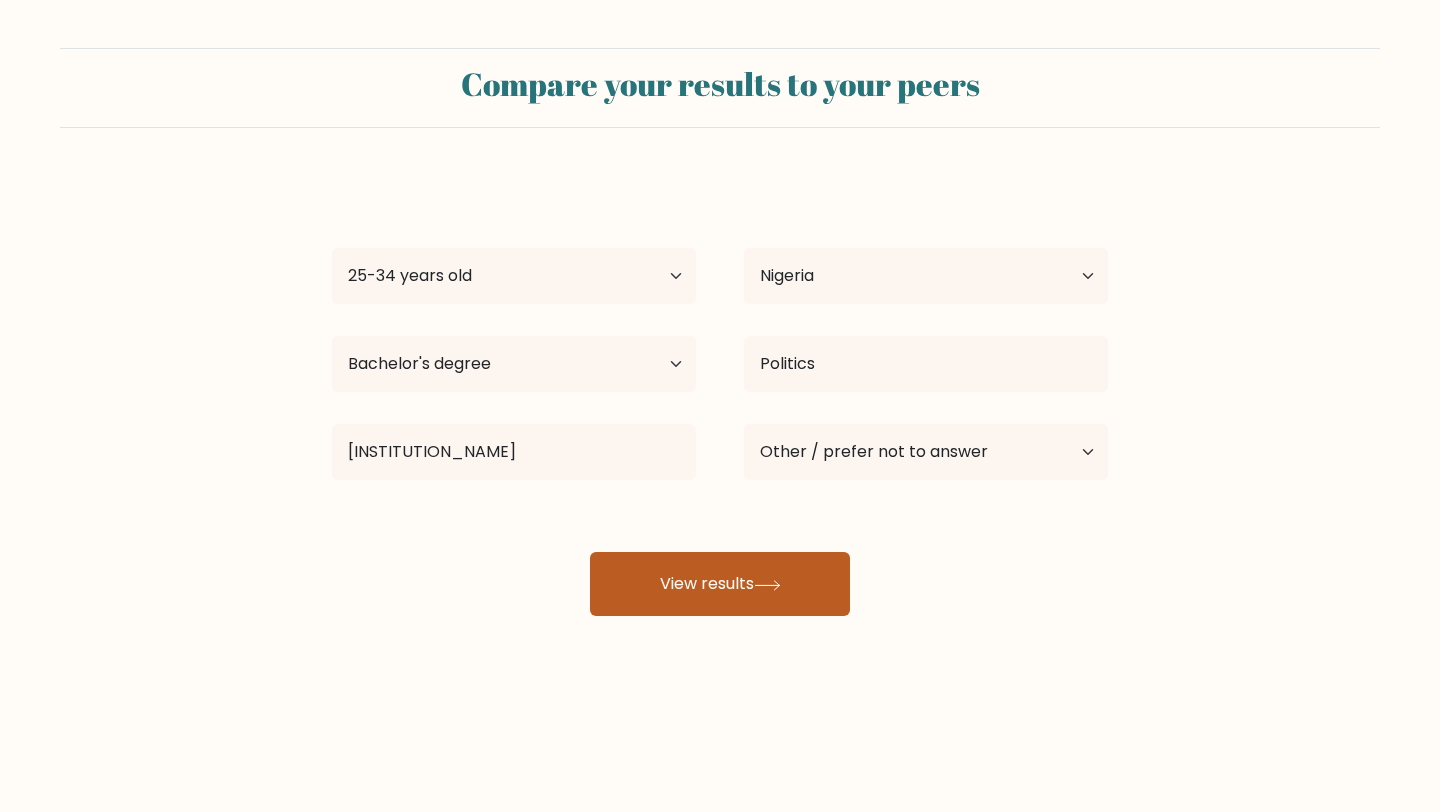 click on "View results" at bounding box center [720, 584] 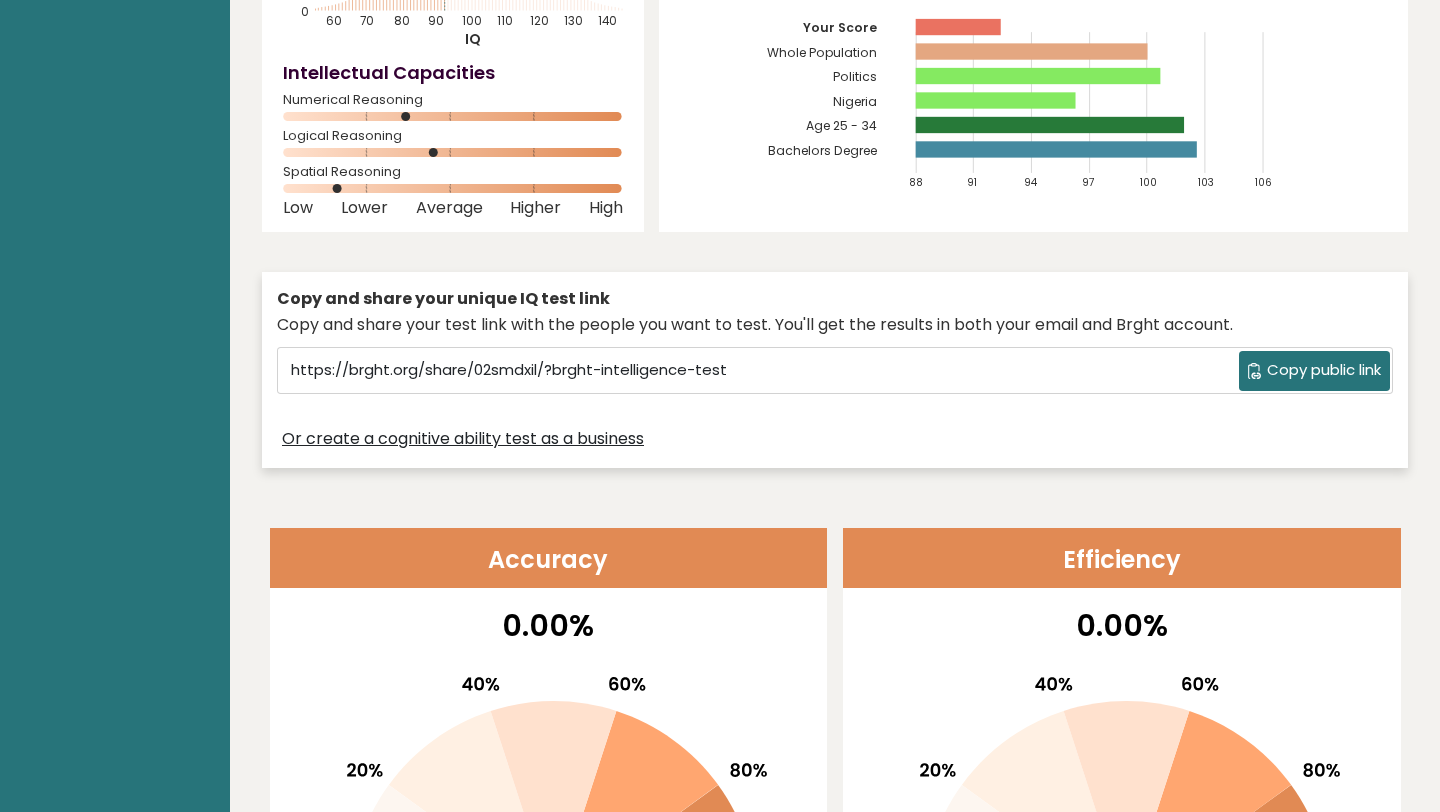 scroll, scrollTop: 0, scrollLeft: 0, axis: both 